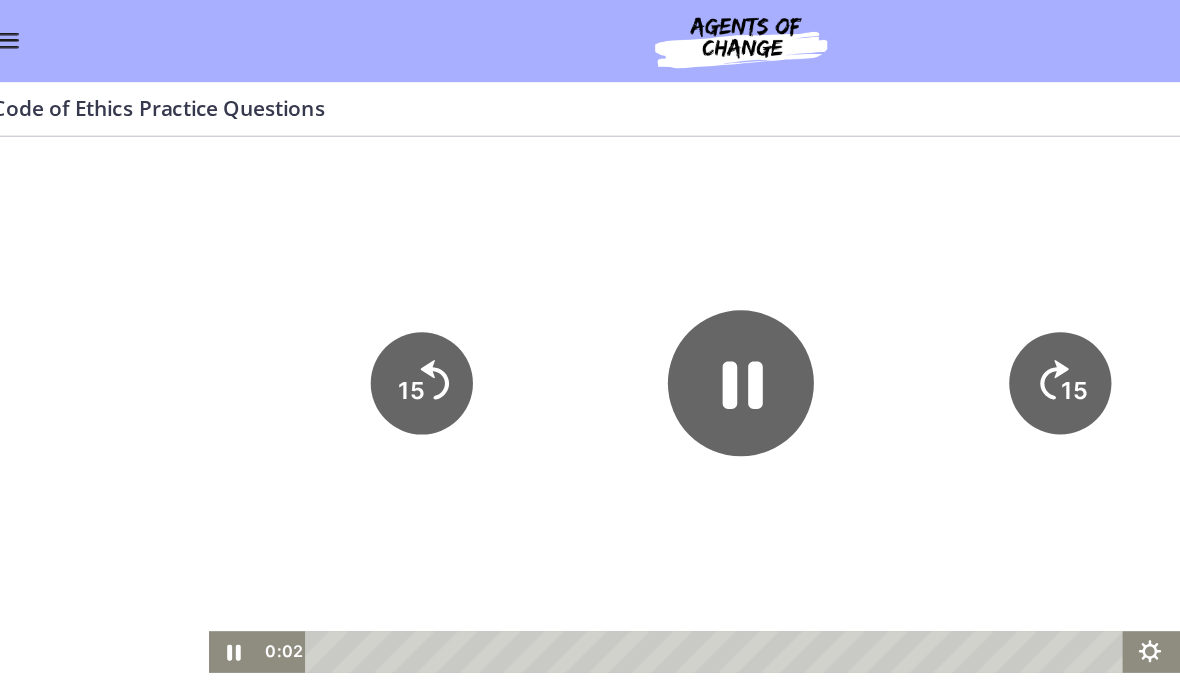 scroll, scrollTop: 0, scrollLeft: 0, axis: both 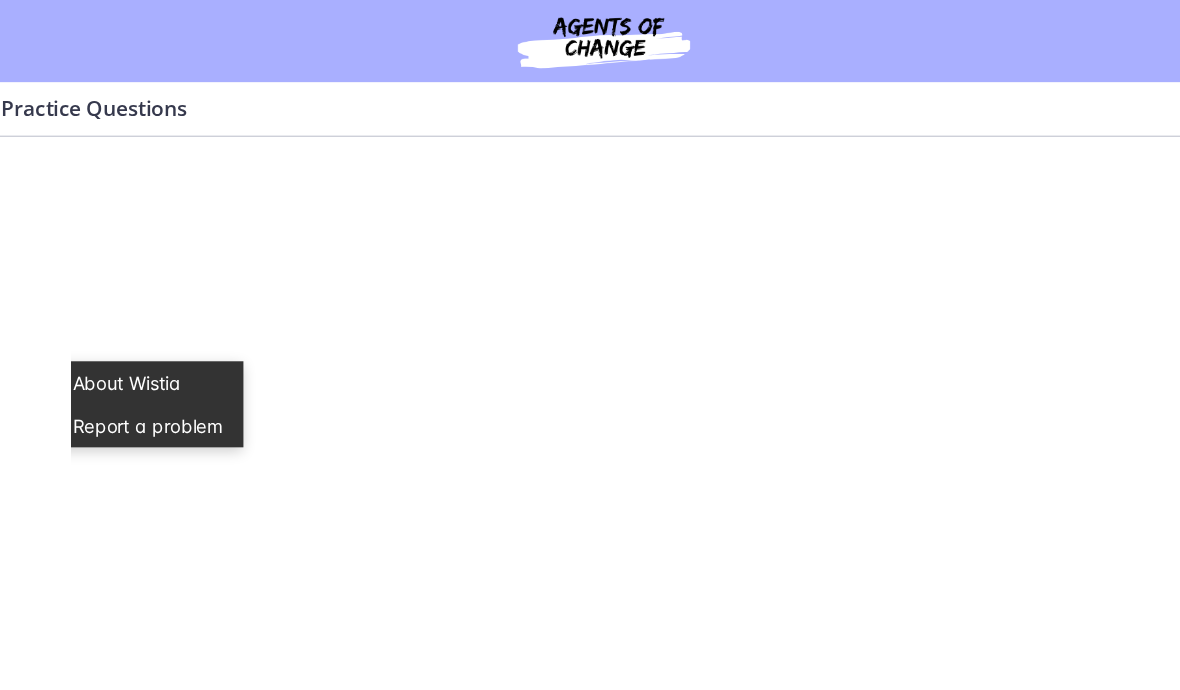 click at bounding box center (425, 341) 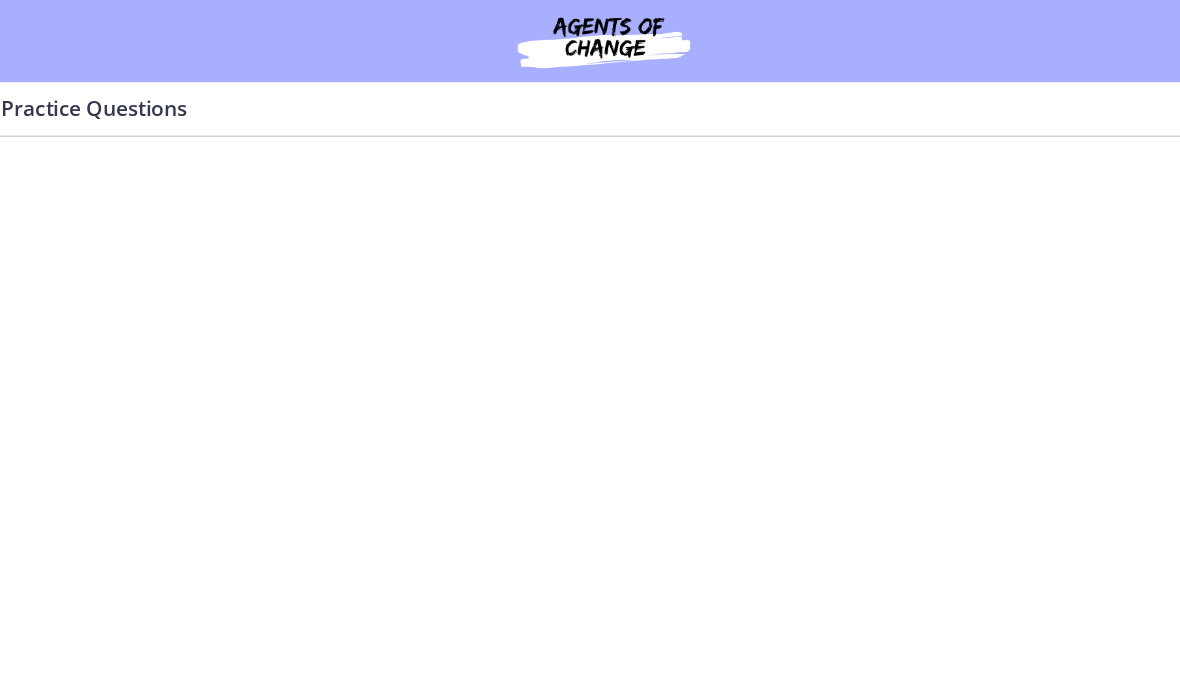 click at bounding box center [425, 341] 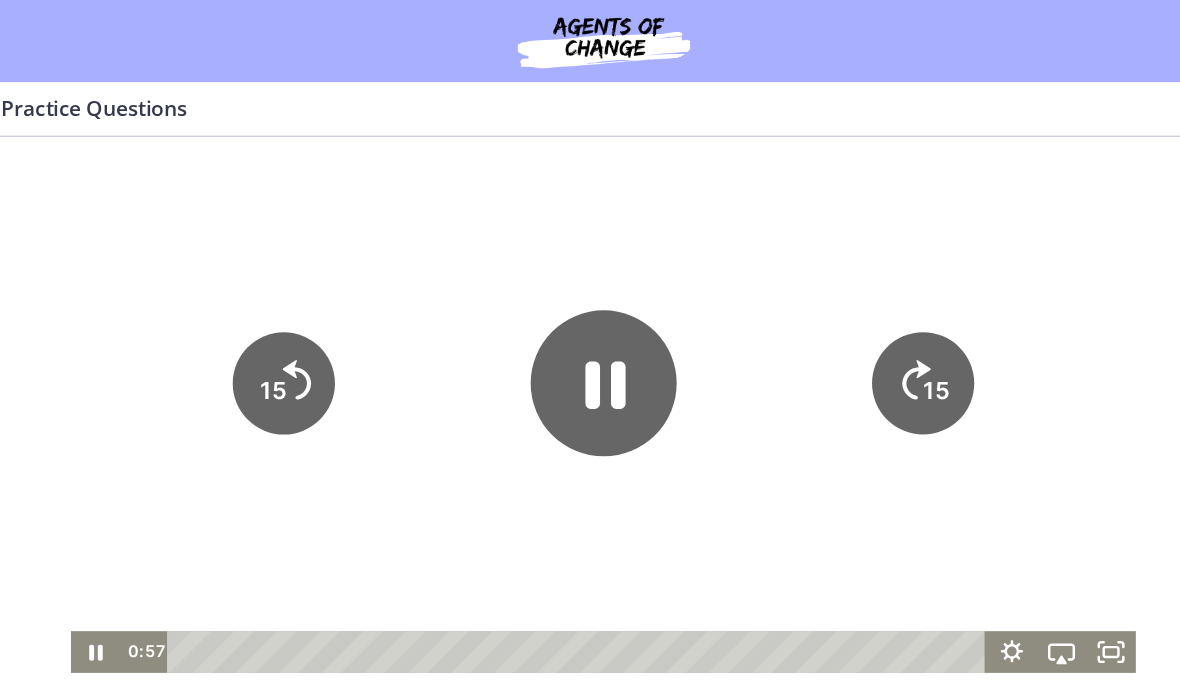 click 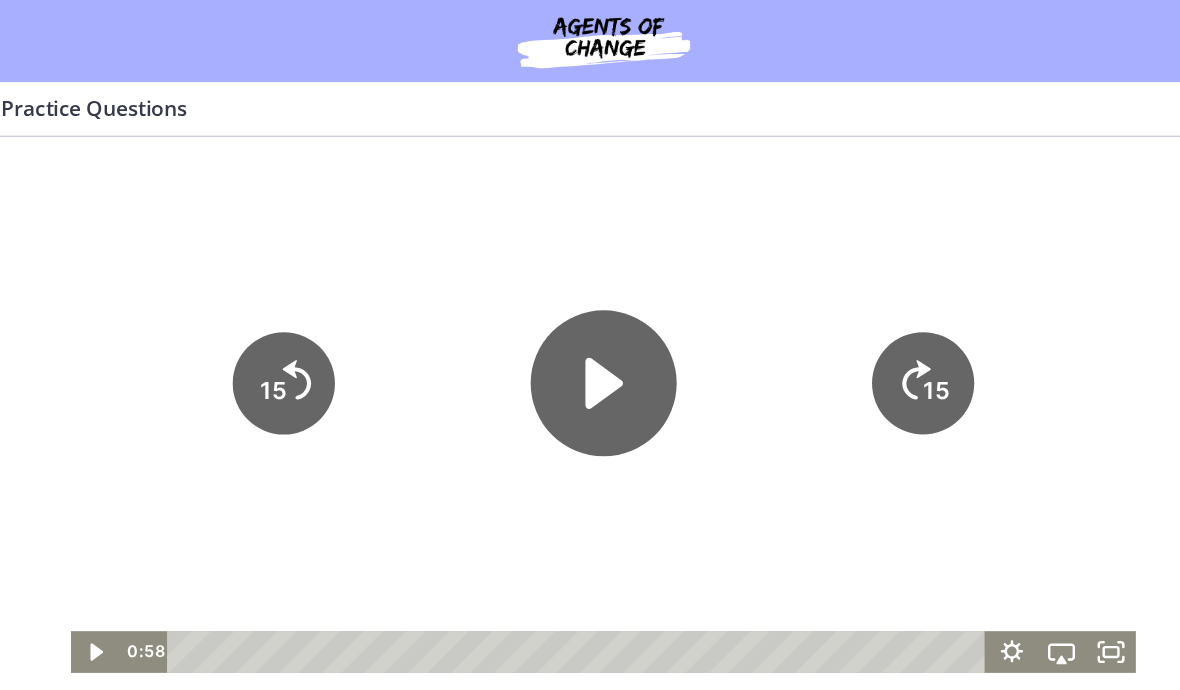 click 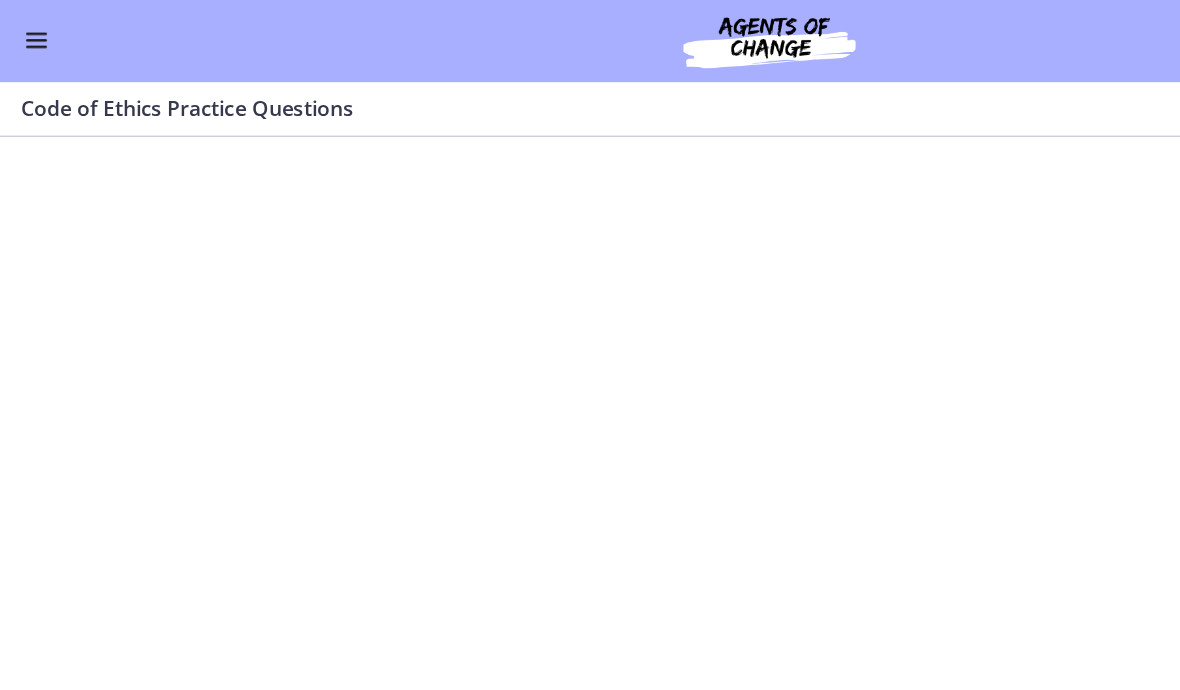 click at bounding box center [28, 32] 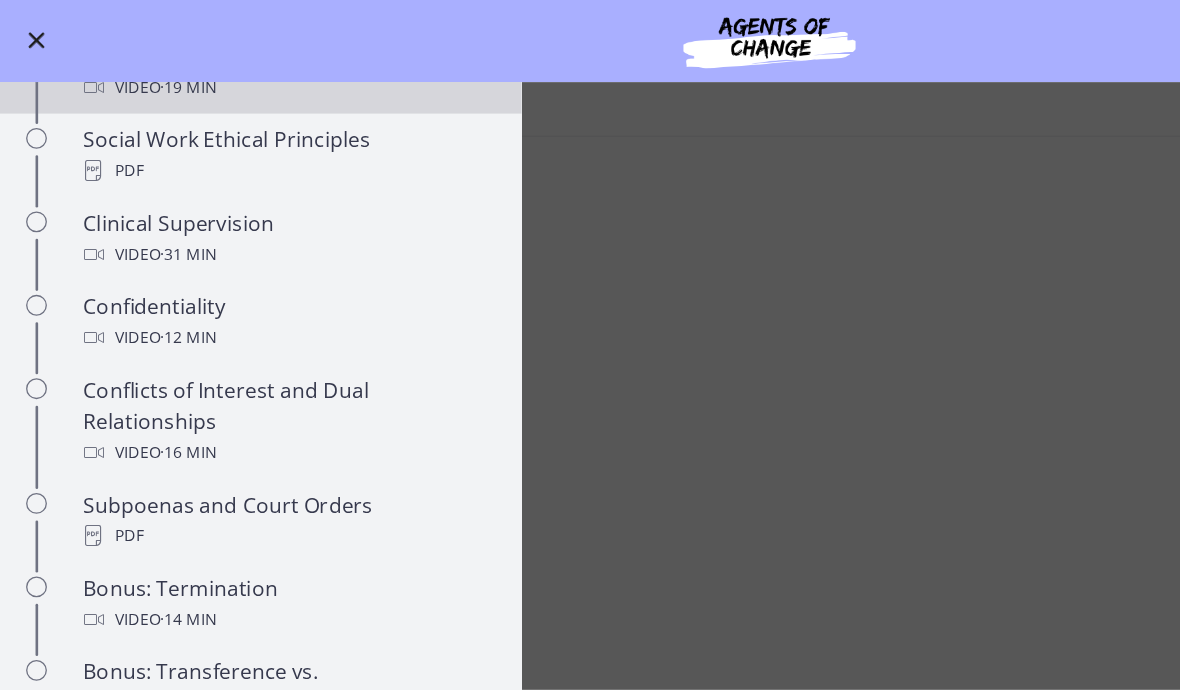 scroll, scrollTop: 876, scrollLeft: 0, axis: vertical 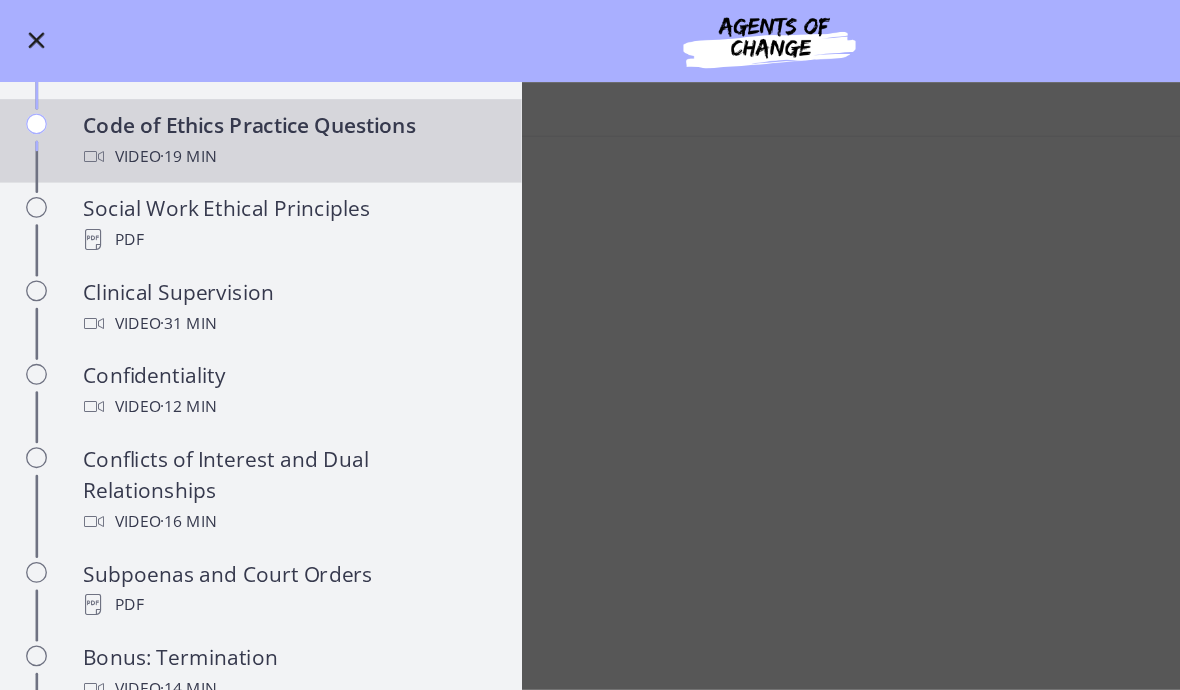 click at bounding box center (28, 32) 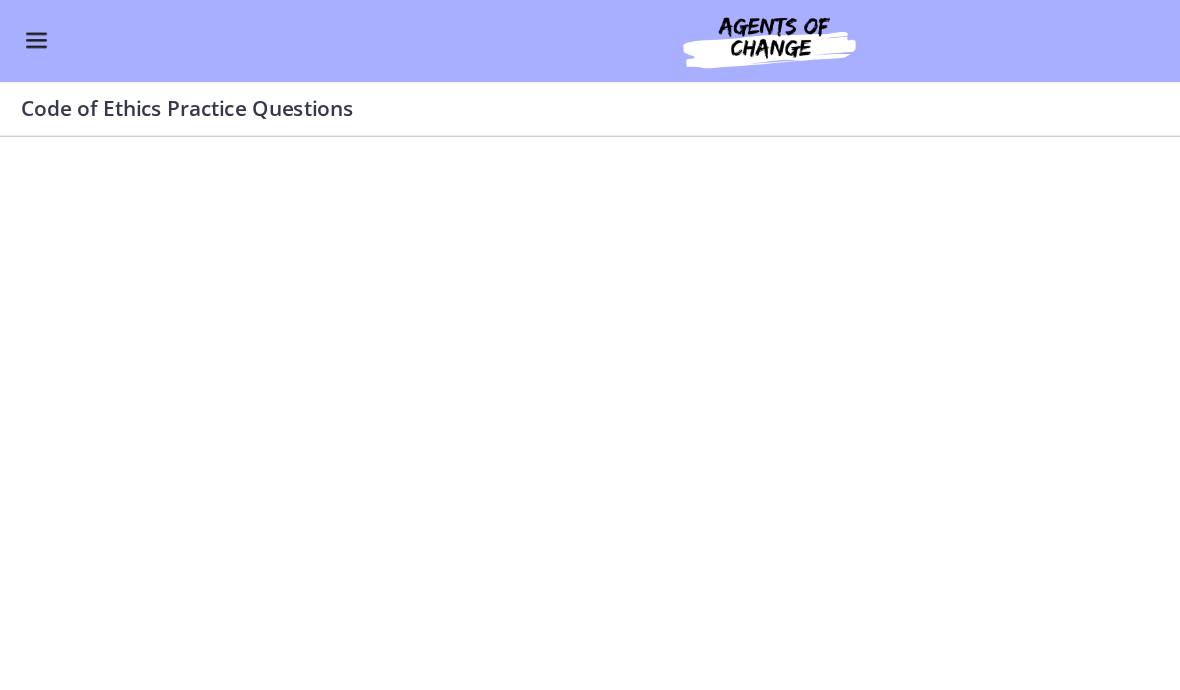 click at bounding box center (28, 32) 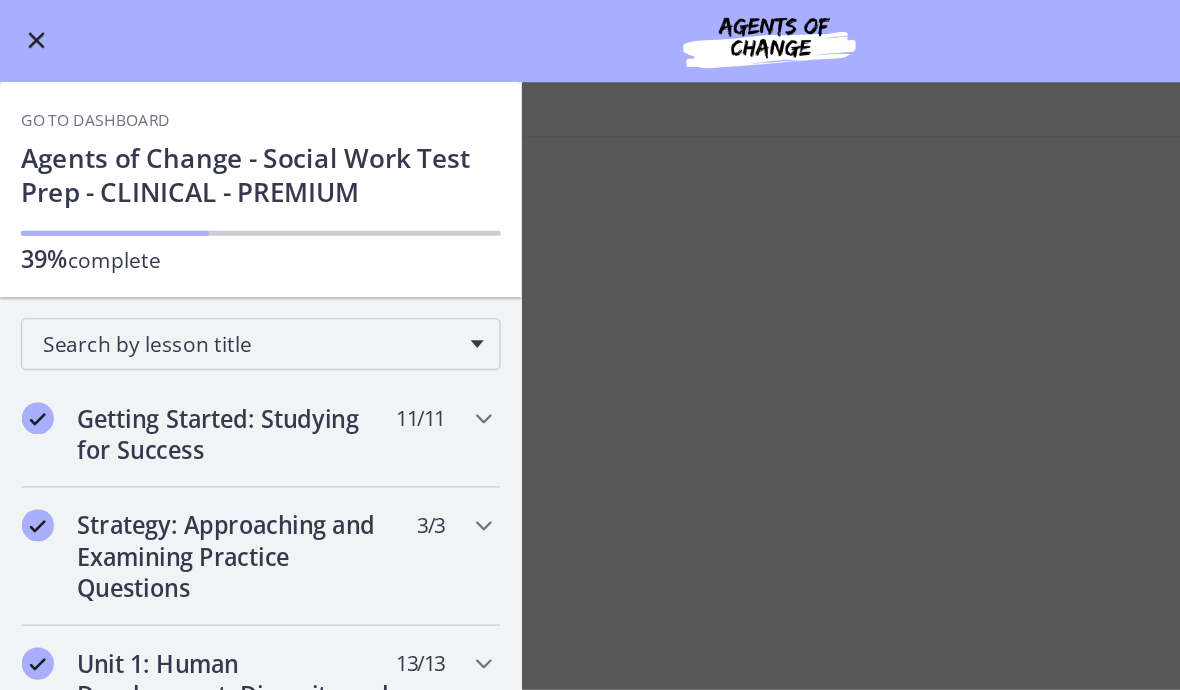 scroll, scrollTop: 0, scrollLeft: 0, axis: both 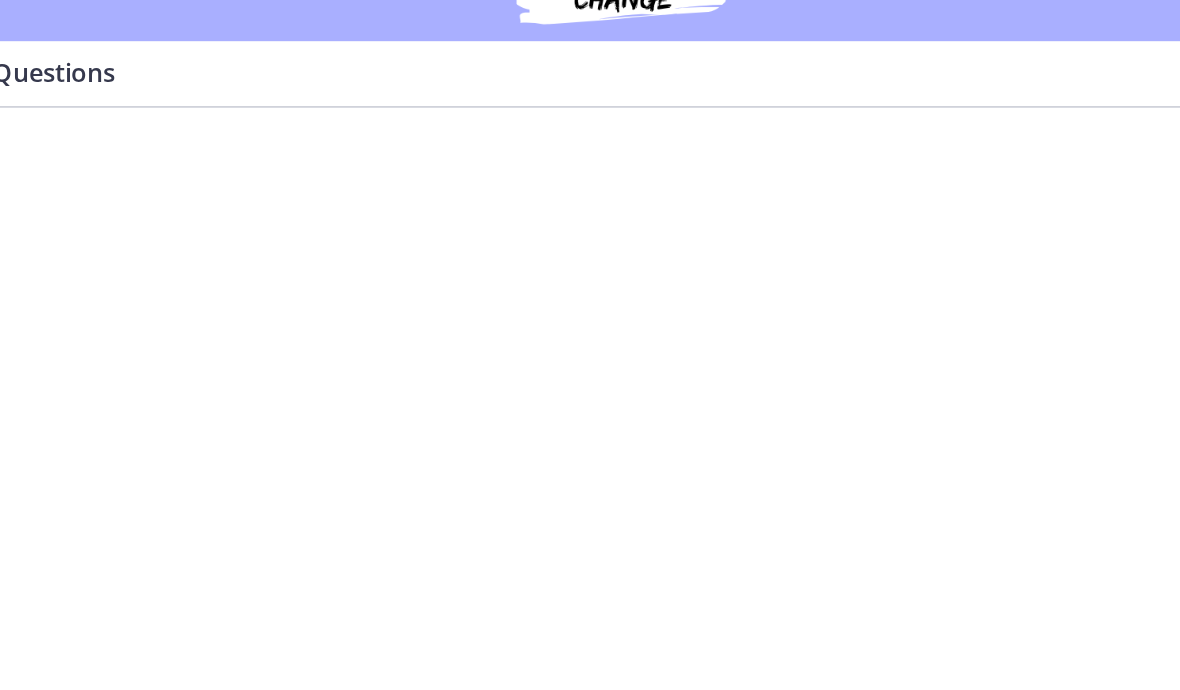 click at bounding box center (277, 219) 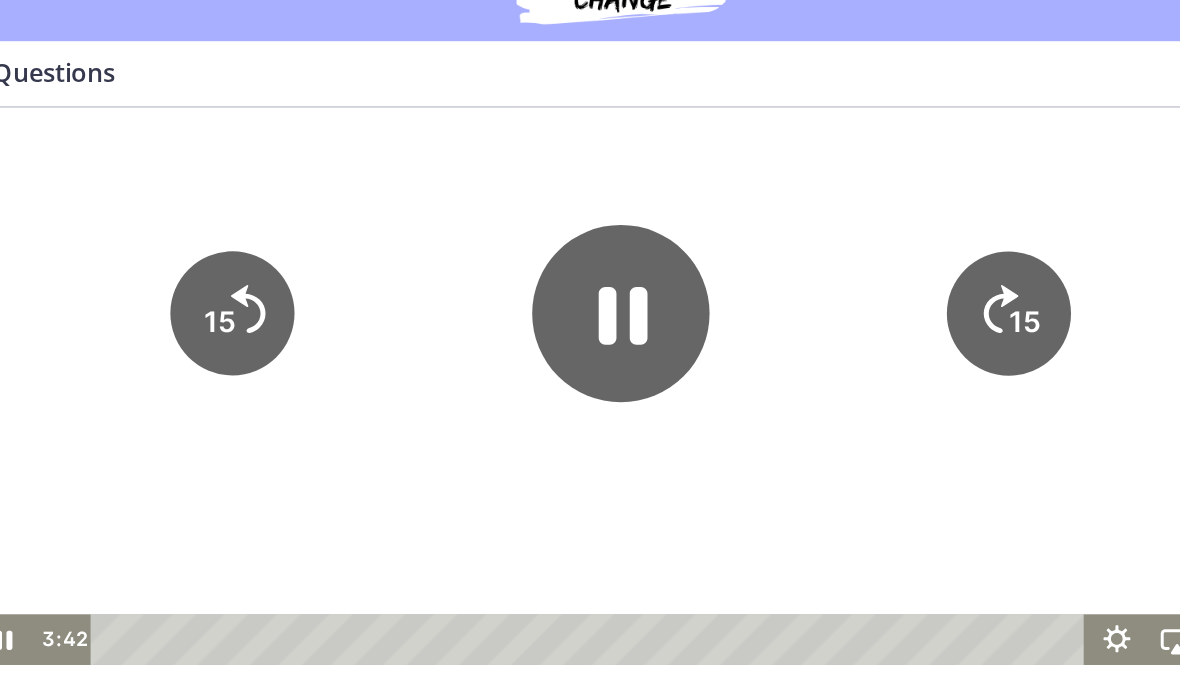 click 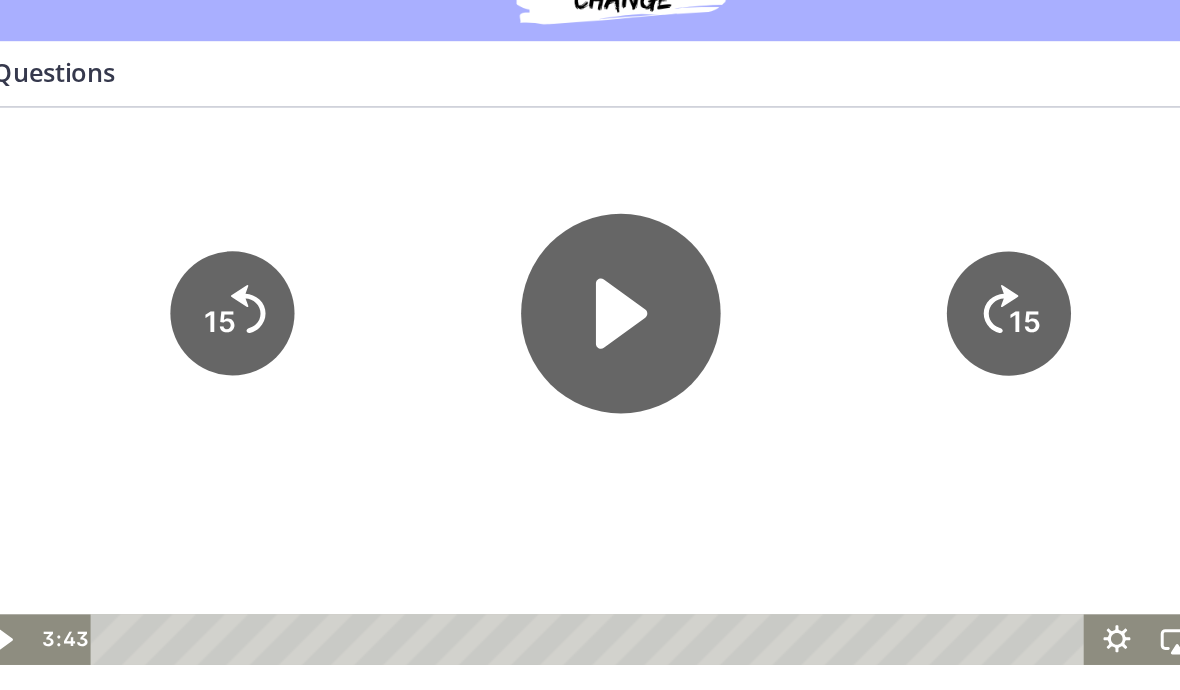 click 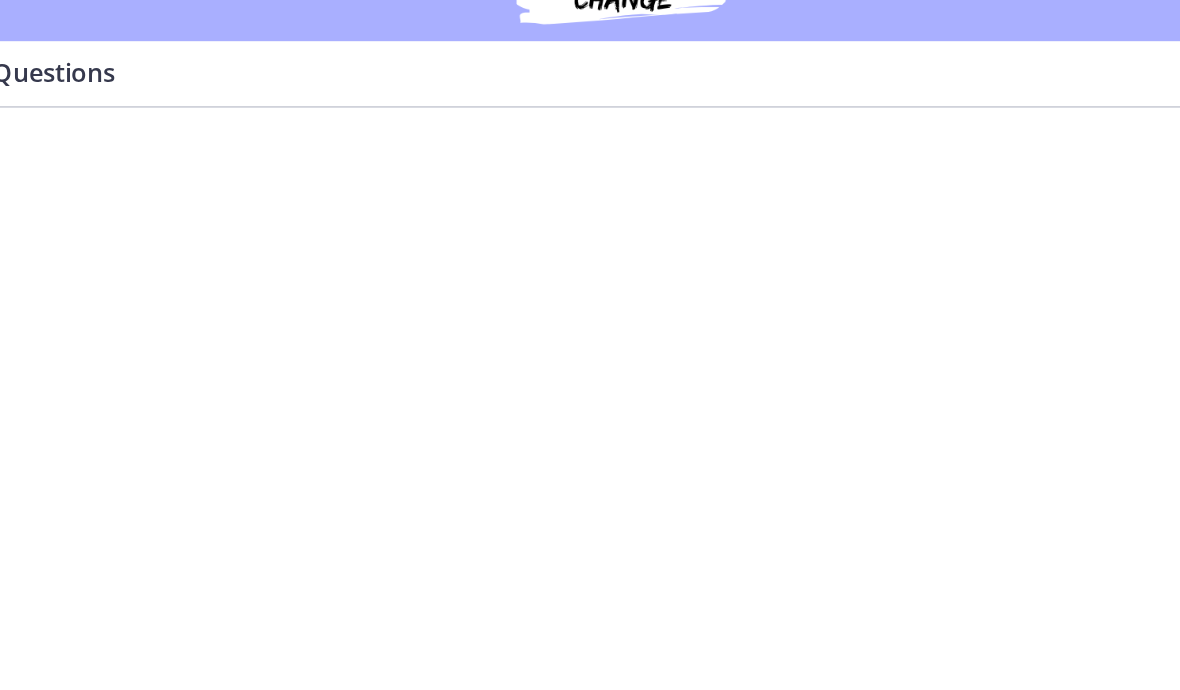 click at bounding box center (277, 219) 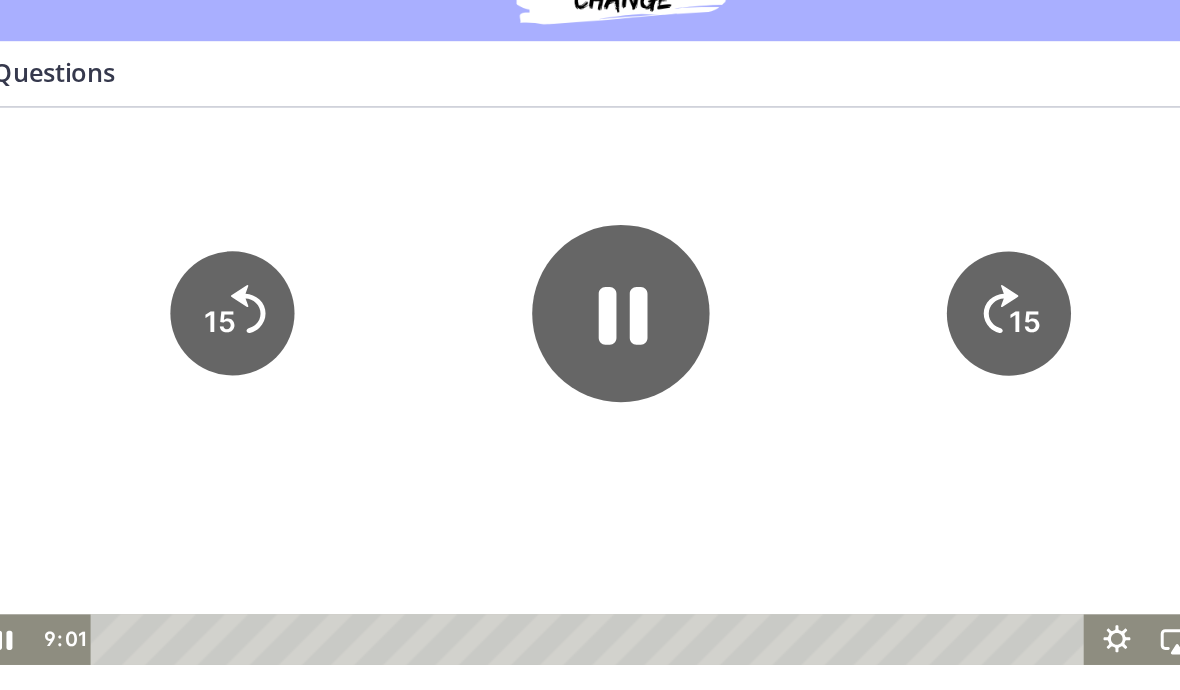click 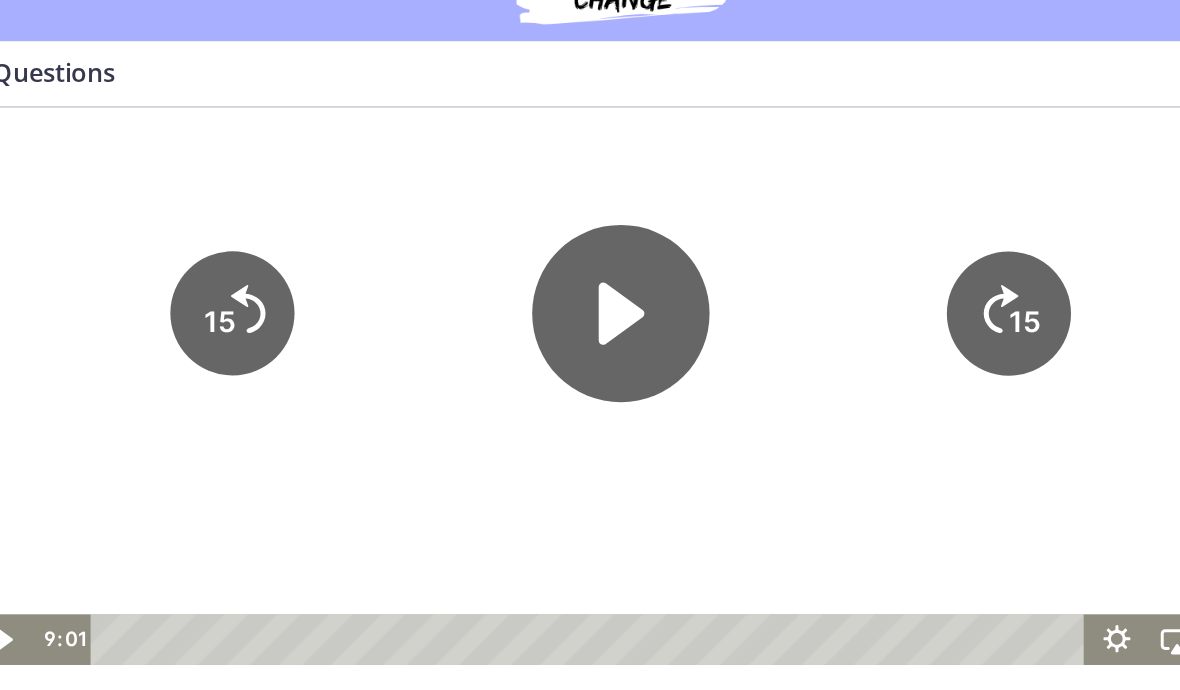 click 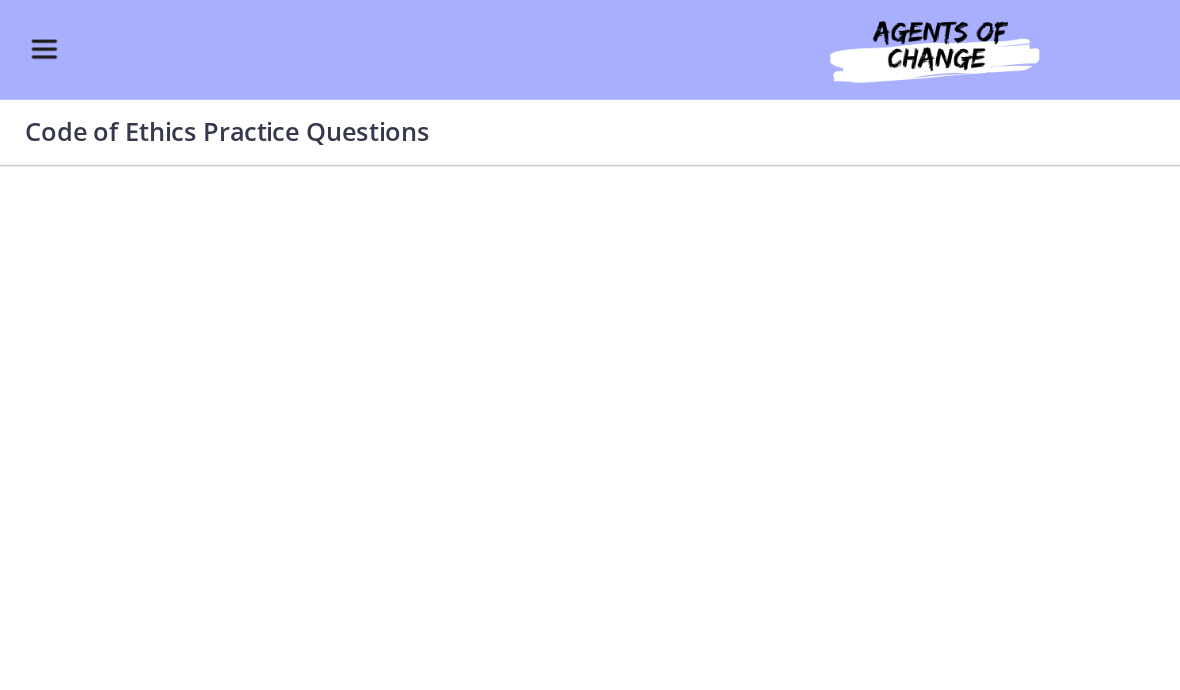 click at bounding box center (28, 37) 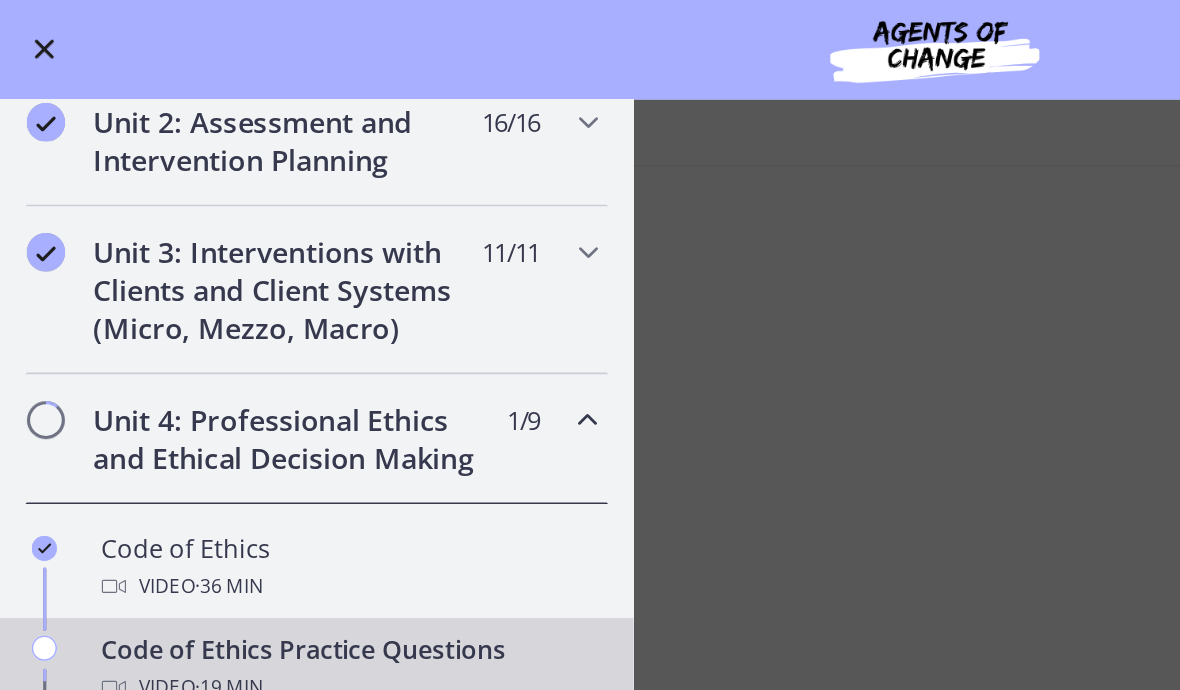 click at bounding box center [28, 32] 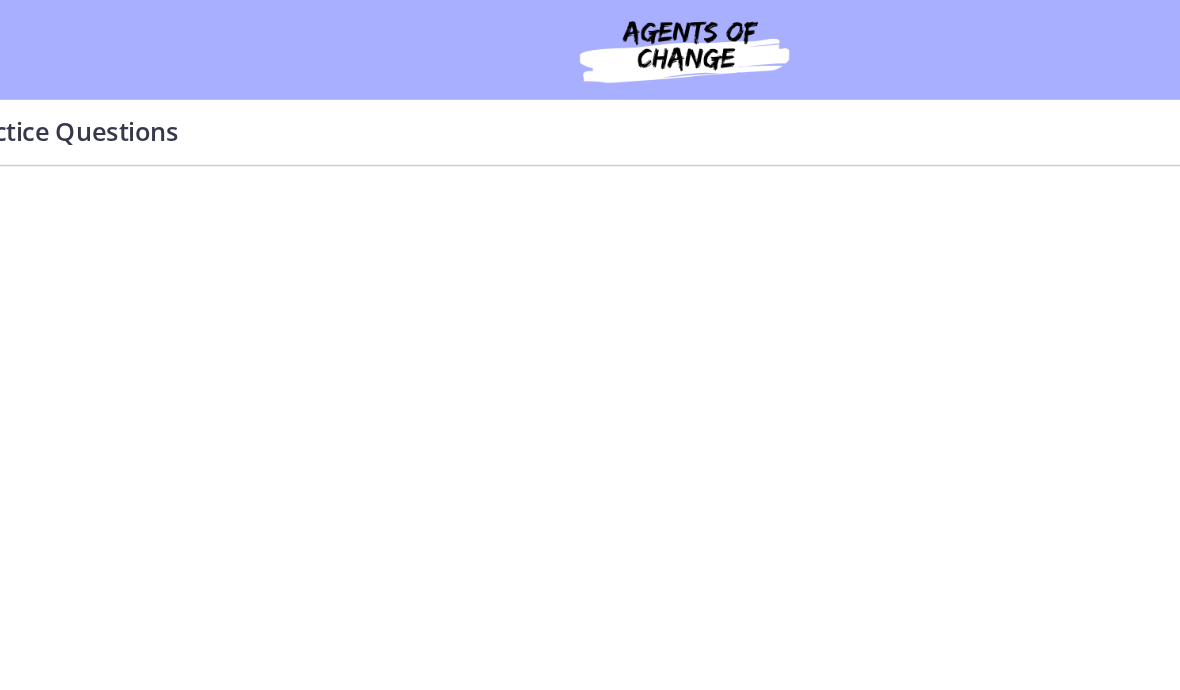 scroll, scrollTop: 440, scrollLeft: 0, axis: vertical 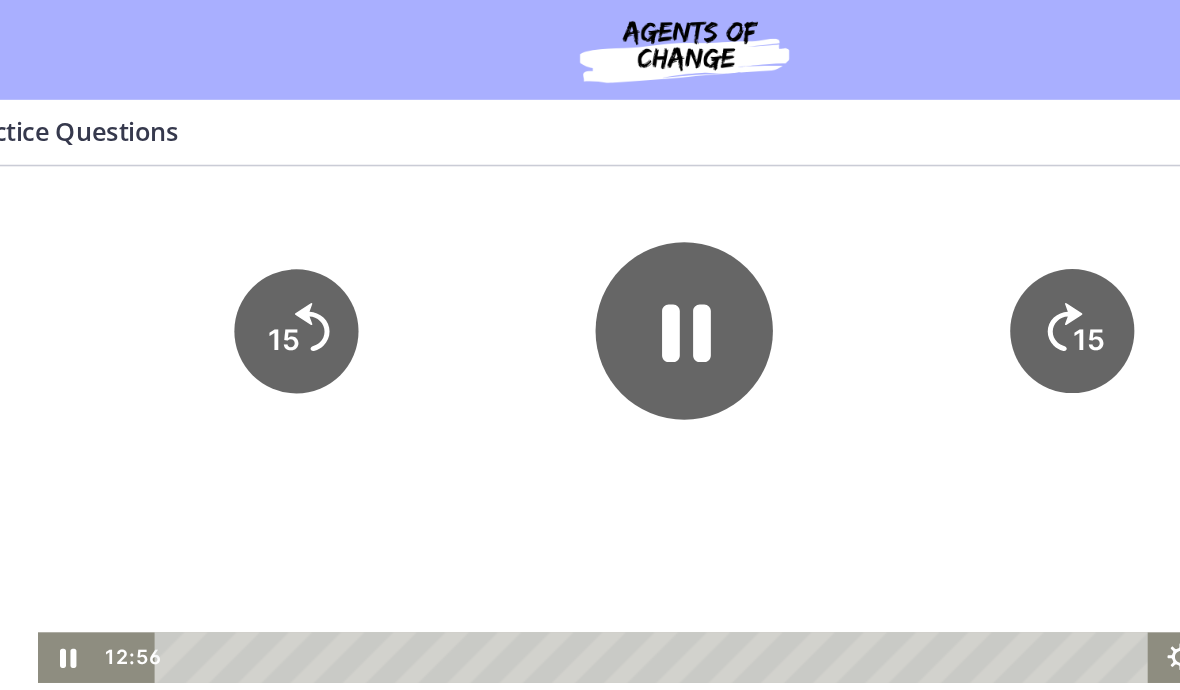 click 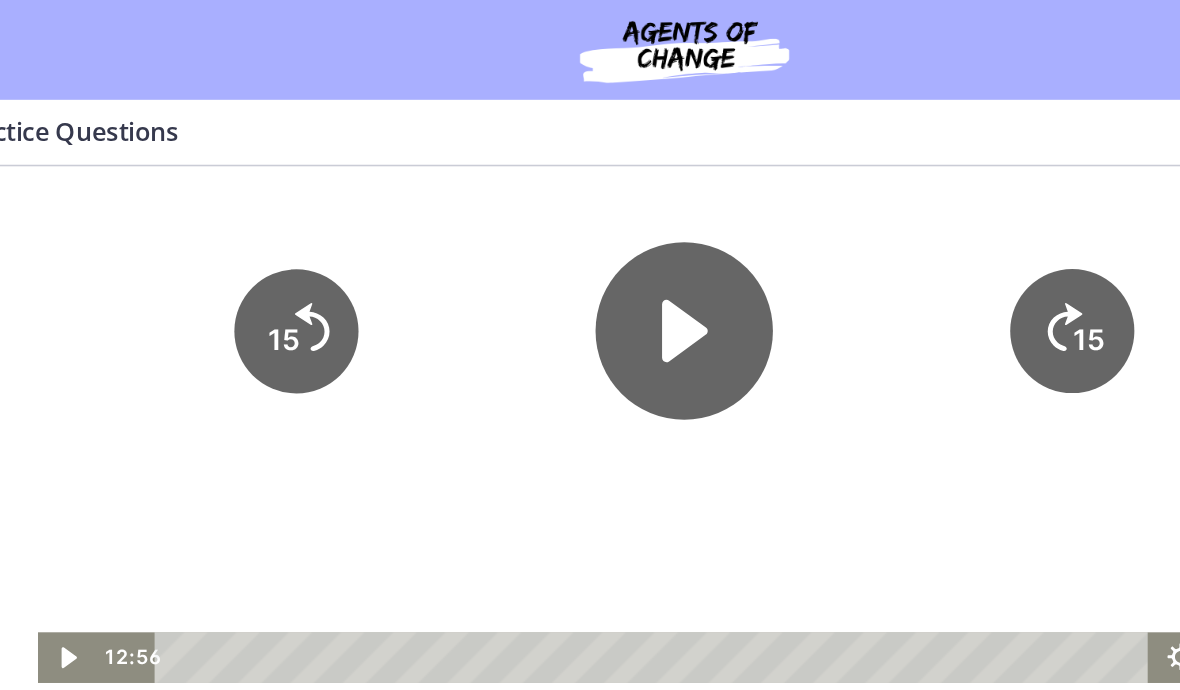 click 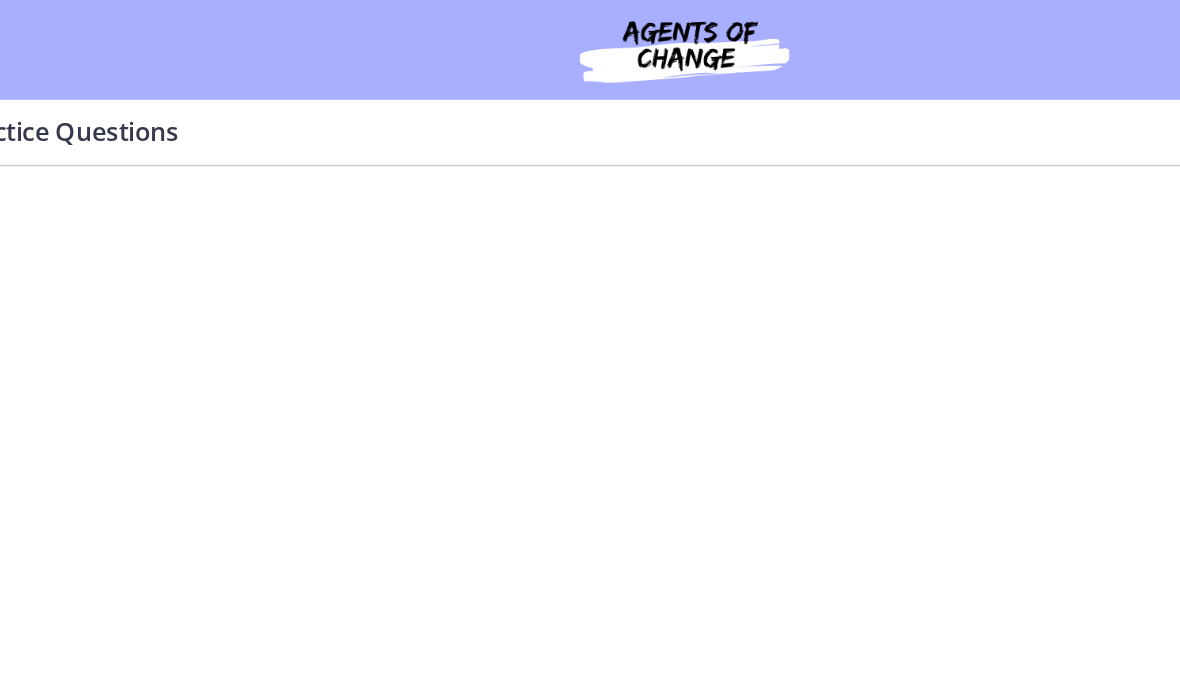 click at bounding box center [340, 236] 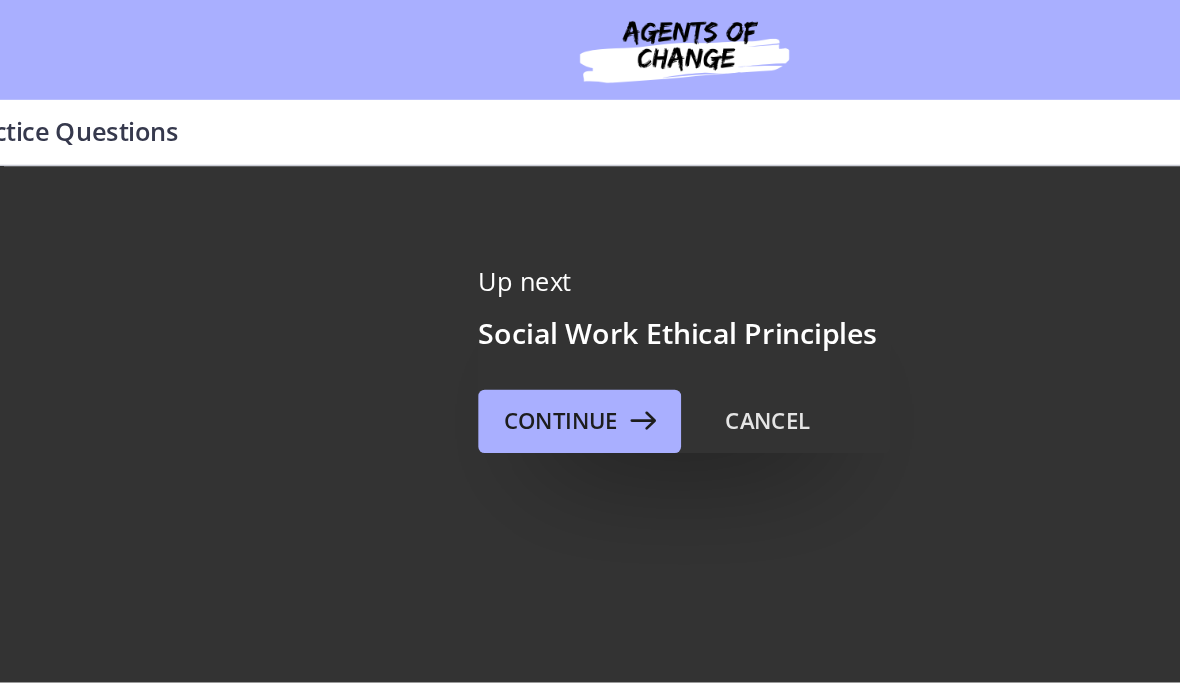 click on "Continue" at bounding box center (524, 267) 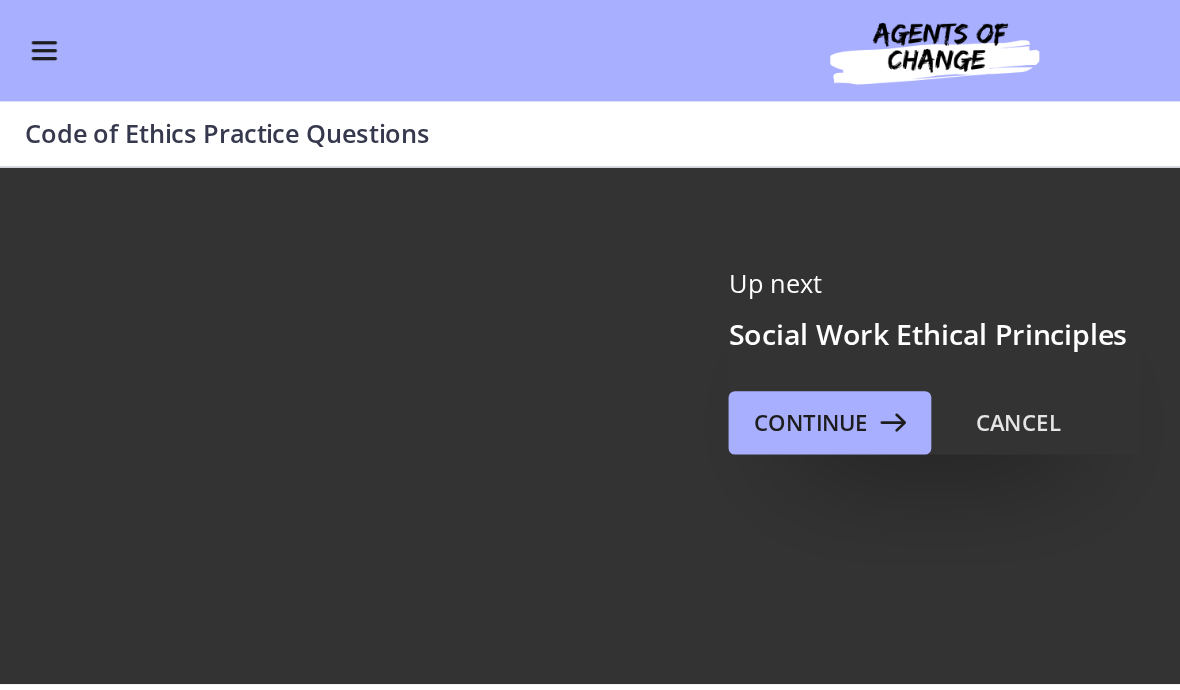 scroll, scrollTop: 0, scrollLeft: 0, axis: both 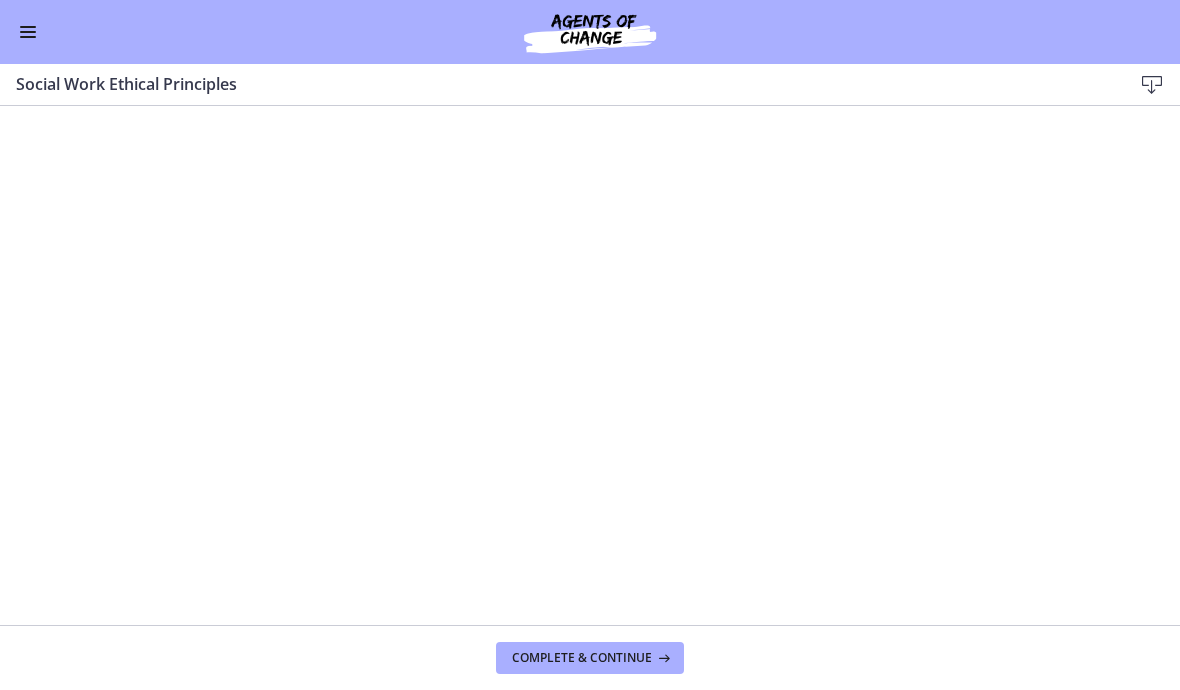 click on "Complete & continue" at bounding box center [582, 658] 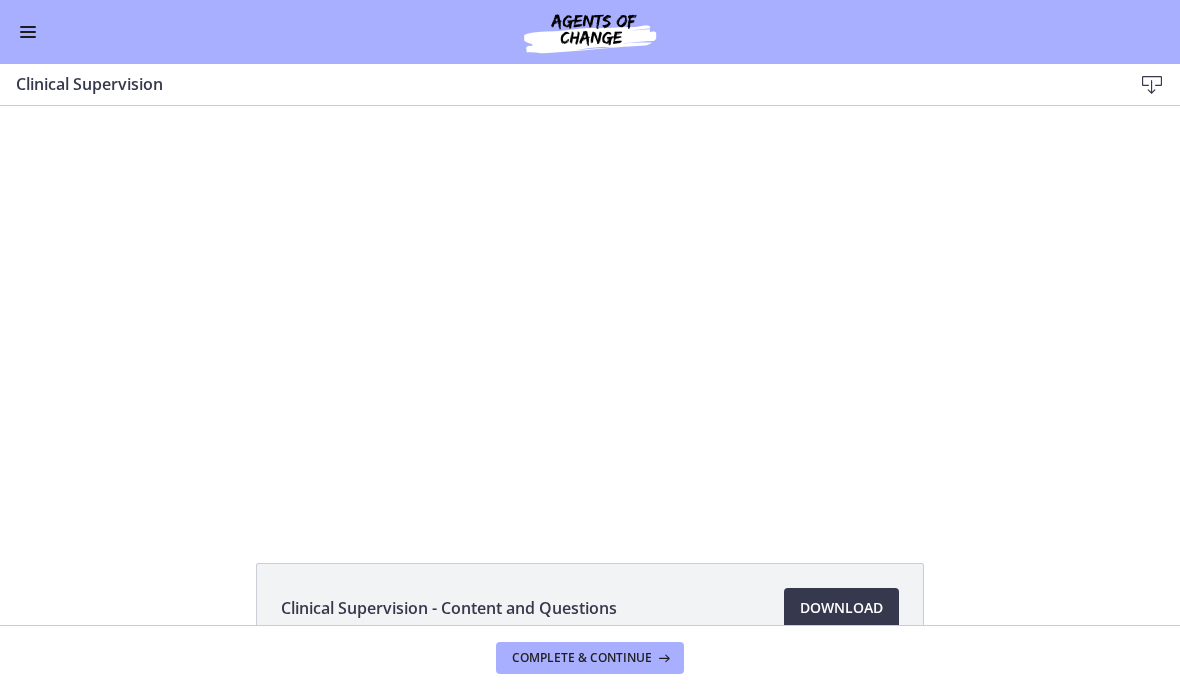 scroll, scrollTop: 0, scrollLeft: 0, axis: both 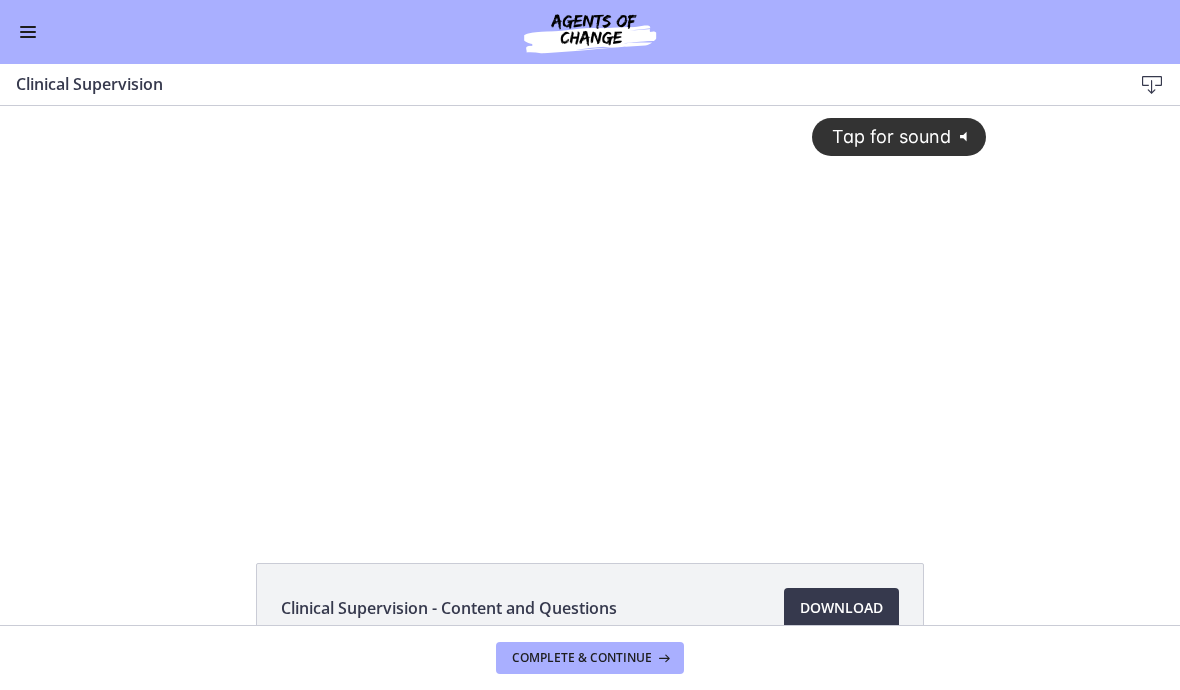 click on "Tap for sound
@keyframes VOLUME_SMALL_WAVE_FLASH {
0% { opacity: 0; }
33% { opacity: 1; }
66% { opacity: 1; }
100% { opacity: 0; }
}
@keyframes VOLUME_LARGE_WAVE_FLASH {
0% { opacity: 0; }
33% { opacity: 1; }
66% { opacity: 1; }
100% { opacity: 0; }
}
.volume__small-wave {
animation: VOLUME_SMALL_WAVE_FLASH 2s infinite;
opacity: 0;
}
.volume__large-wave {
animation: VOLUME_LARGE_WAVE_FLASH 2s infinite .3s;
opacity: 0;
}" at bounding box center [590, 295] 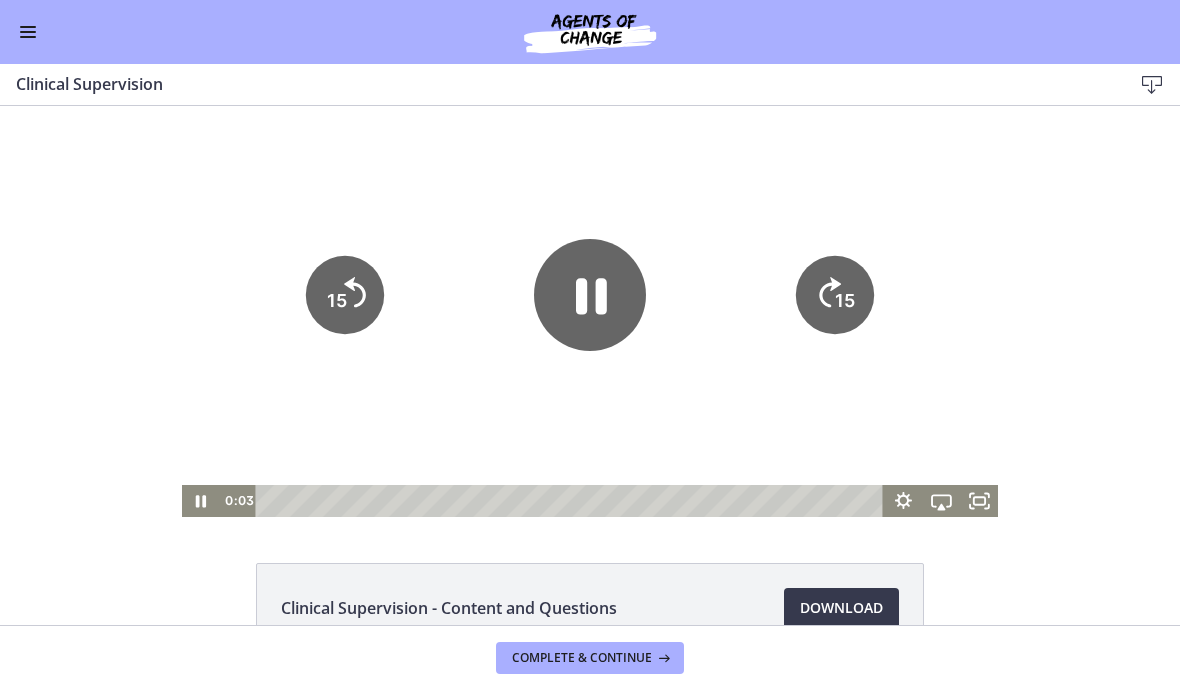 click 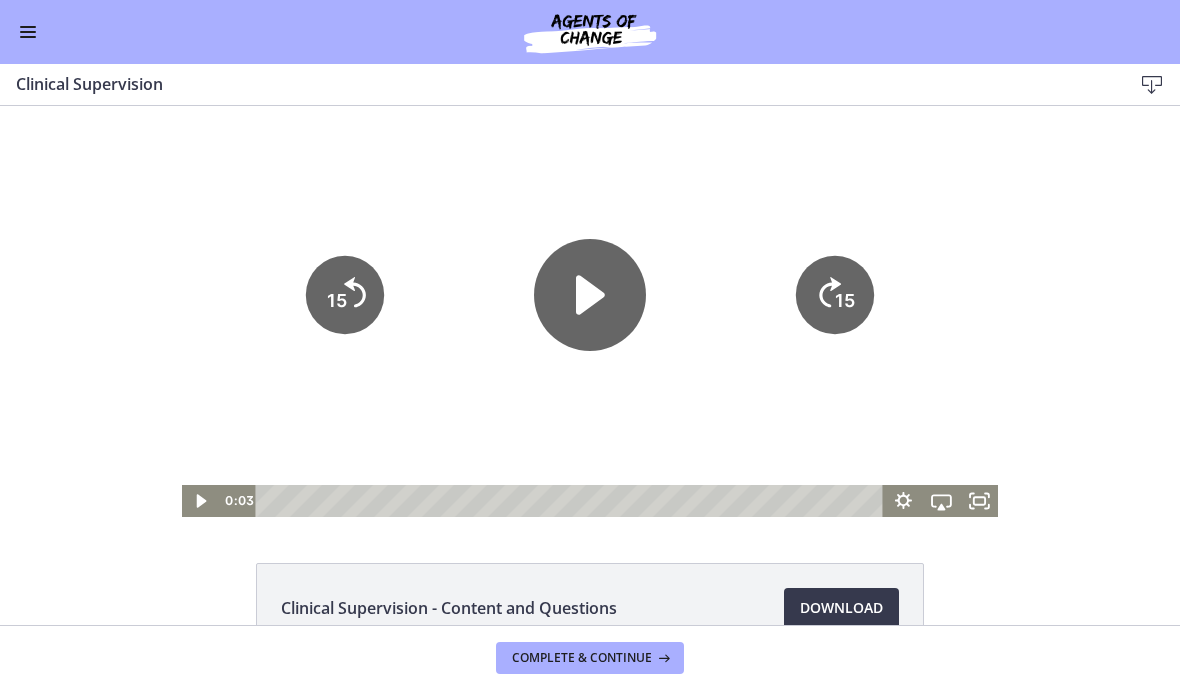 click at bounding box center (28, 32) 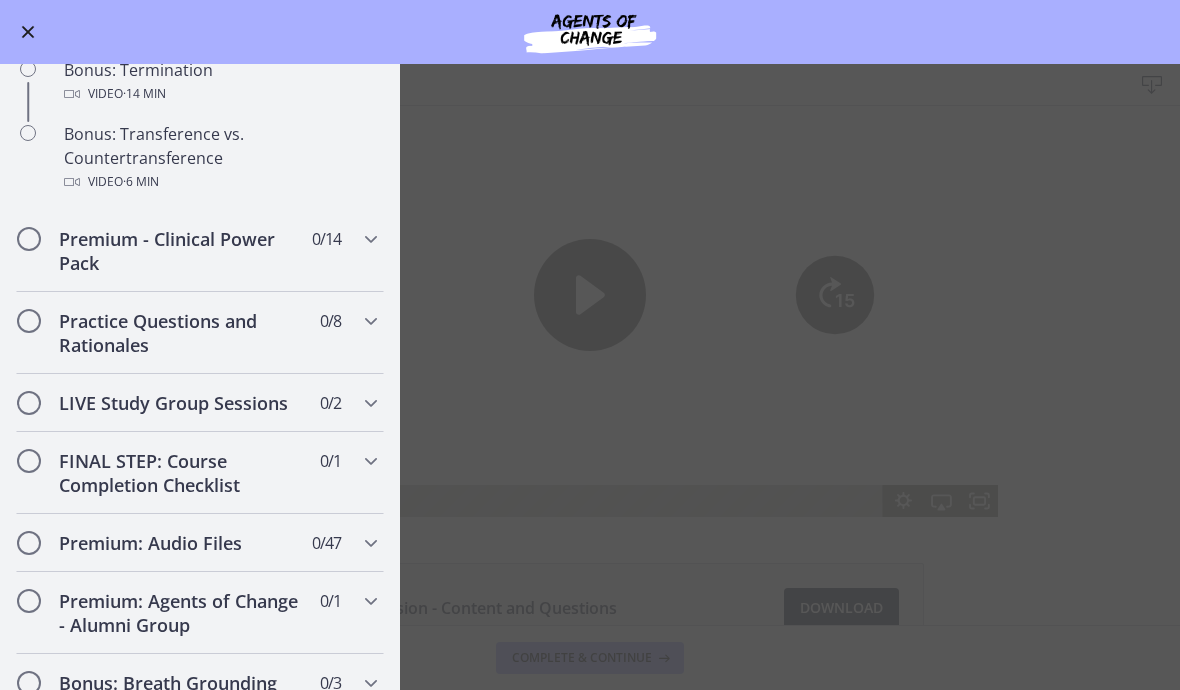 scroll, scrollTop: 1315, scrollLeft: 0, axis: vertical 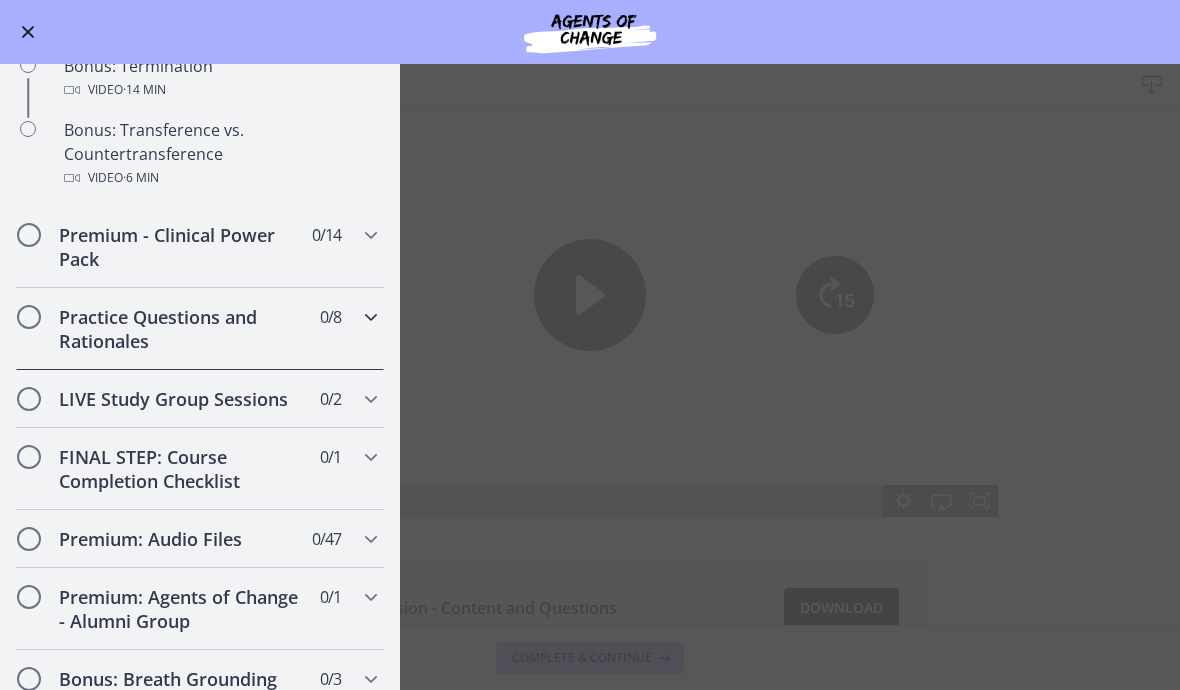 click on "Practice Questions and Rationales" at bounding box center (181, 329) 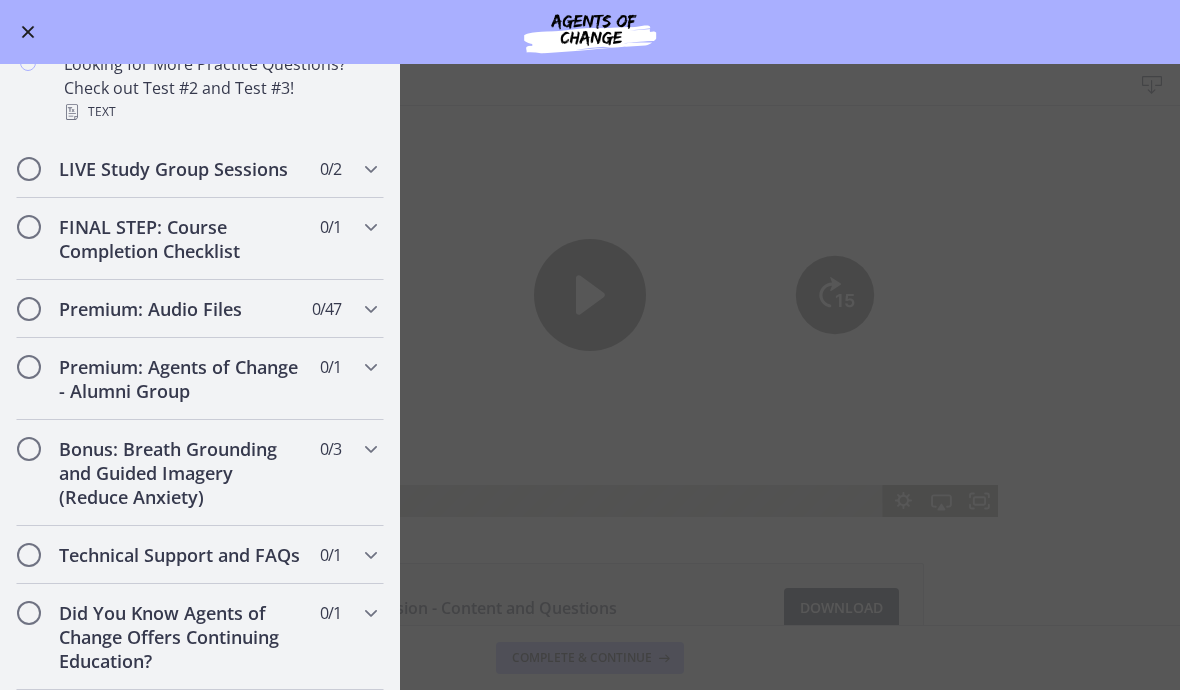 scroll, scrollTop: 1505, scrollLeft: 0, axis: vertical 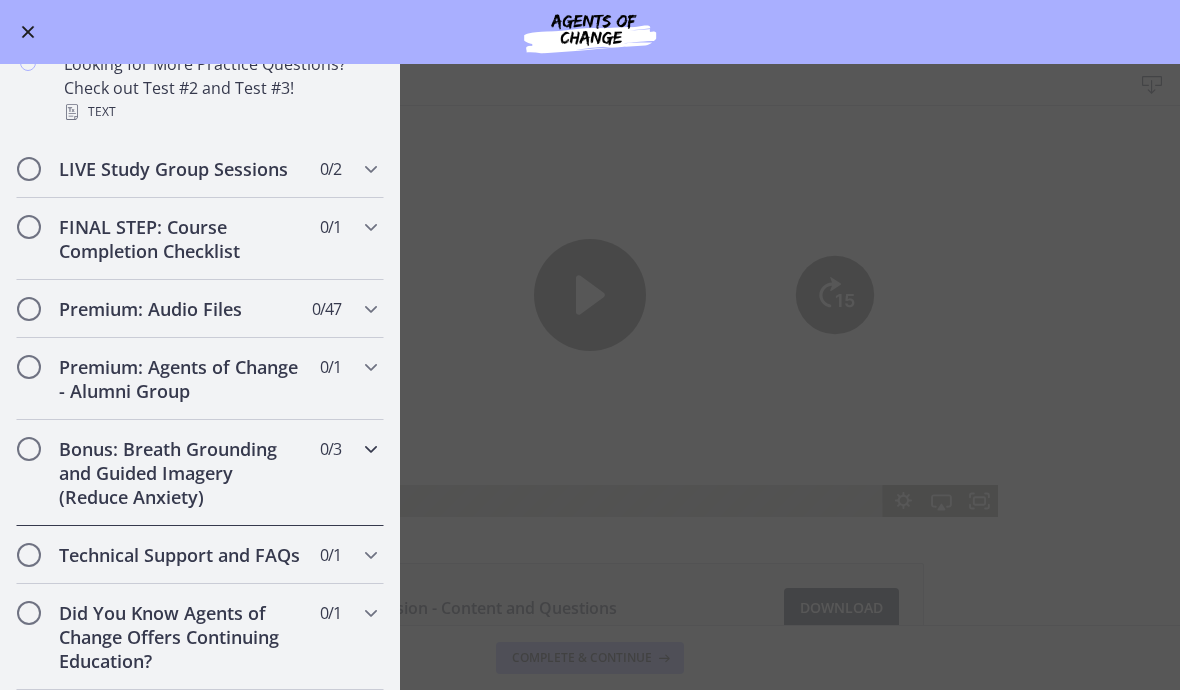 click on "Bonus: Breath Grounding and Guided Imagery (Reduce Anxiety)" at bounding box center [181, 473] 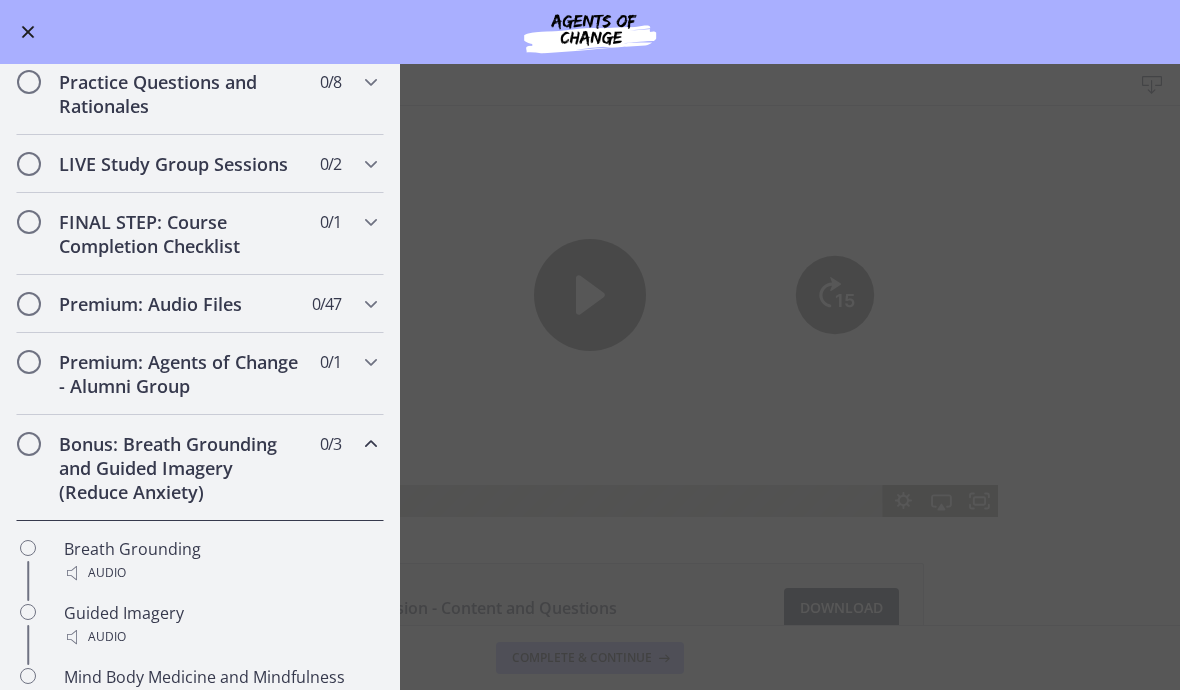 scroll, scrollTop: 908, scrollLeft: 0, axis: vertical 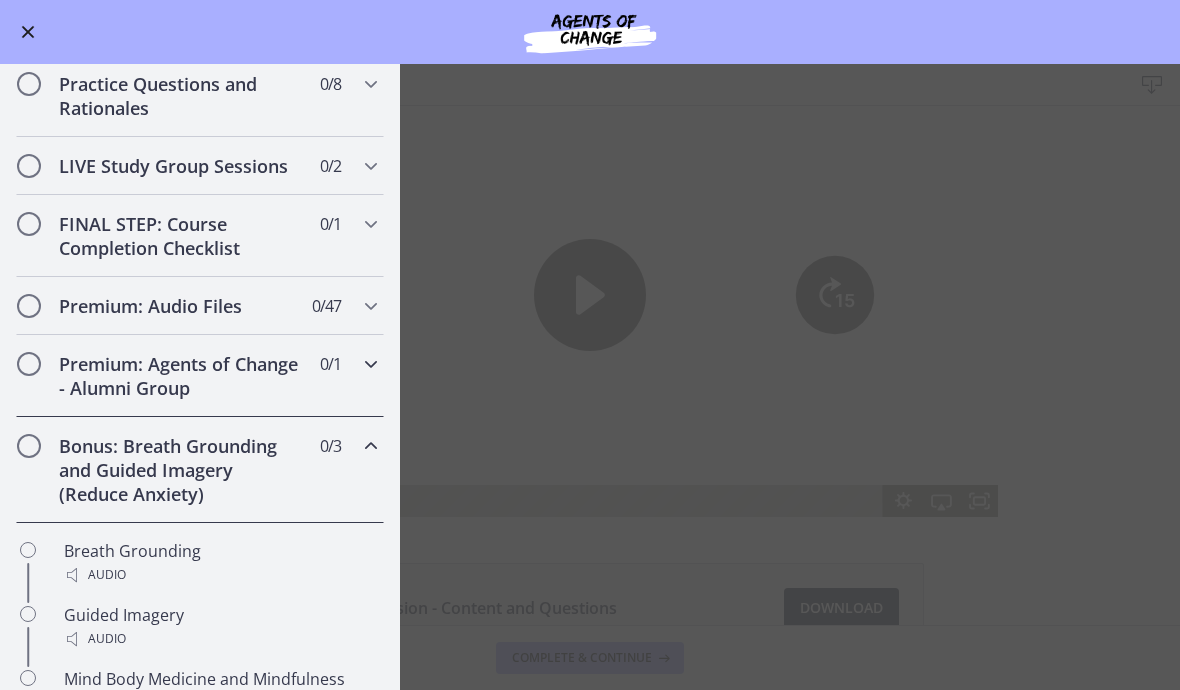 click on "Premium: Agents of Change - Alumni Group
0  /  1
Completed" at bounding box center [200, 376] 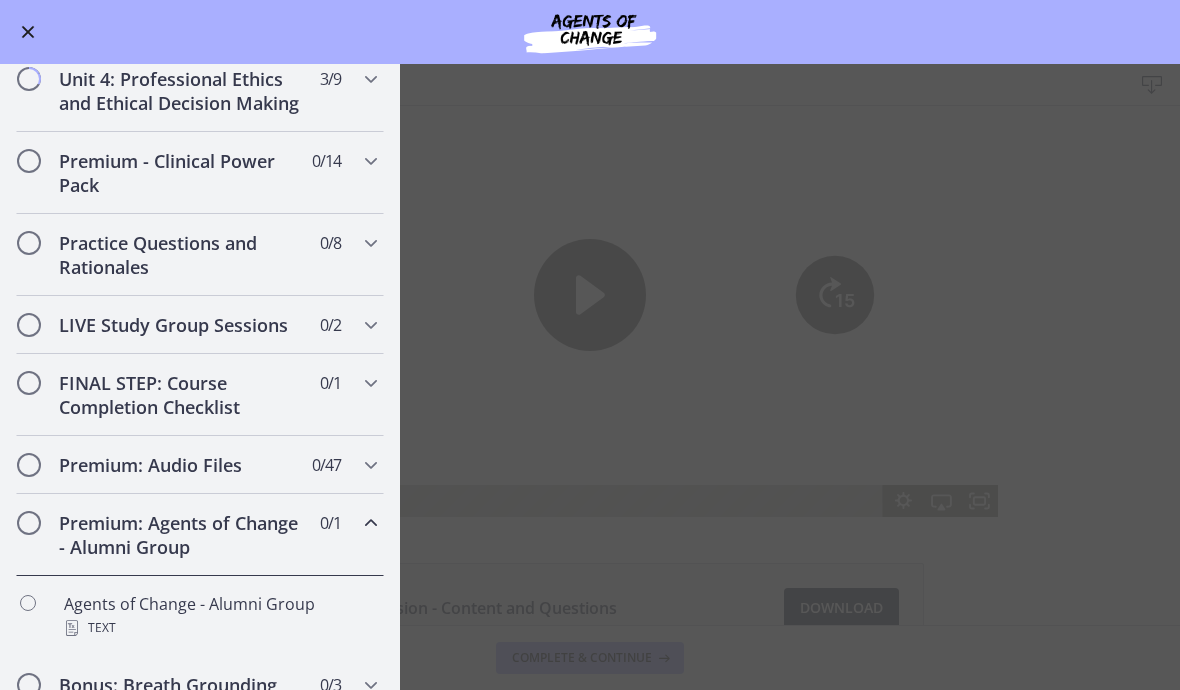 scroll, scrollTop: 745, scrollLeft: 0, axis: vertical 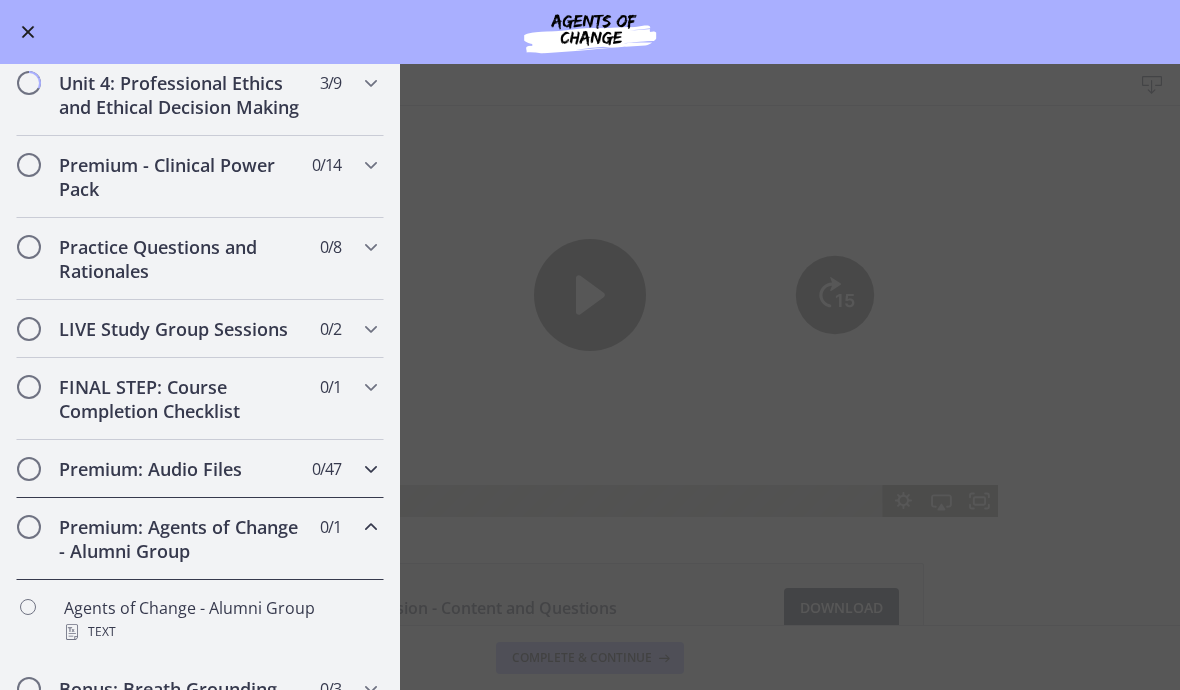 click on "Premium: Audio Files
0  /  47
Completed" at bounding box center [200, 469] 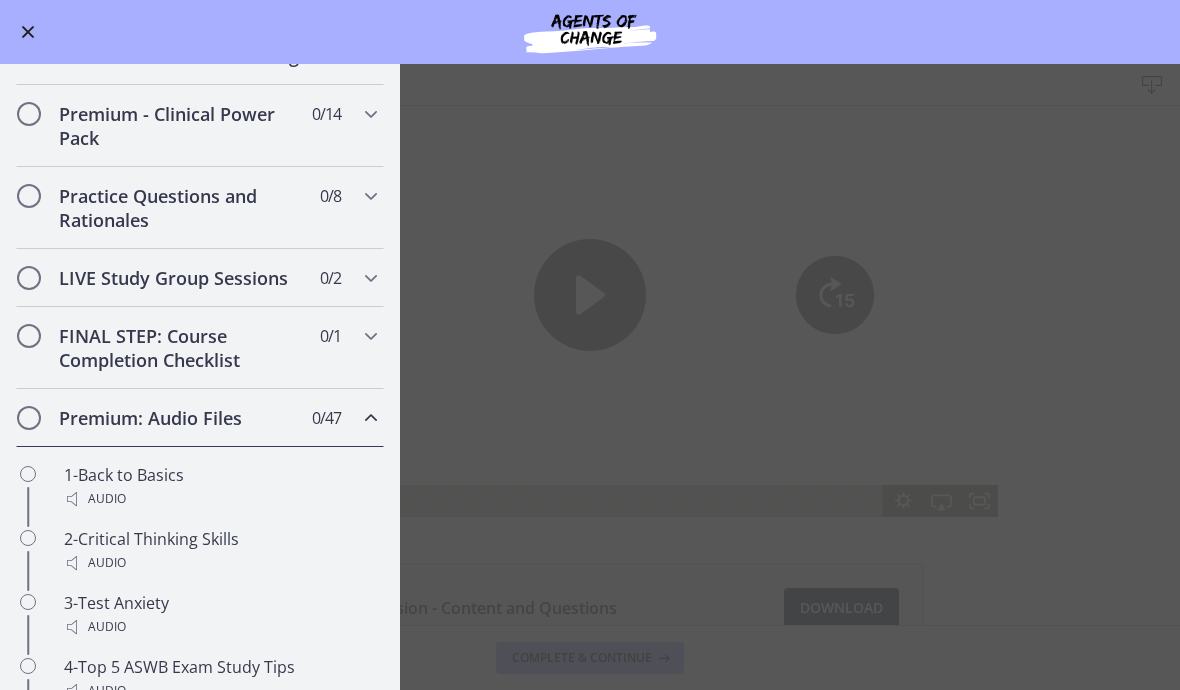 scroll, scrollTop: 807, scrollLeft: 0, axis: vertical 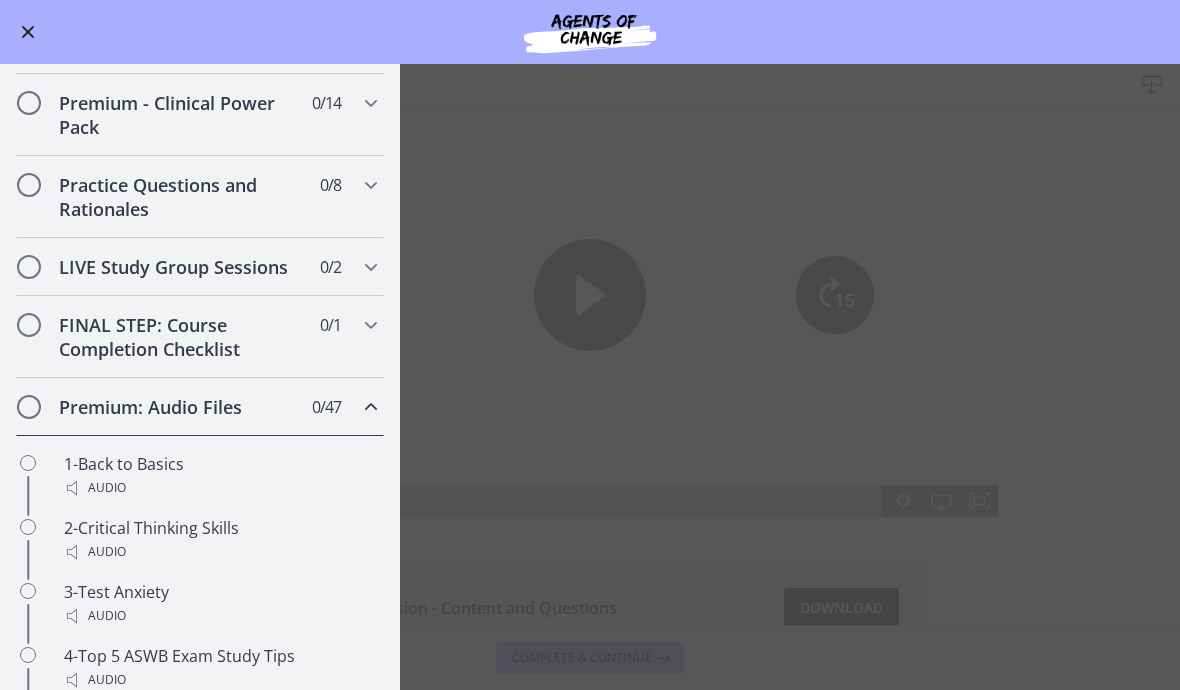 click on "Premium: Audio Files" at bounding box center [181, 407] 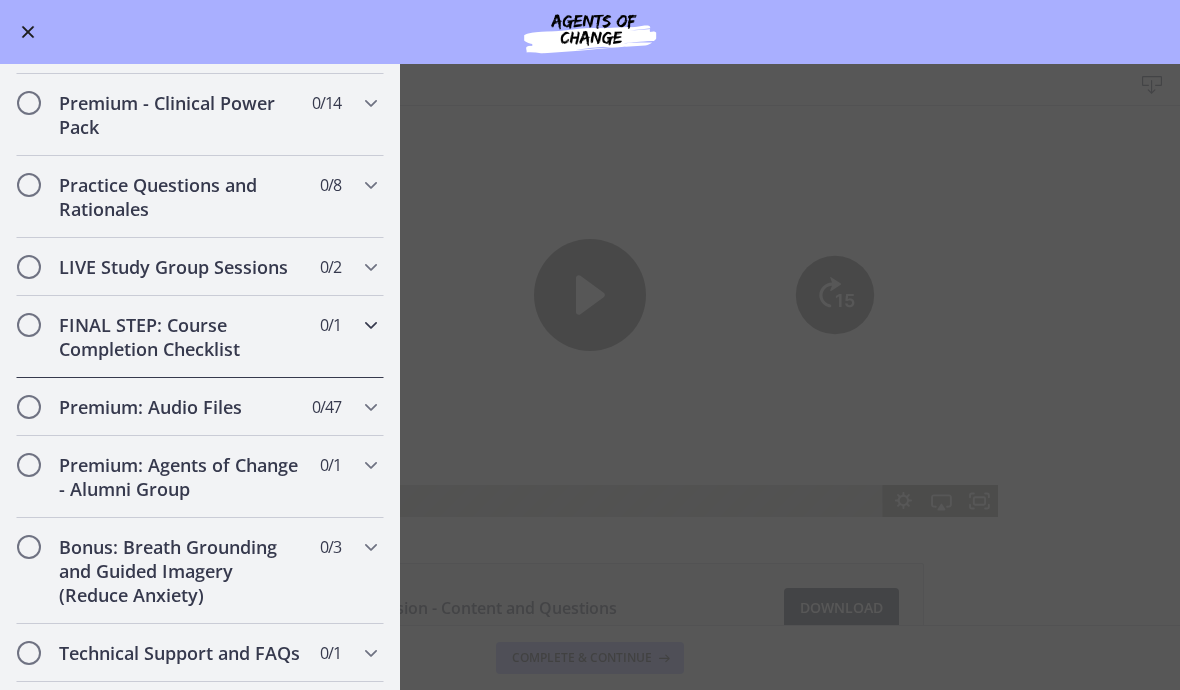 click on "FINAL STEP: Course Completion Checklist" at bounding box center [181, 337] 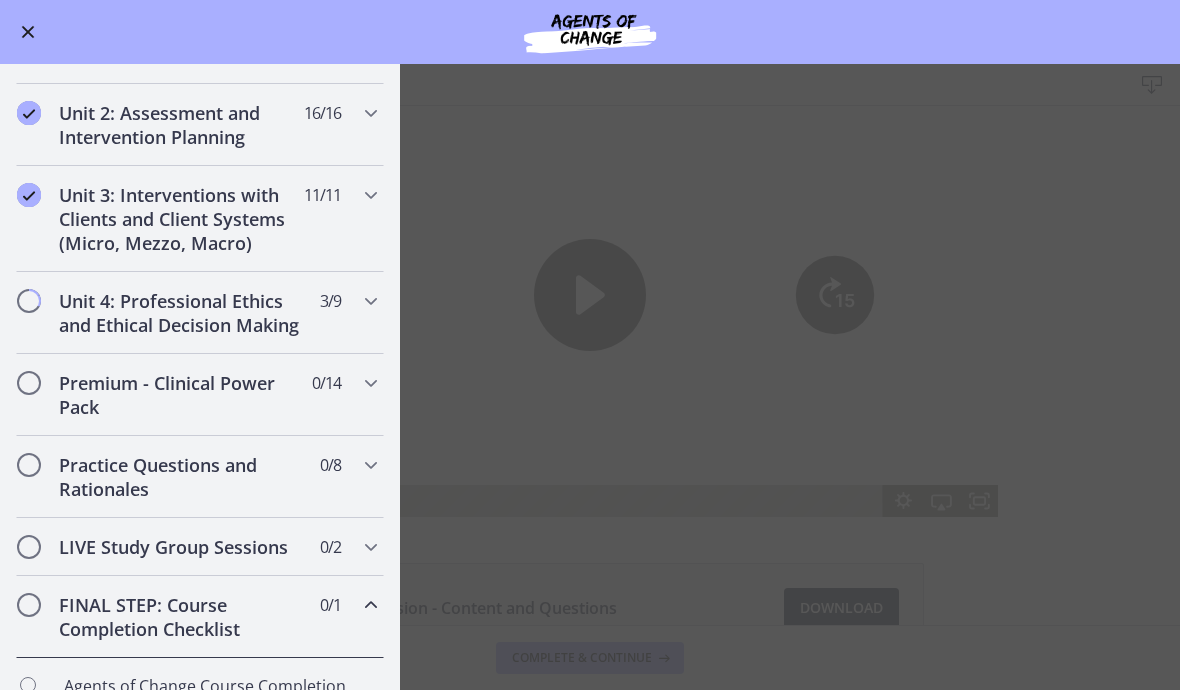 scroll, scrollTop: 531, scrollLeft: 0, axis: vertical 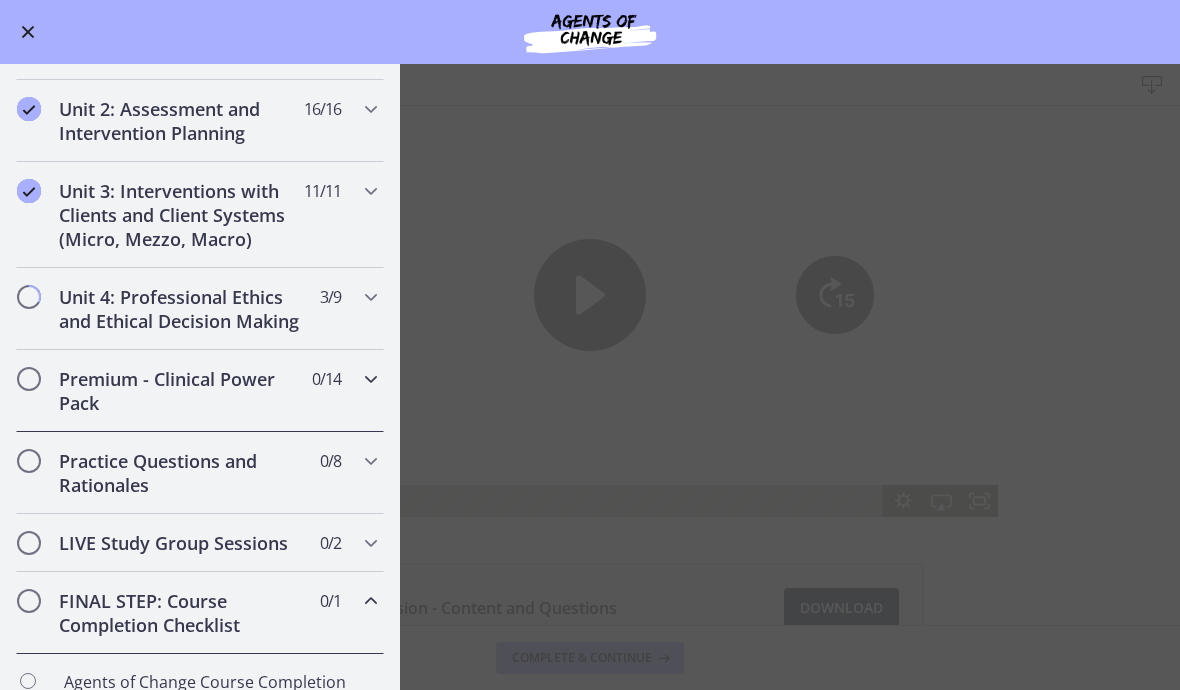 click on "Premium - Clinical Power Pack" at bounding box center [181, 391] 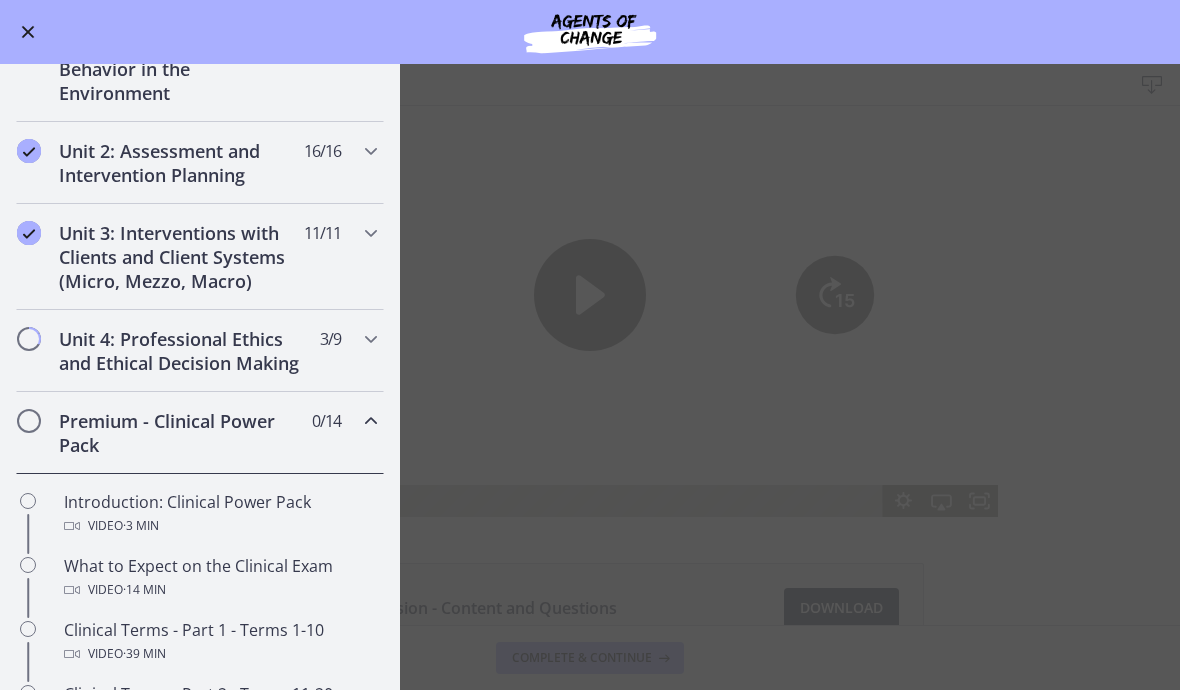scroll, scrollTop: 482, scrollLeft: 0, axis: vertical 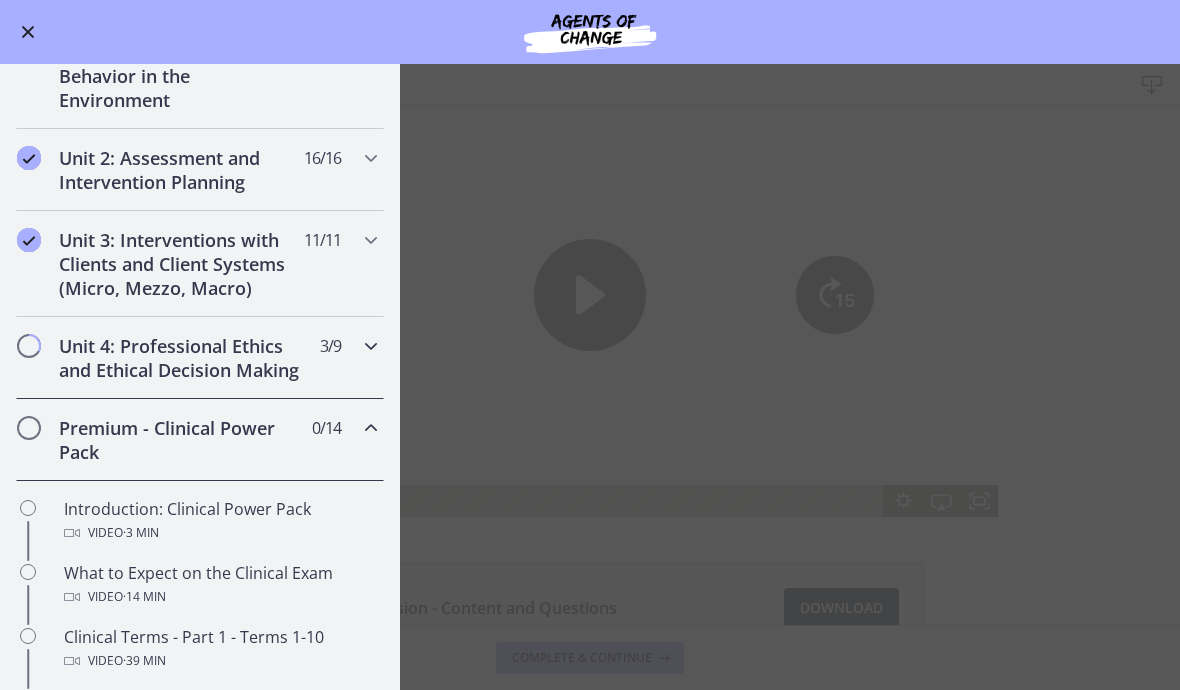 click on "Unit 4: Professional Ethics and Ethical Decision Making" at bounding box center (181, 358) 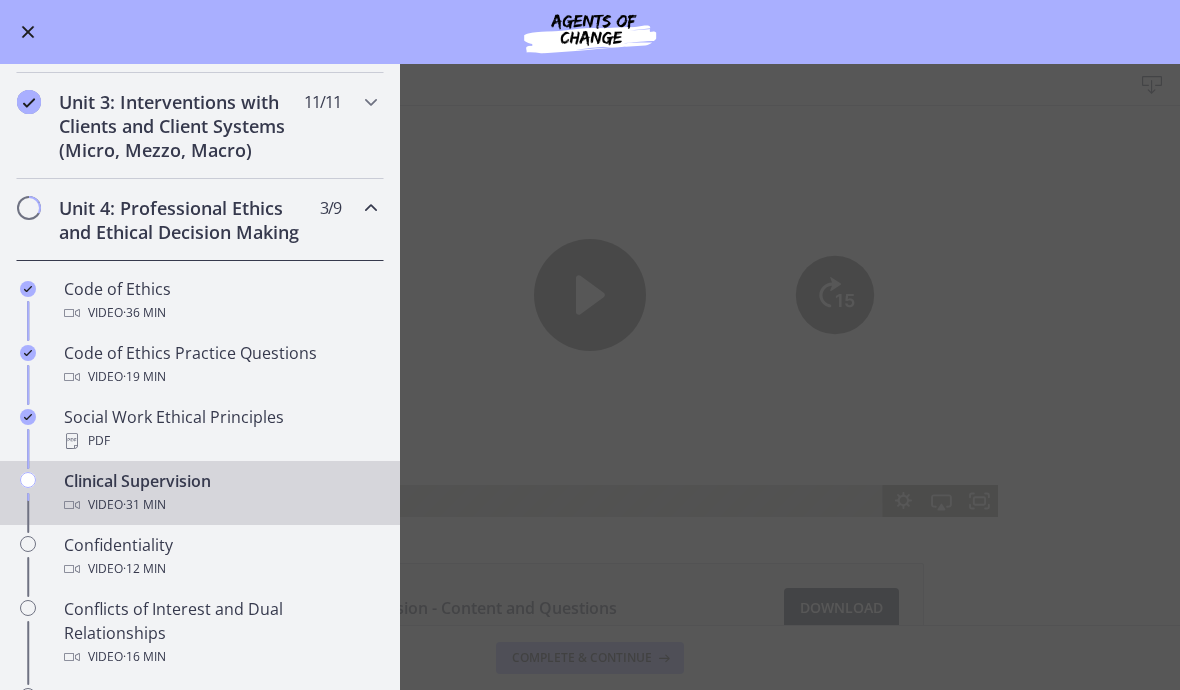 scroll, scrollTop: 625, scrollLeft: 0, axis: vertical 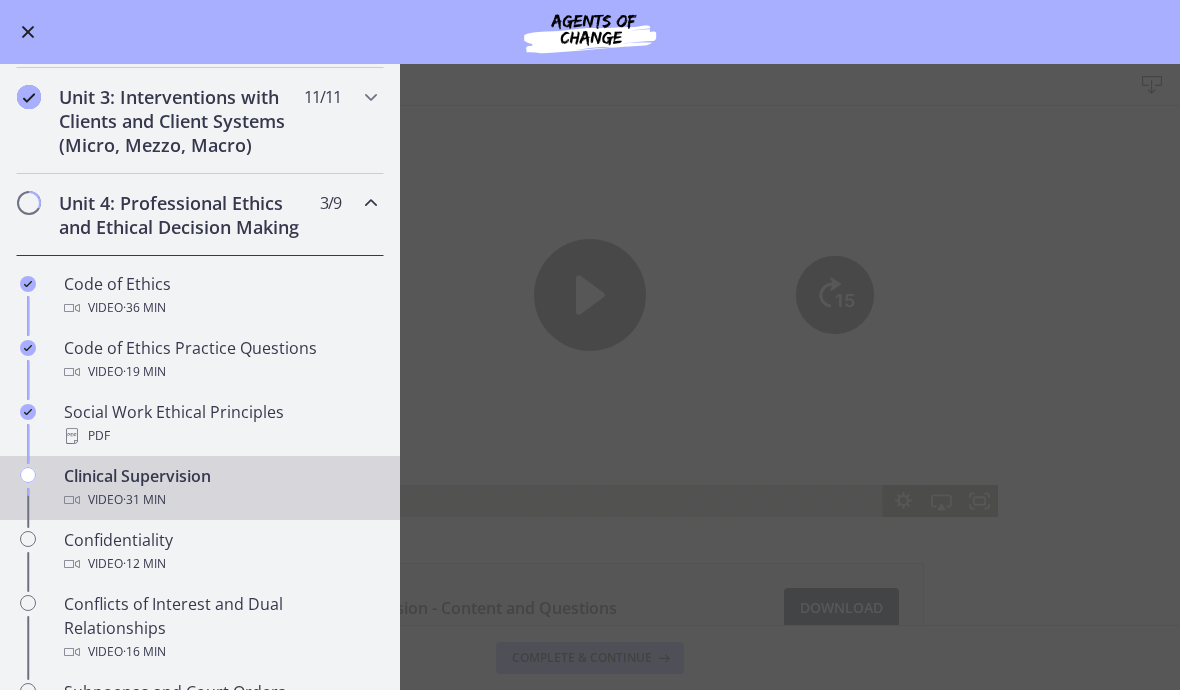 click at bounding box center [28, 32] 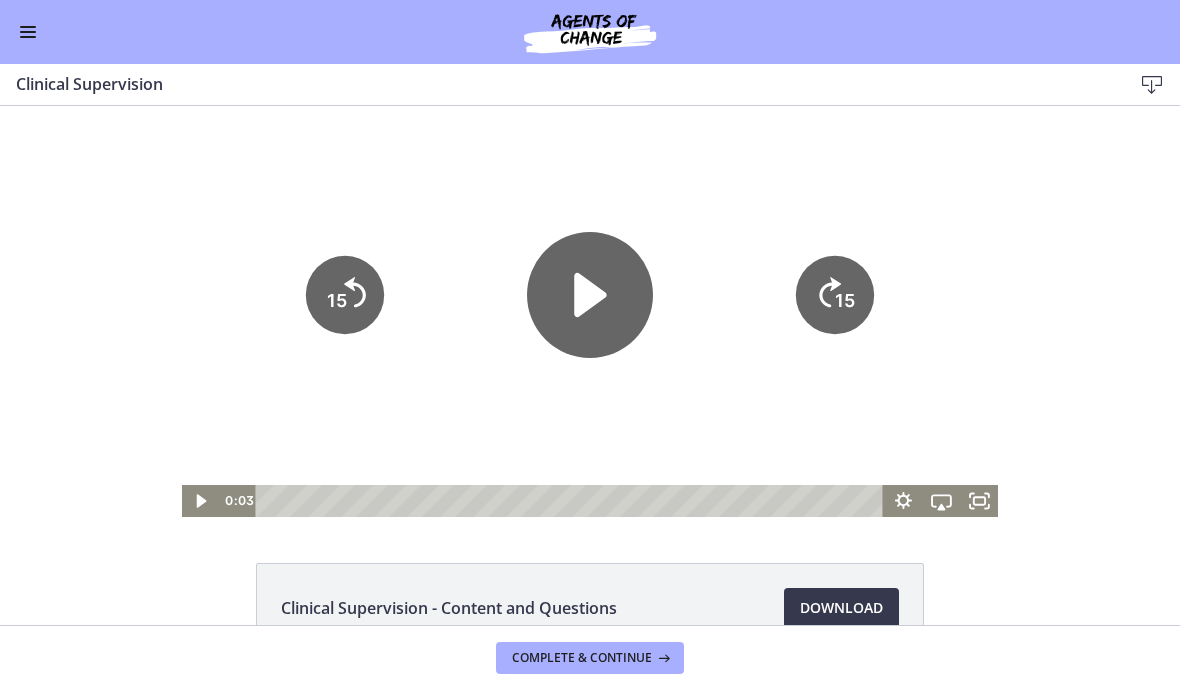 click 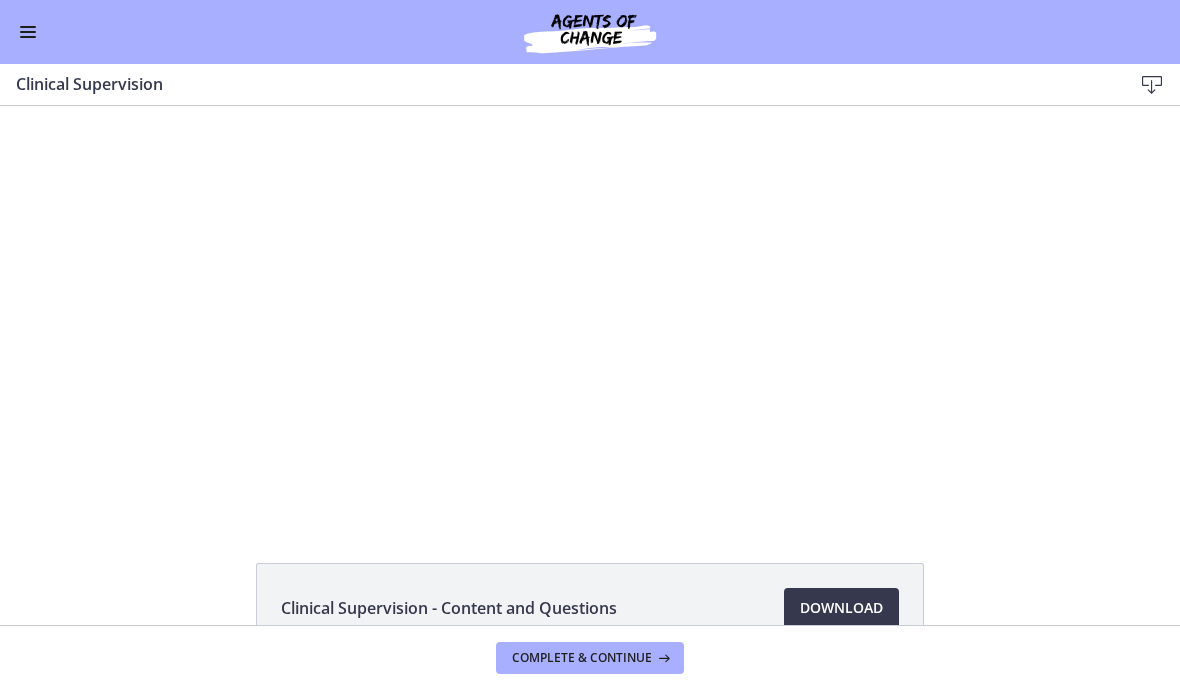 click at bounding box center [590, 311] 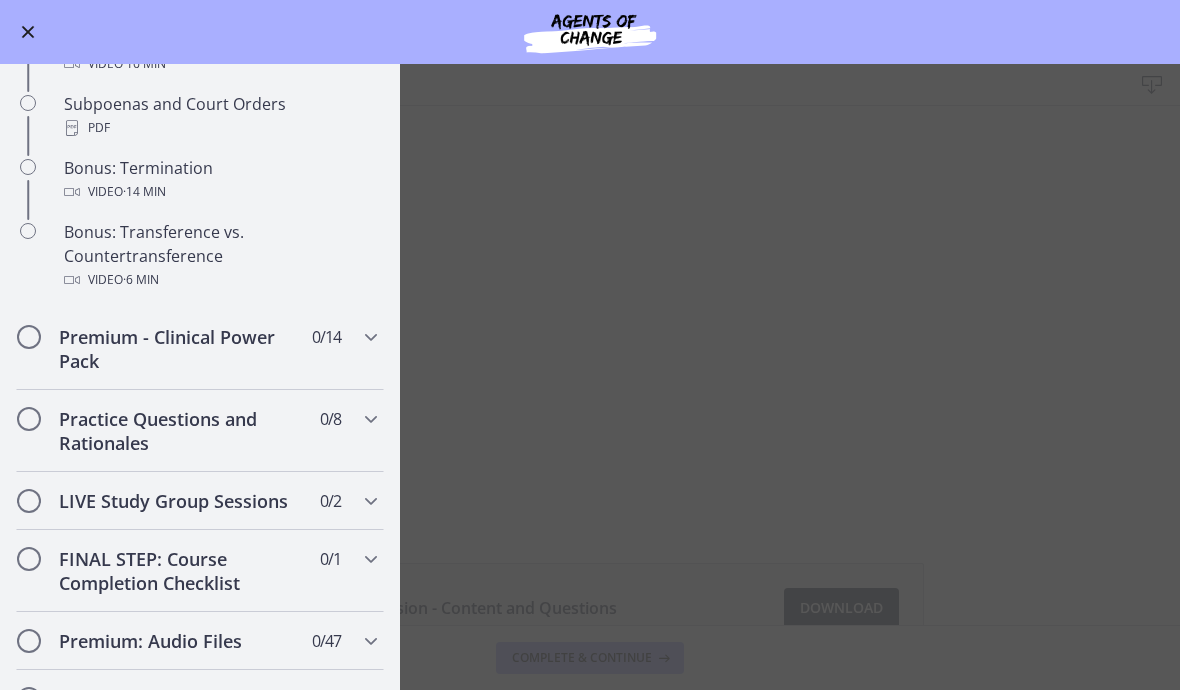 scroll, scrollTop: 1214, scrollLeft: 0, axis: vertical 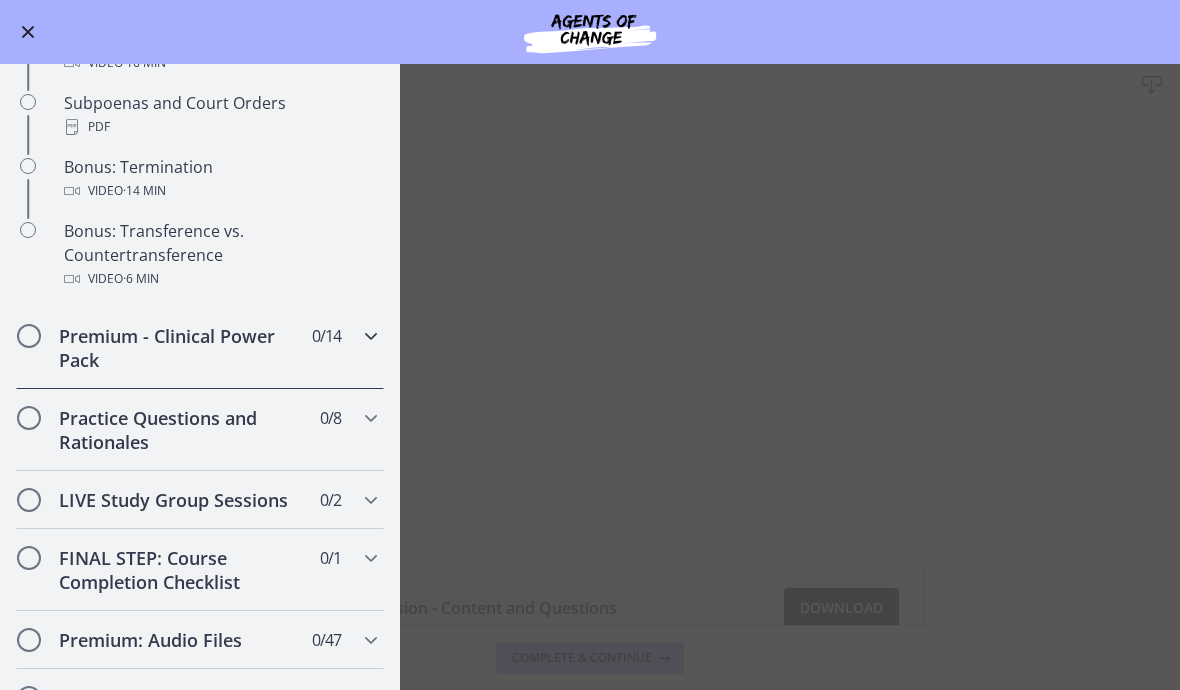 click on "Premium - Clinical Power Pack" at bounding box center [181, 348] 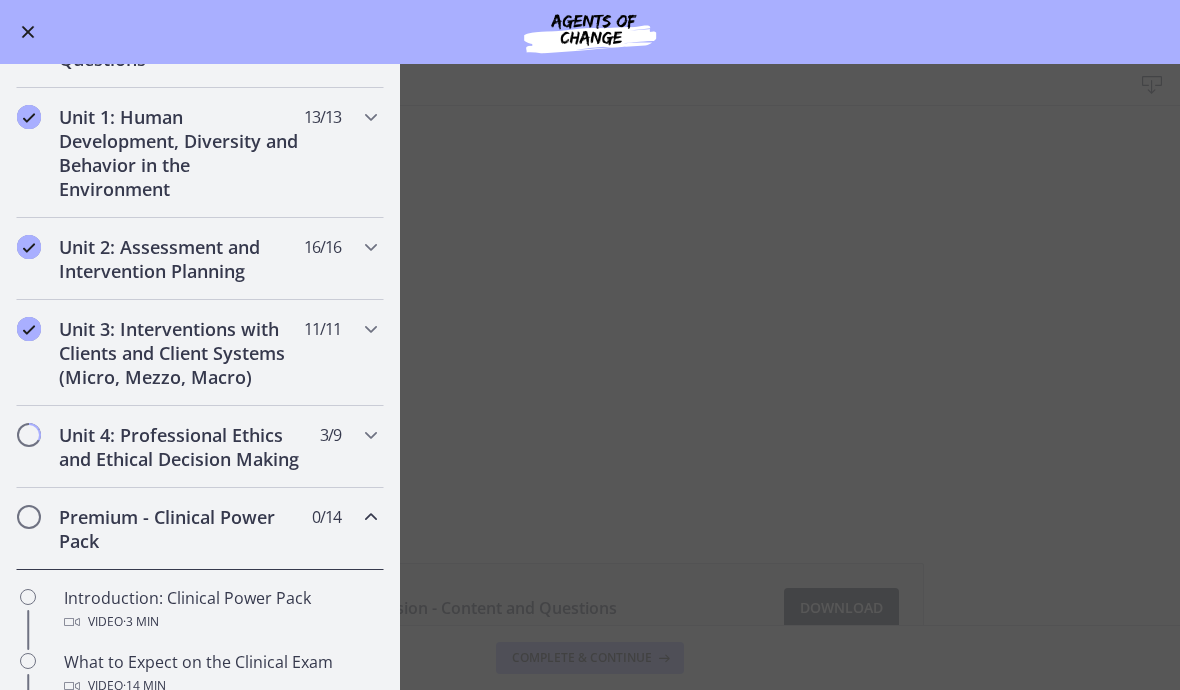 scroll, scrollTop: 441, scrollLeft: 0, axis: vertical 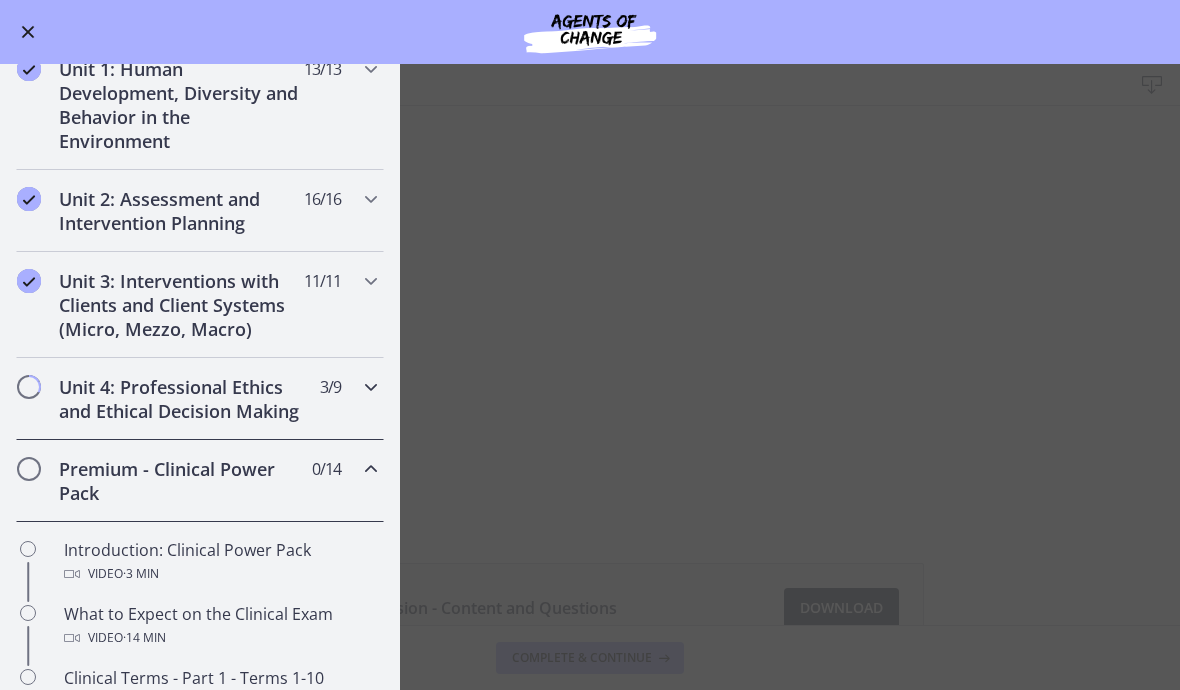 click on "Unit 4: Professional Ethics and Ethical Decision Making" at bounding box center [181, 399] 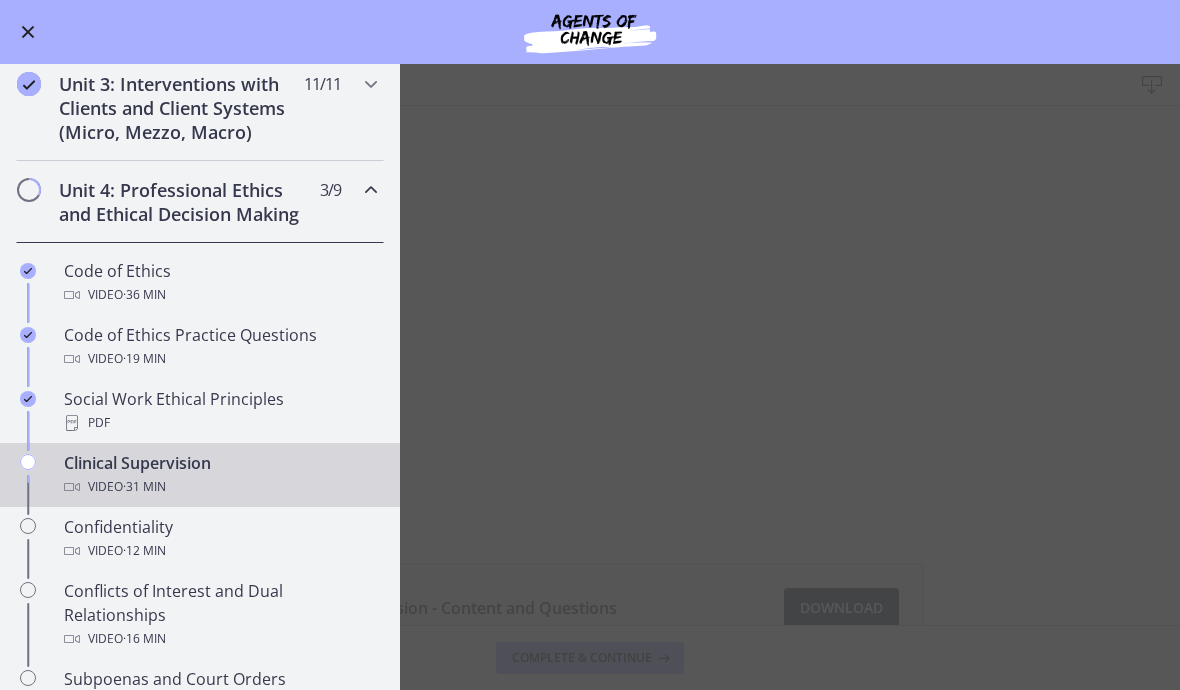 scroll, scrollTop: 699, scrollLeft: 0, axis: vertical 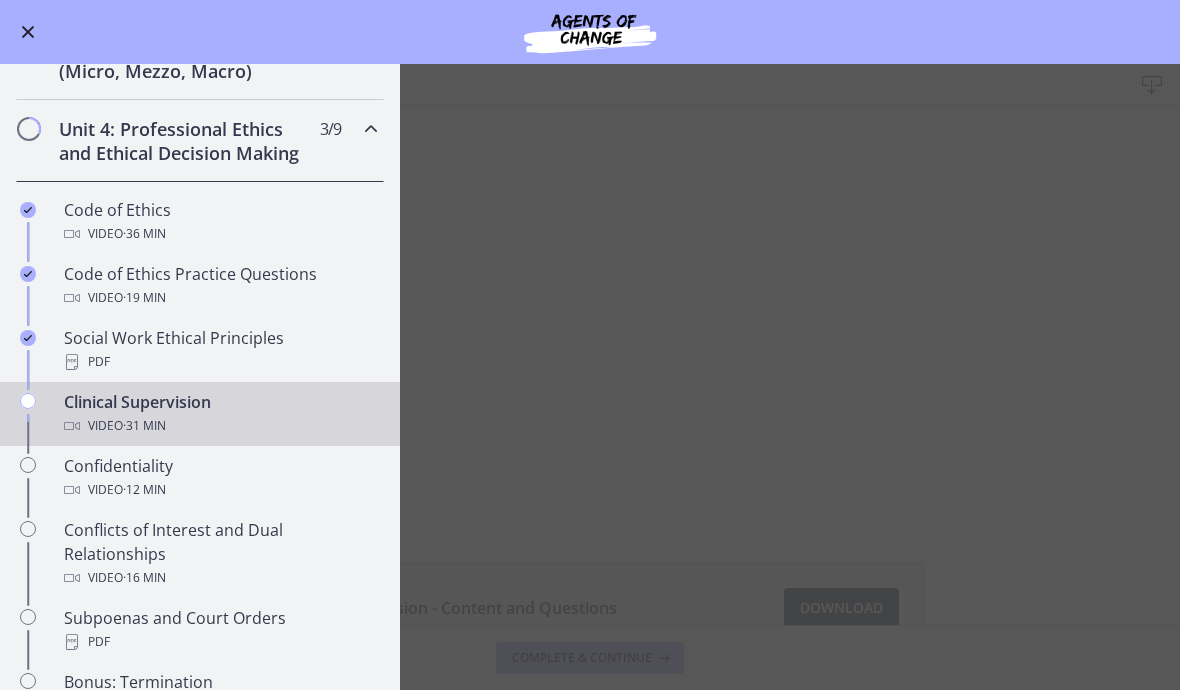 click at bounding box center [28, 32] 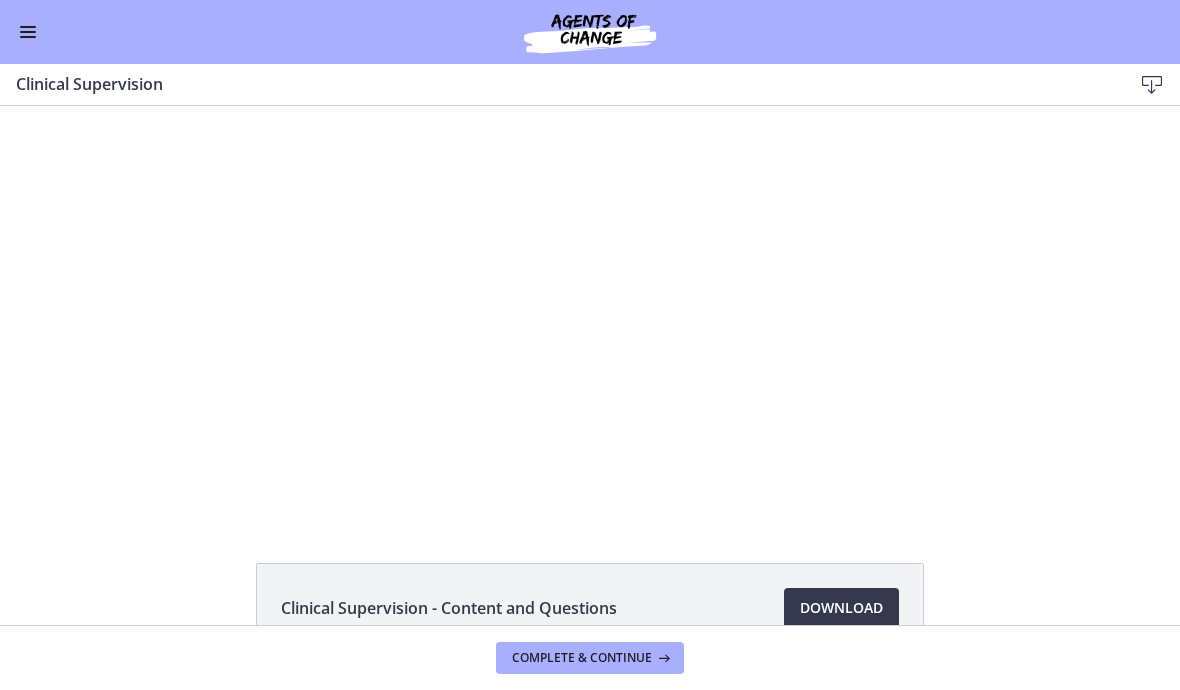 click at bounding box center (590, 311) 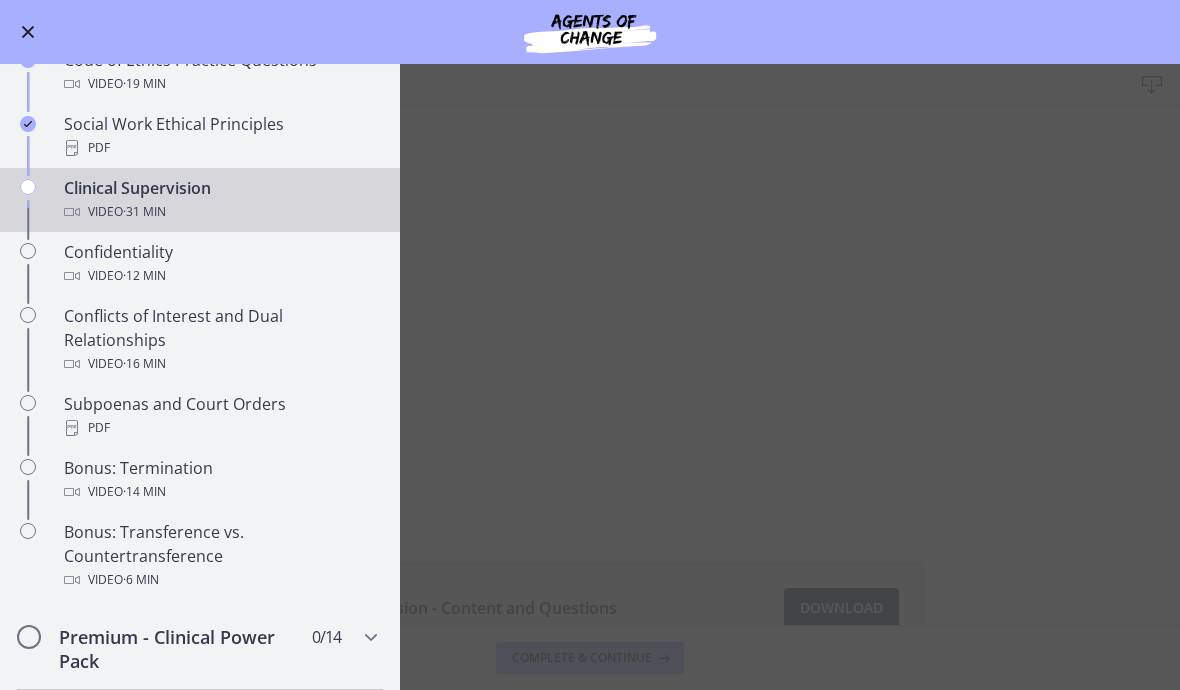 scroll, scrollTop: 914, scrollLeft: 0, axis: vertical 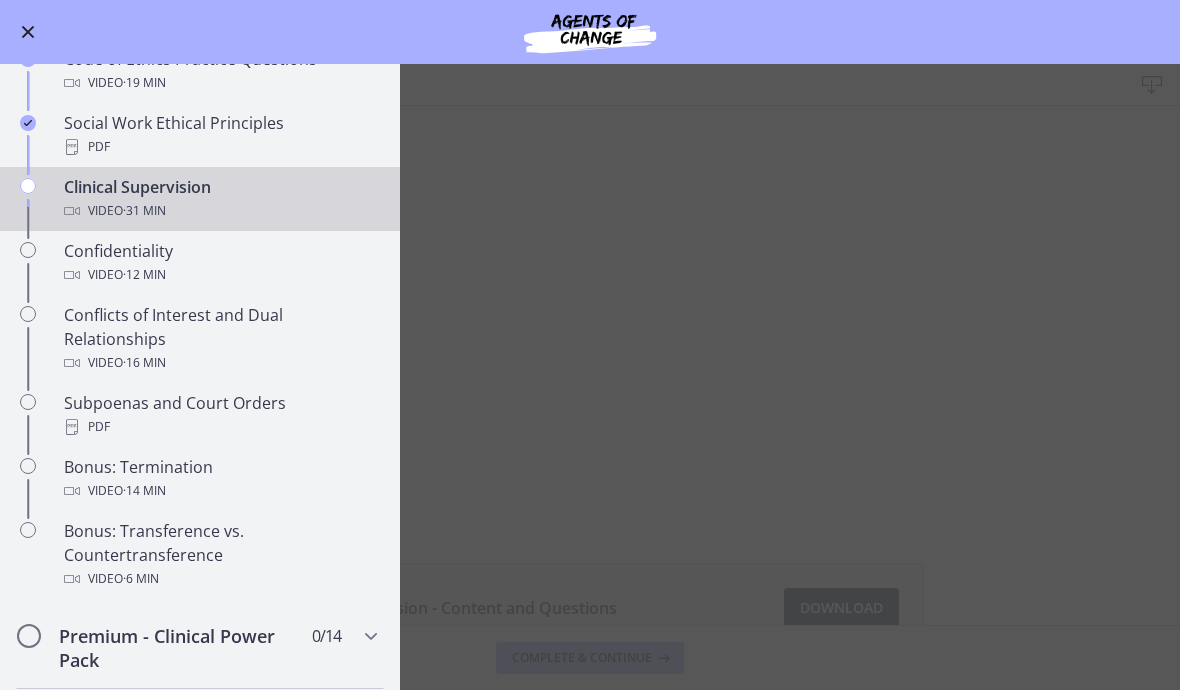 click at bounding box center [28, 32] 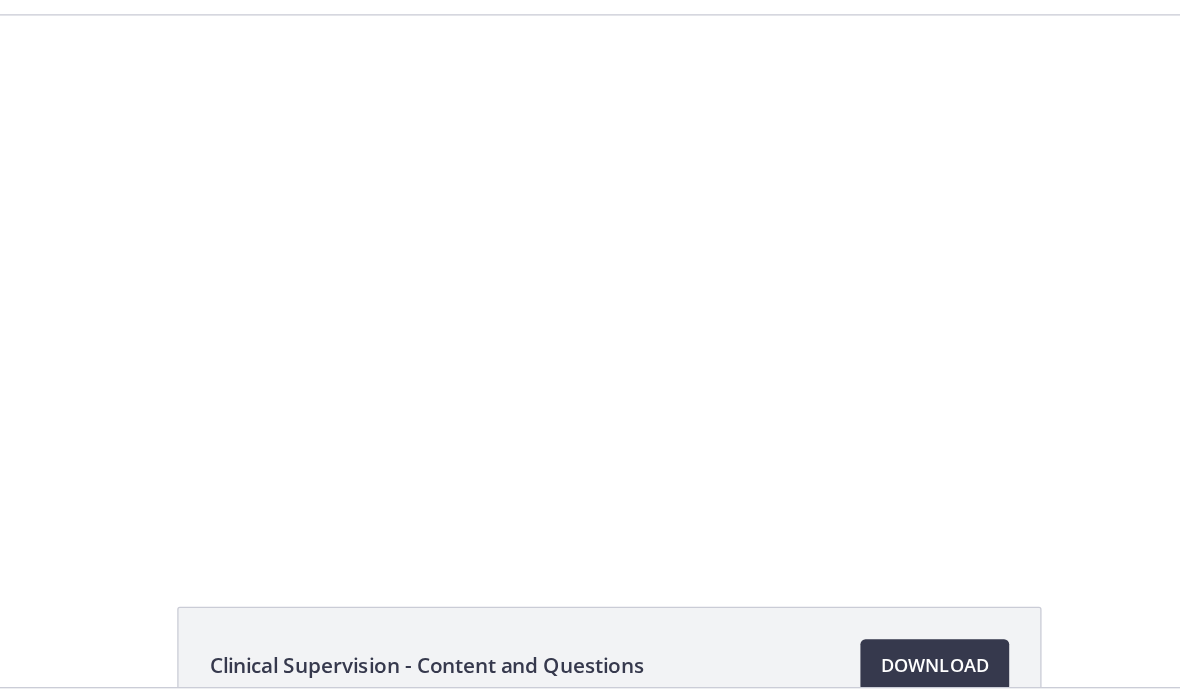 click at bounding box center (437, 220) 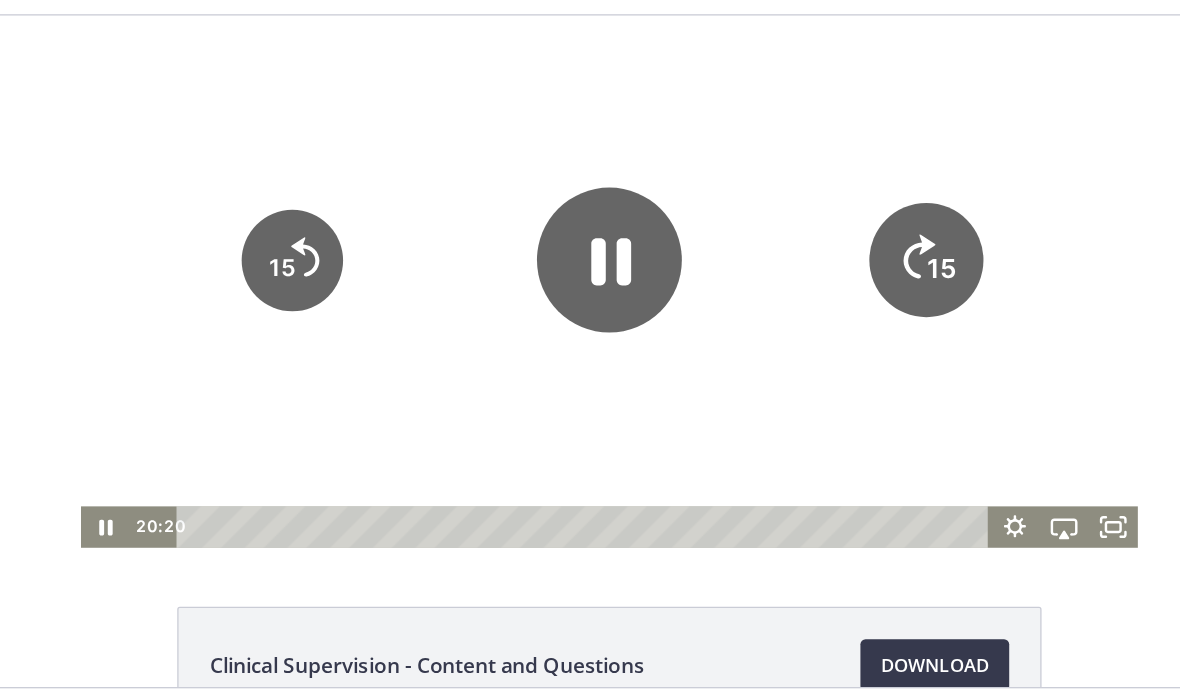 click at bounding box center (437, 220) 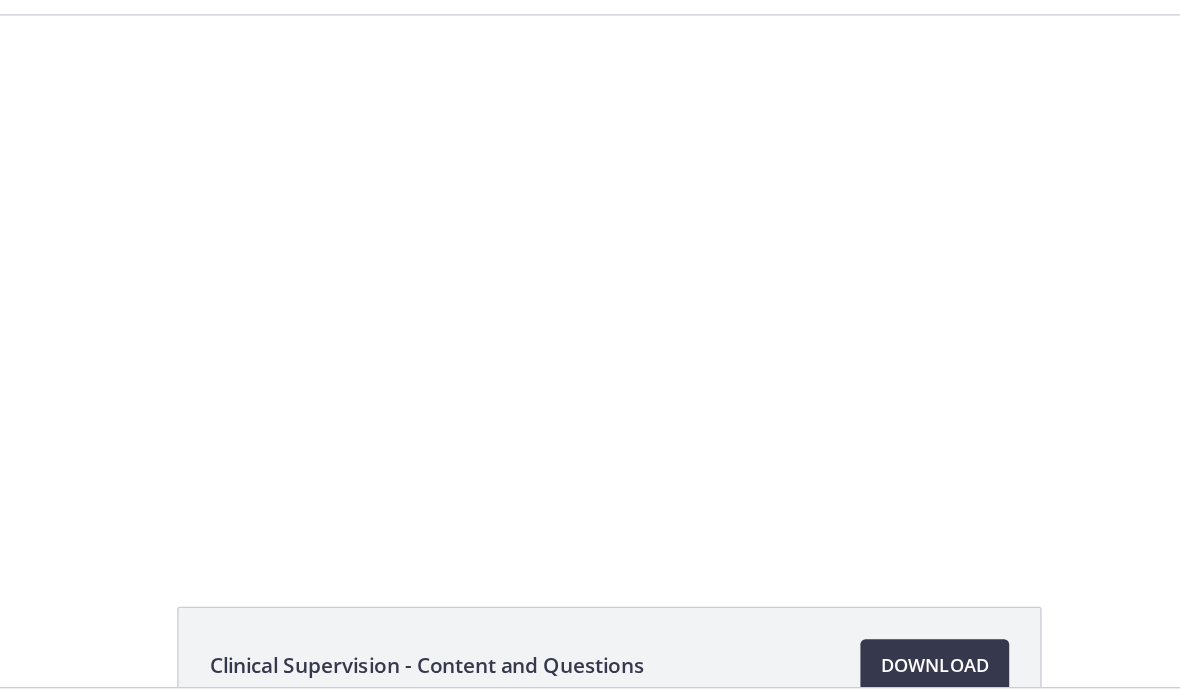 click at bounding box center (437, 220) 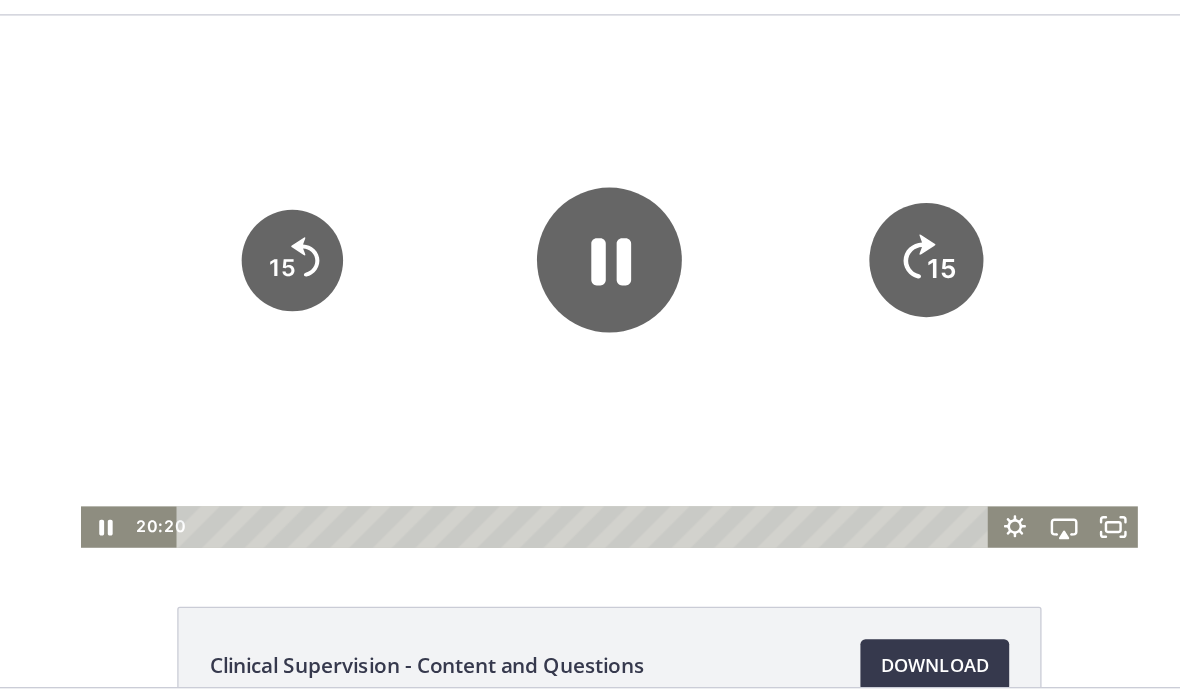 click on "15" 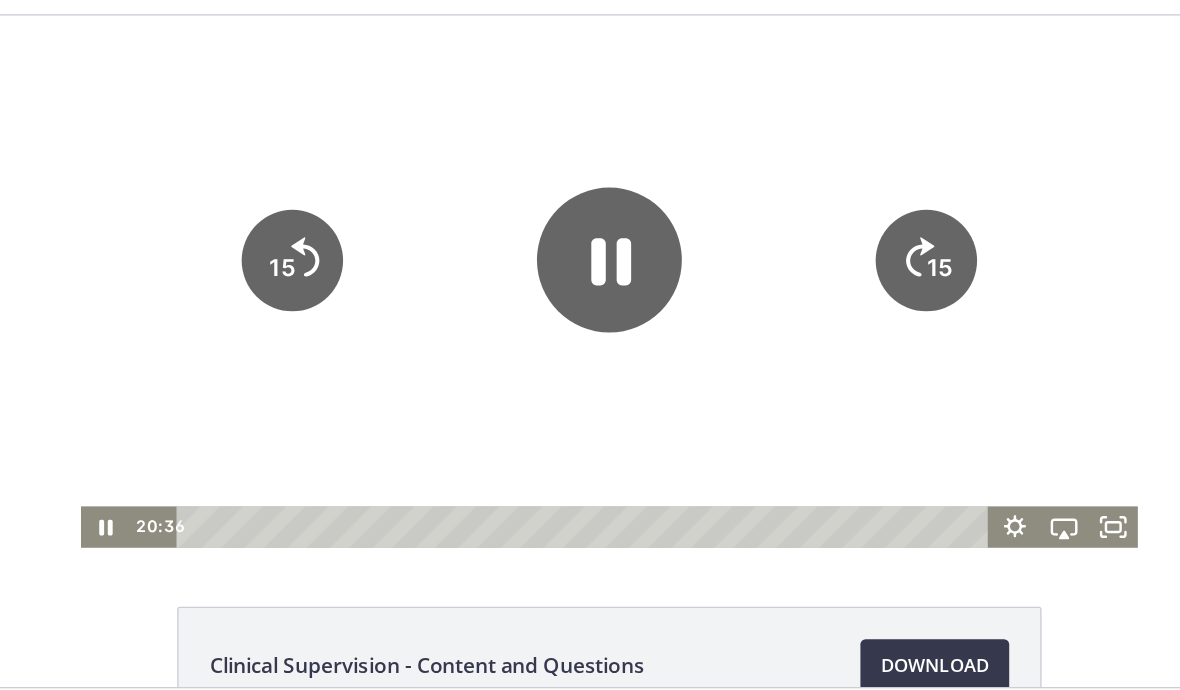 click on "15" 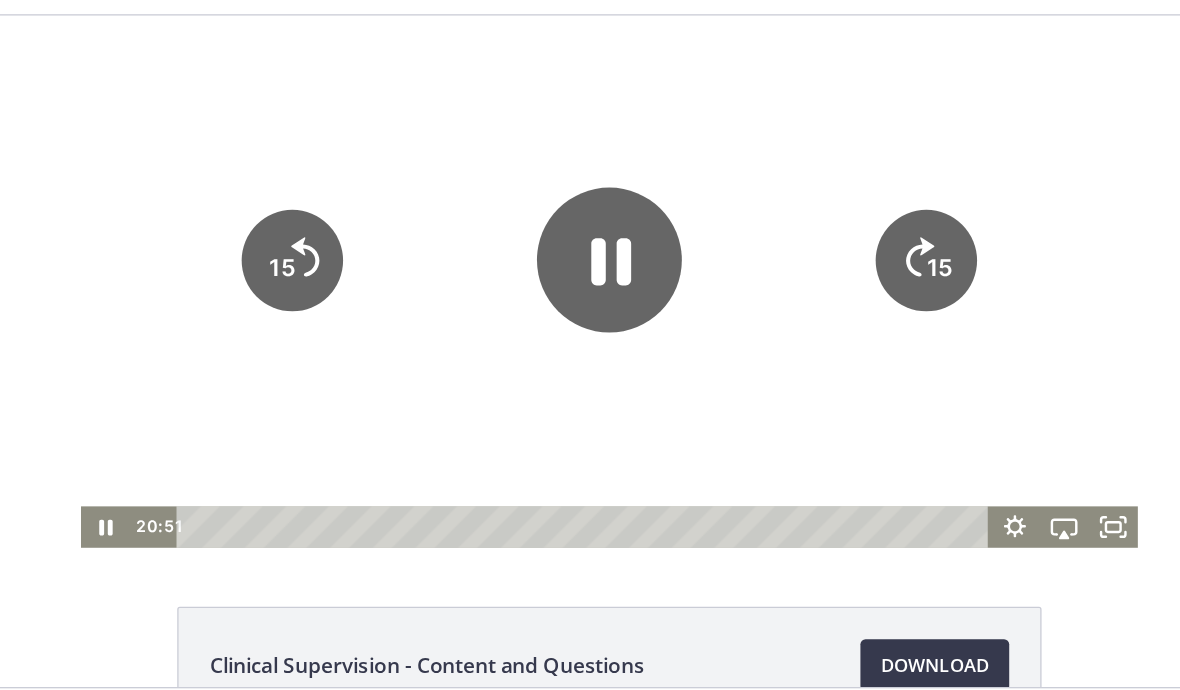 click on "15" 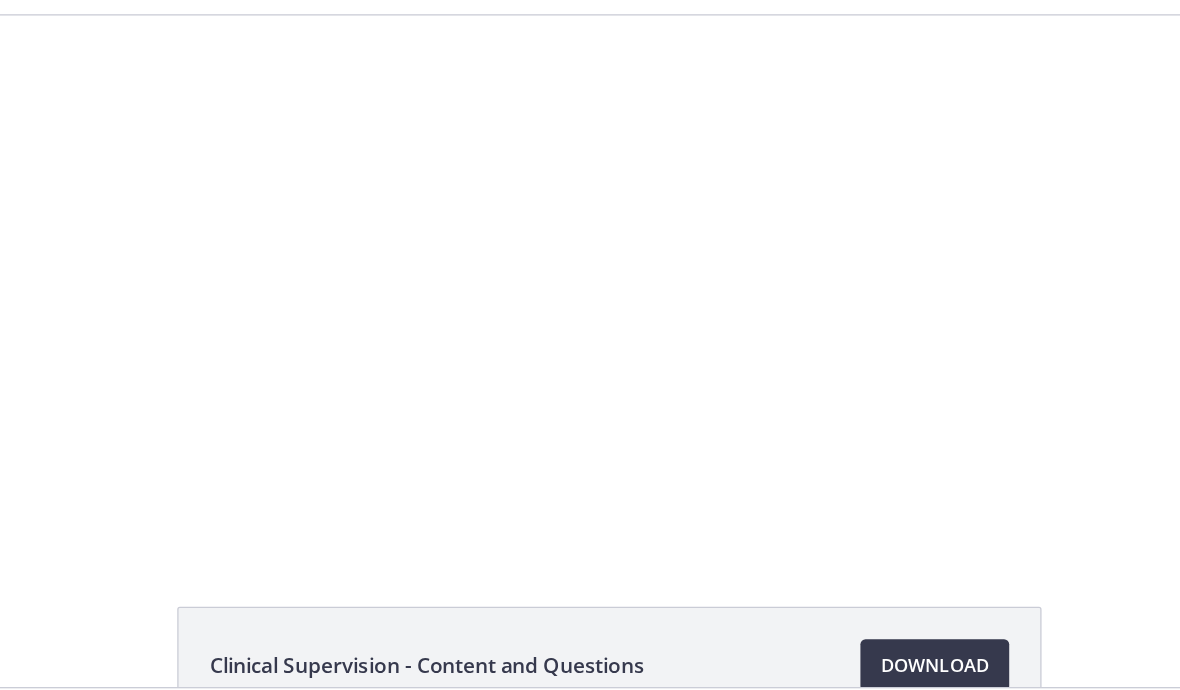 click at bounding box center [437, 220] 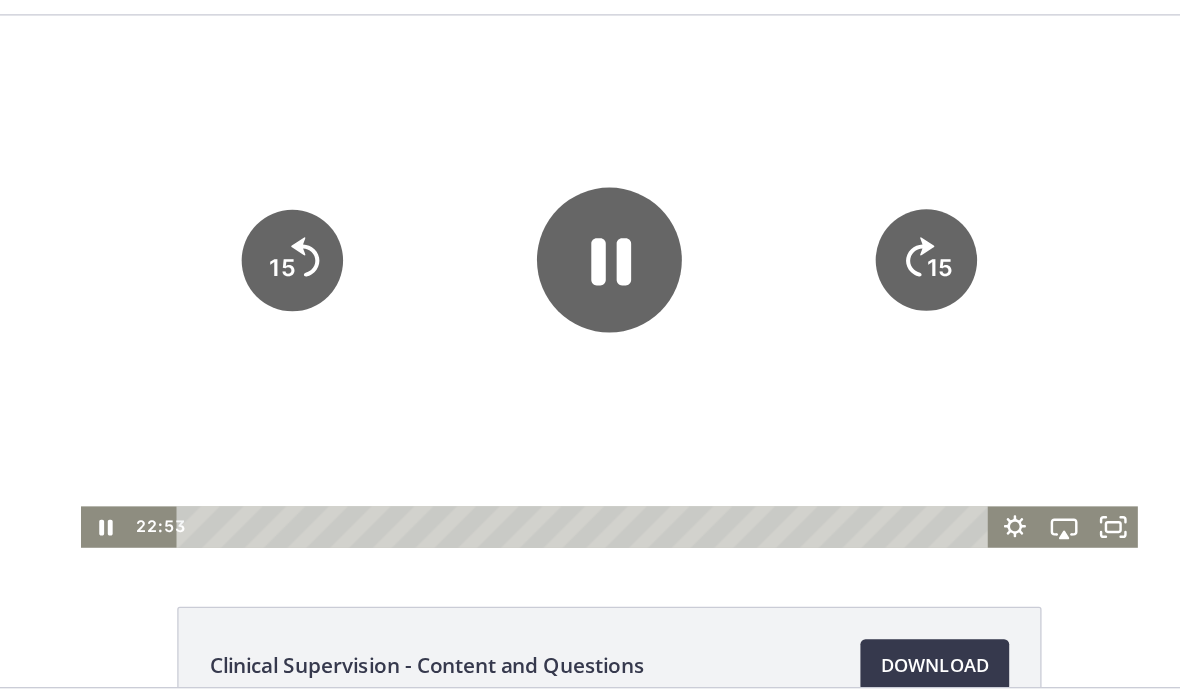 click 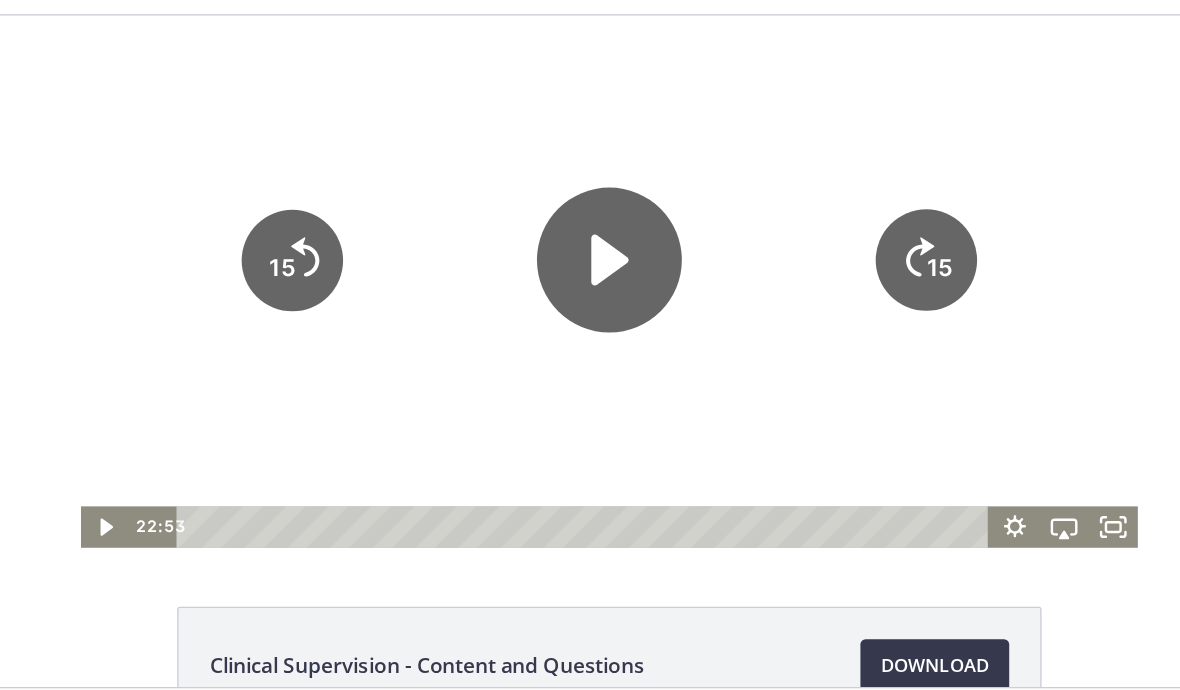 click 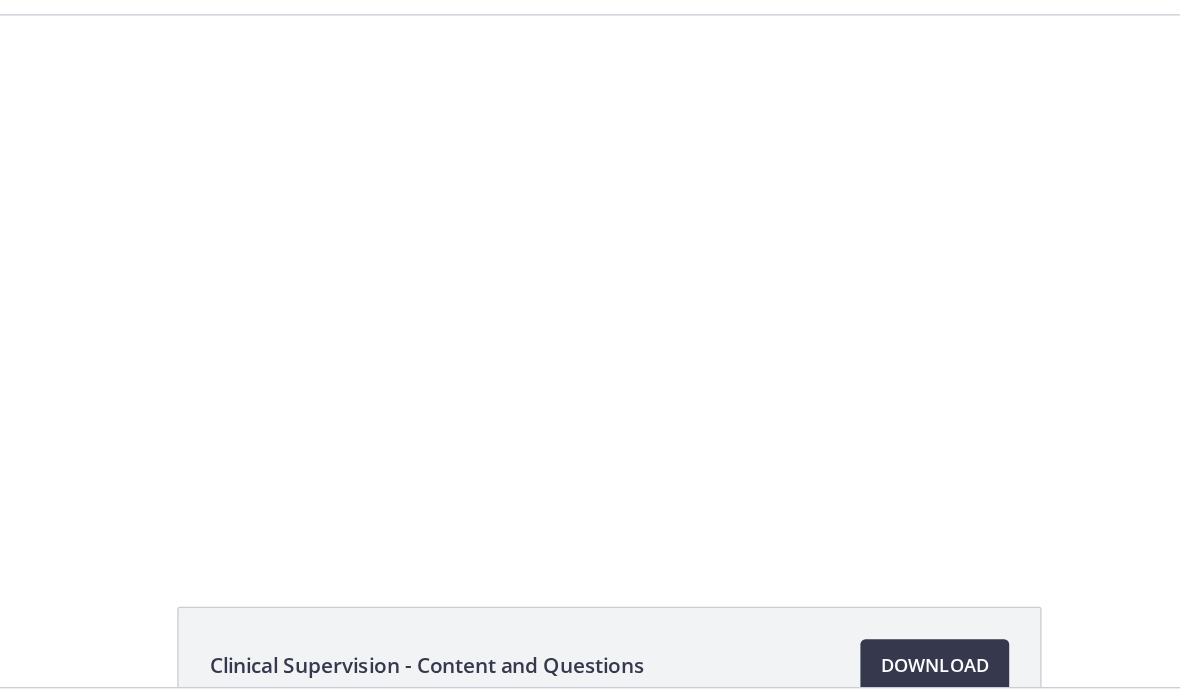 click at bounding box center (437, 220) 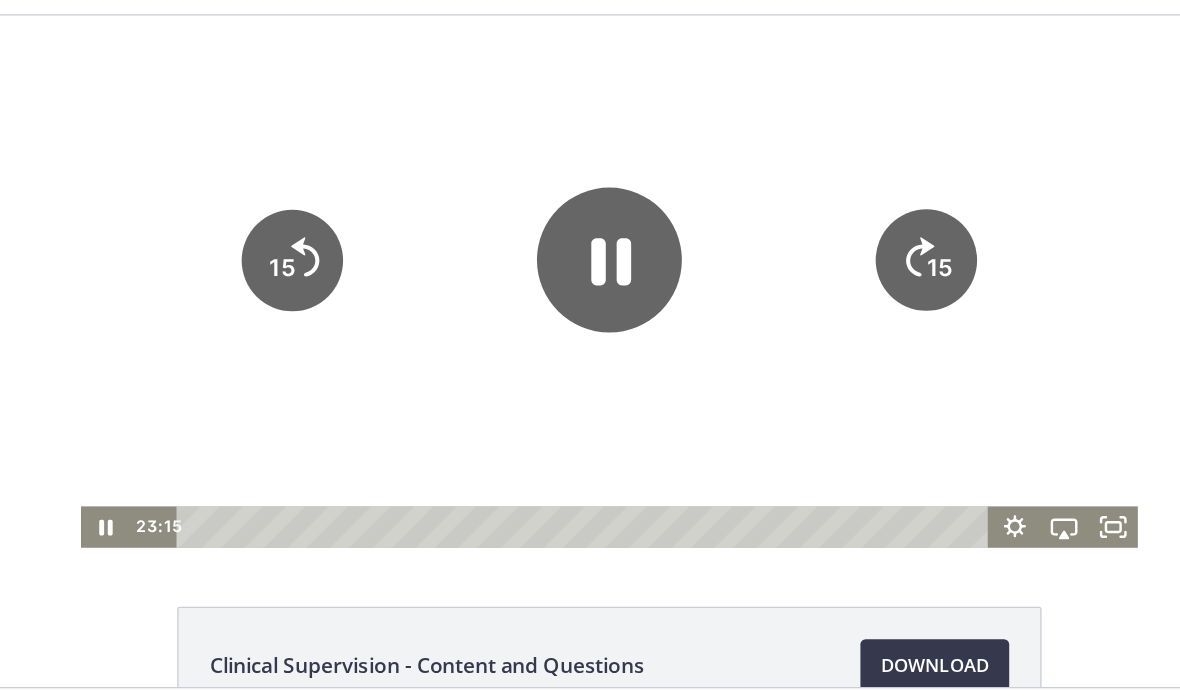 click on "15" 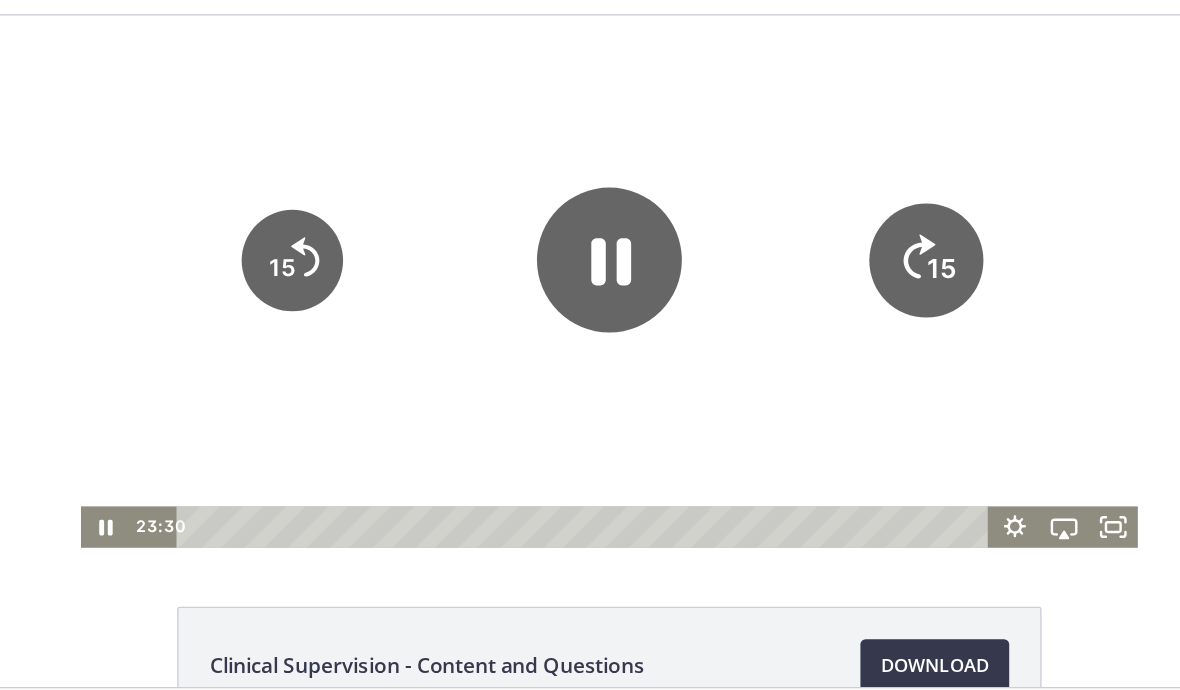 click 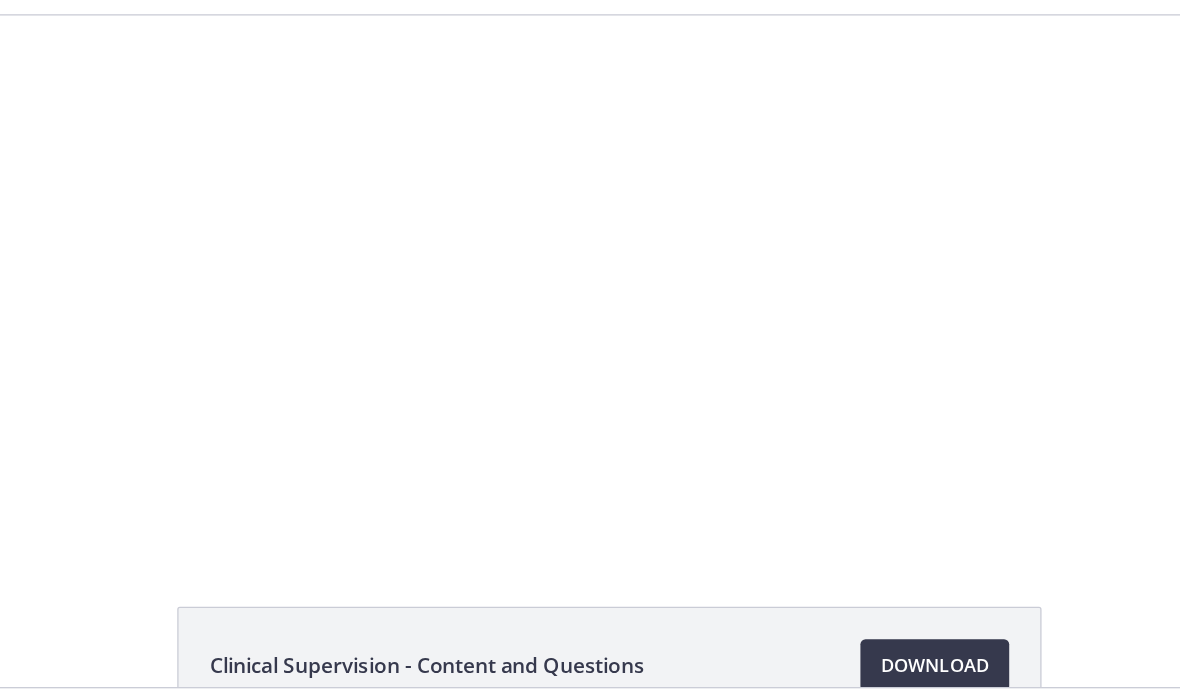 click at bounding box center [437, 220] 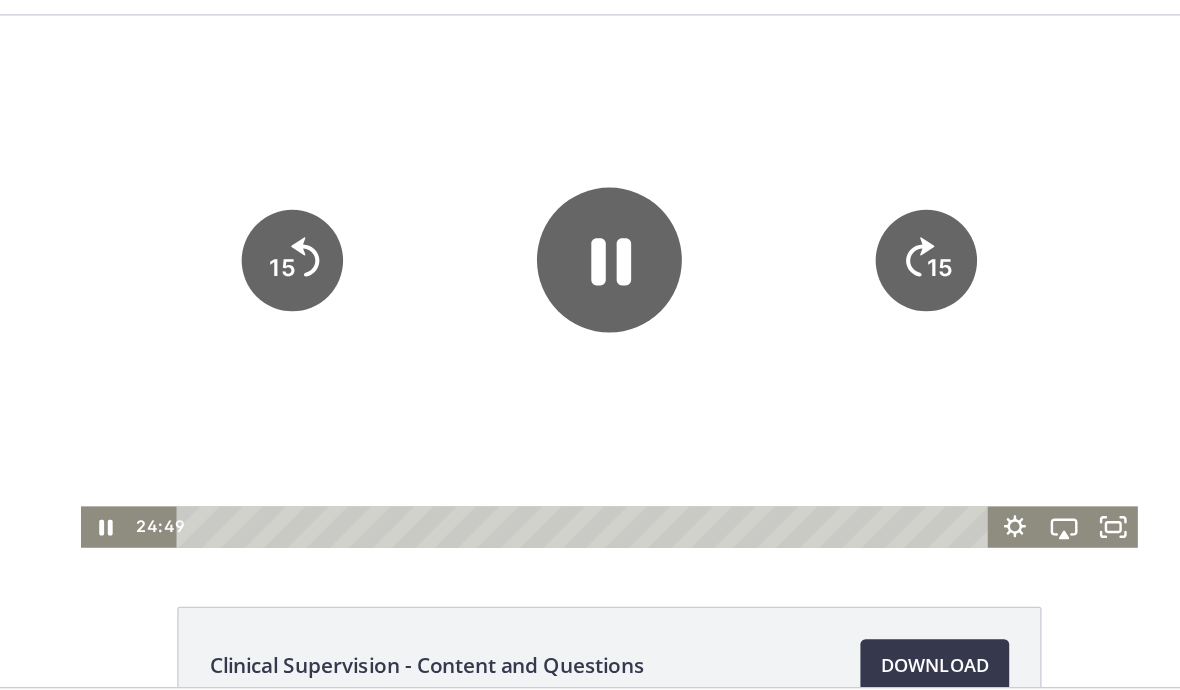 click on "15" 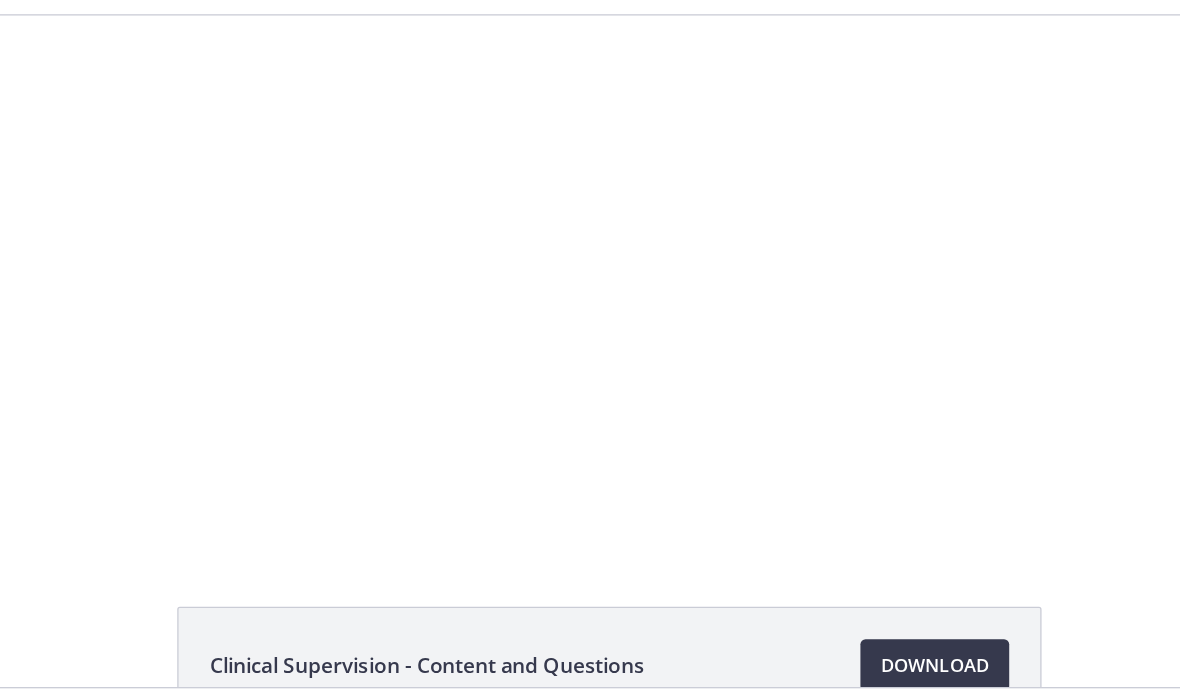 click at bounding box center (437, 220) 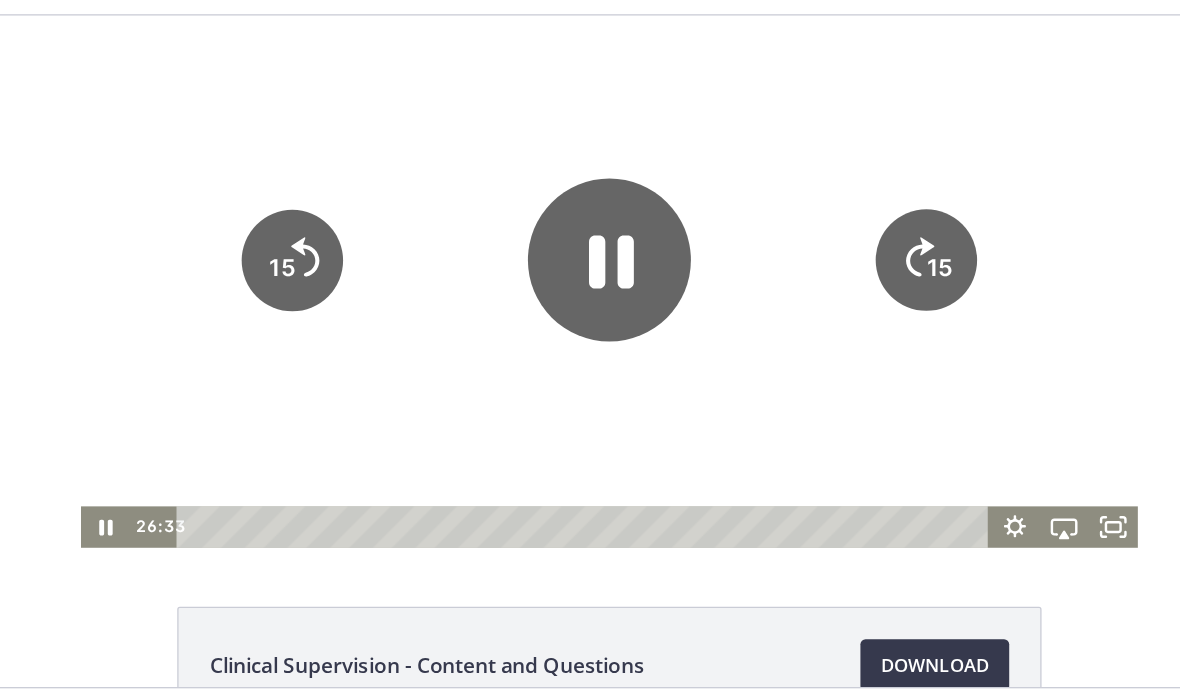 click 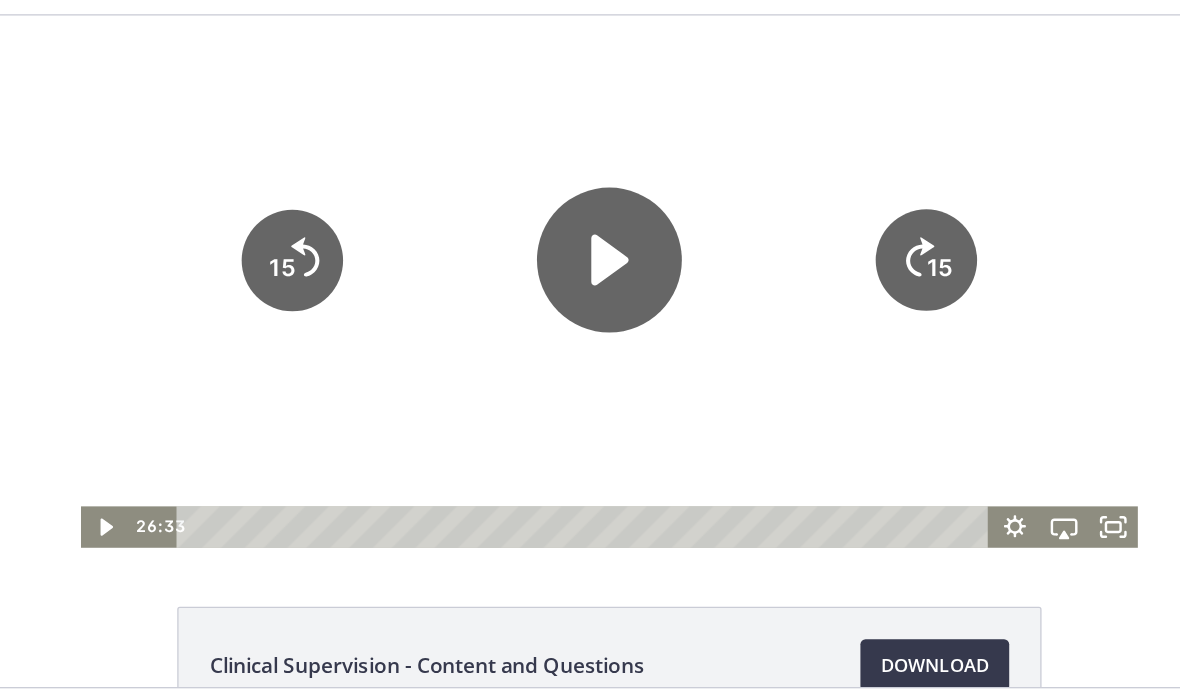 click 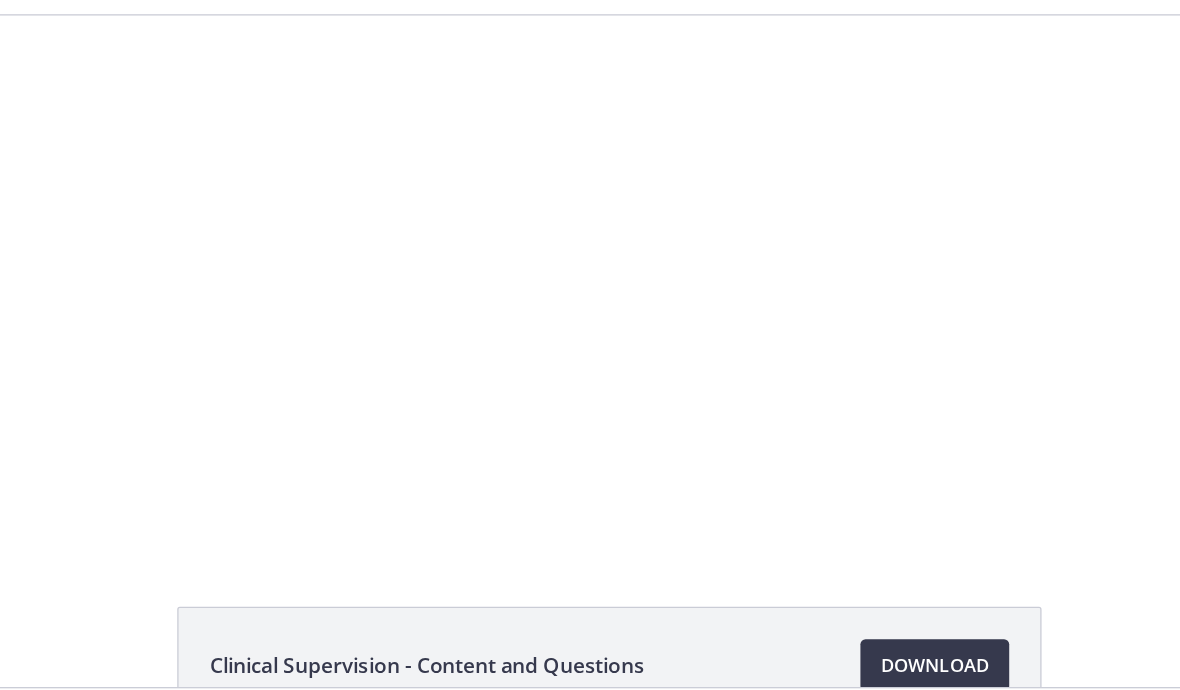 click at bounding box center [437, 220] 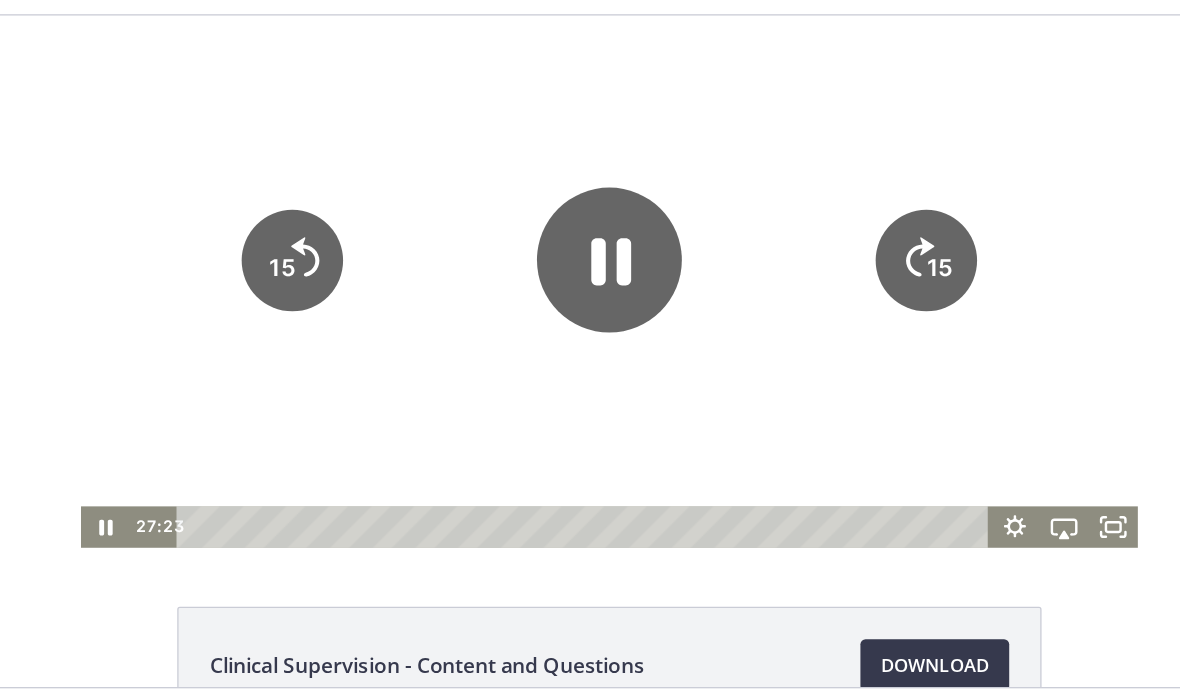 click on "15" 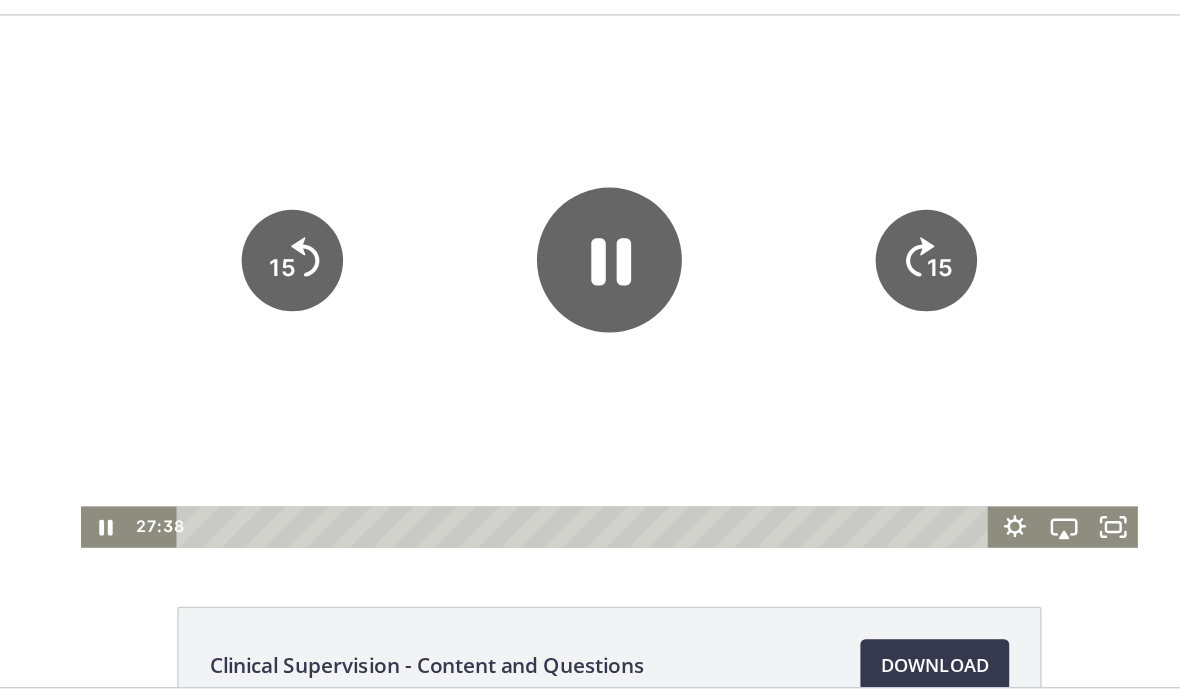 click on "15" 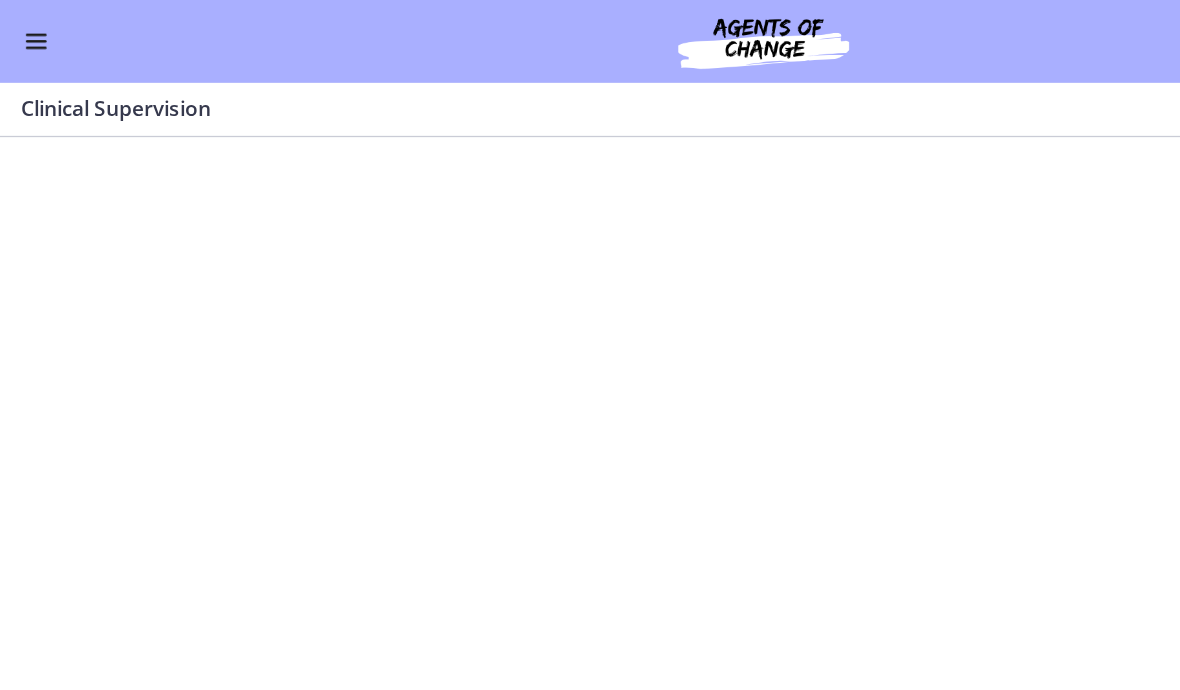 click at bounding box center [28, 32] 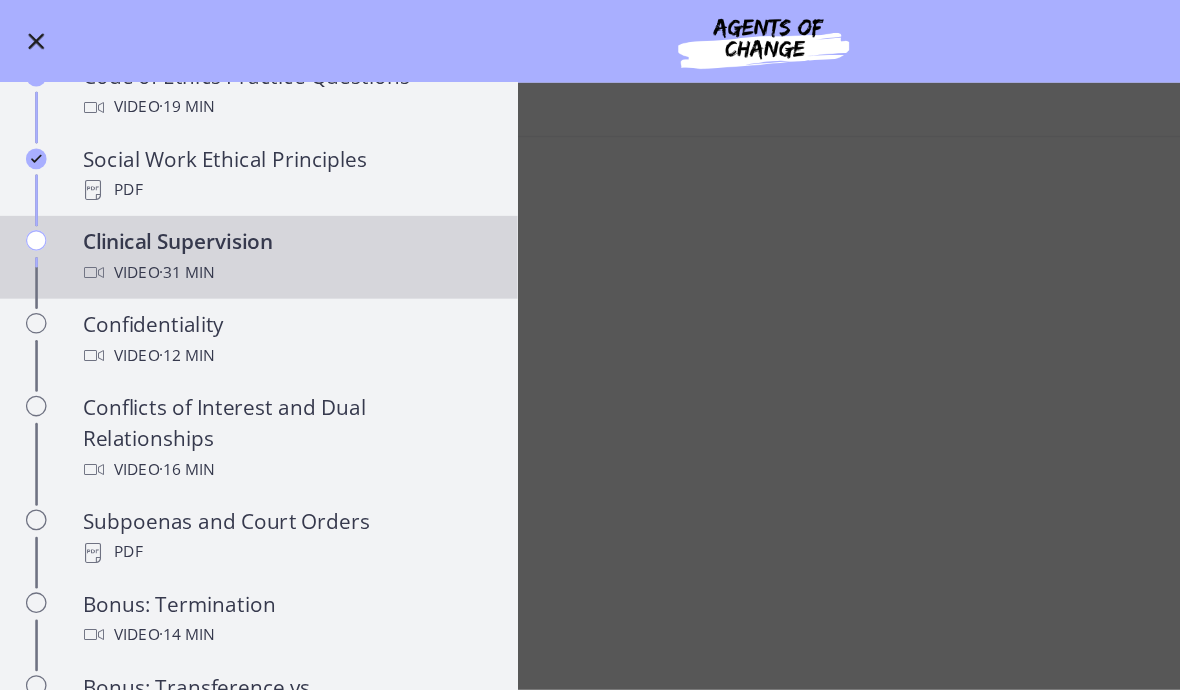 click at bounding box center (28, 32) 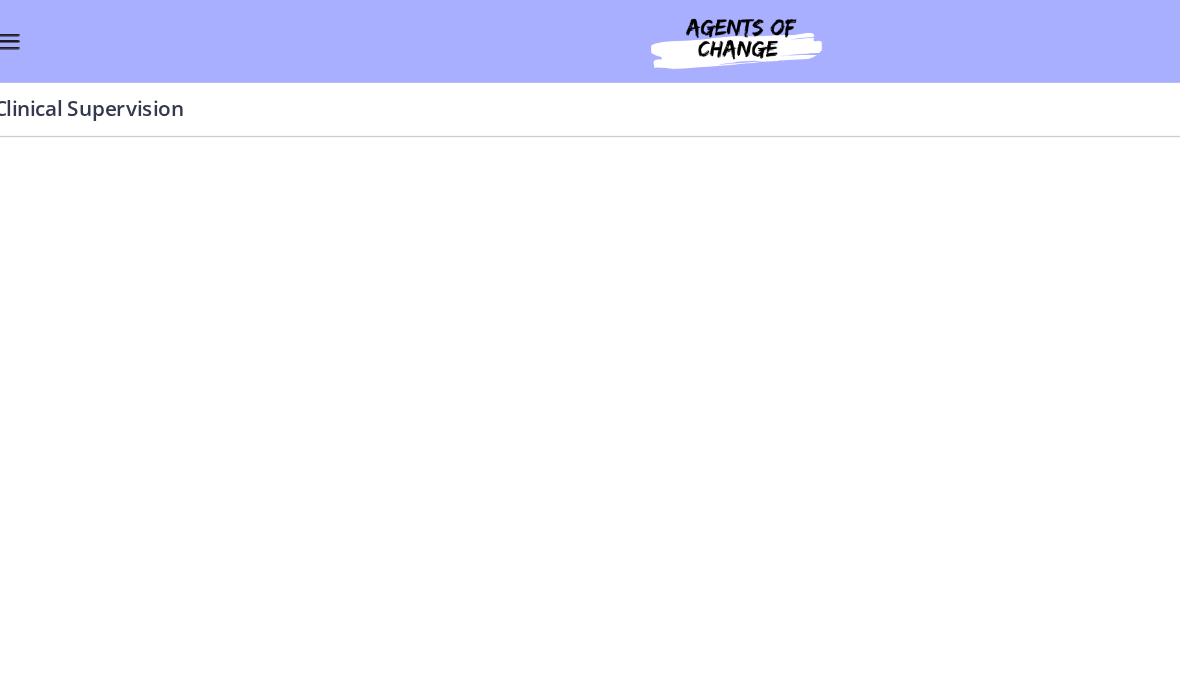 scroll, scrollTop: 0, scrollLeft: 0, axis: both 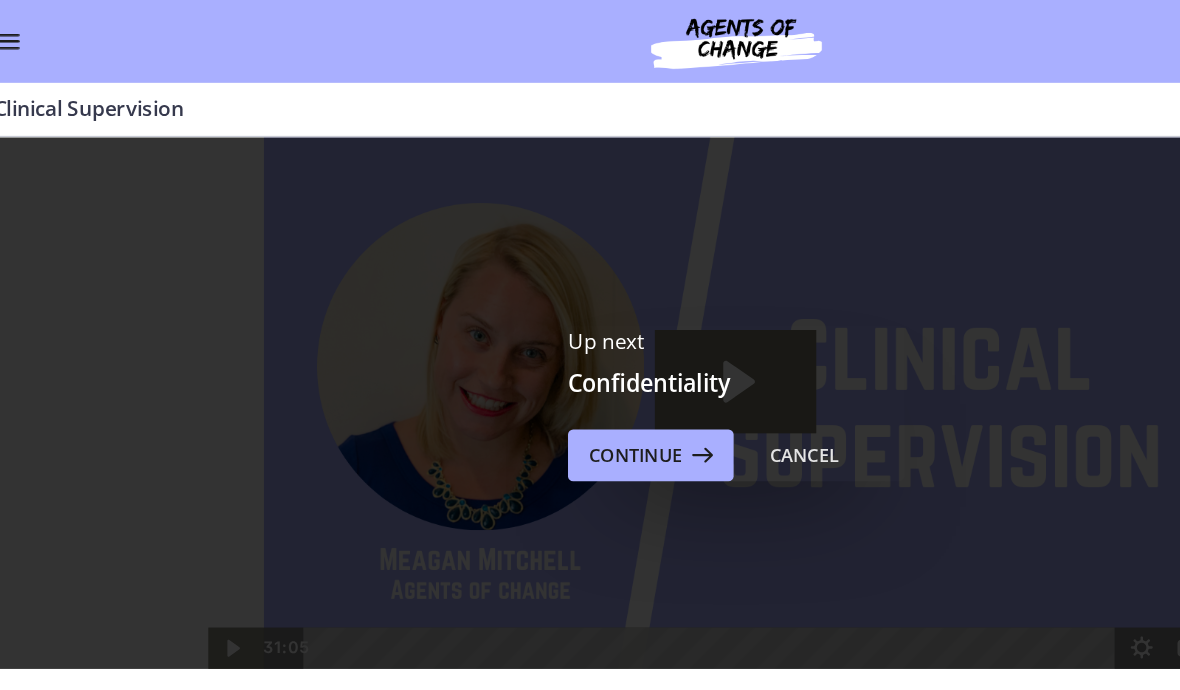 click on "Continue" at bounding box center [512, 352] 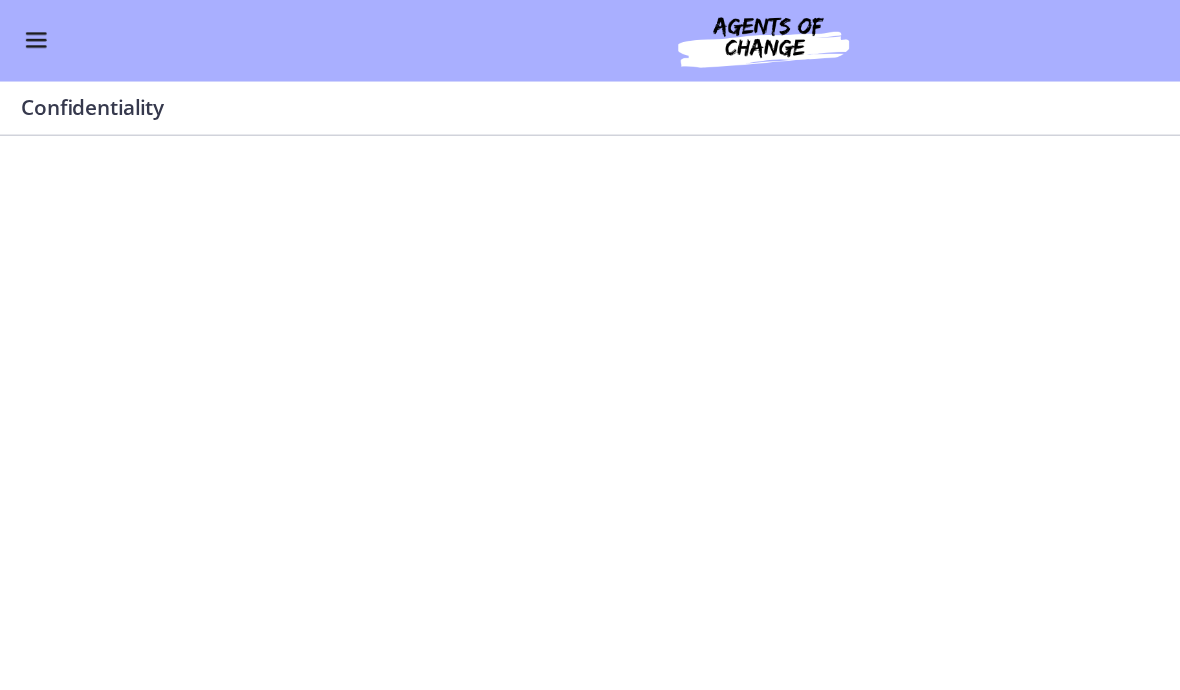 scroll, scrollTop: 0, scrollLeft: 0, axis: both 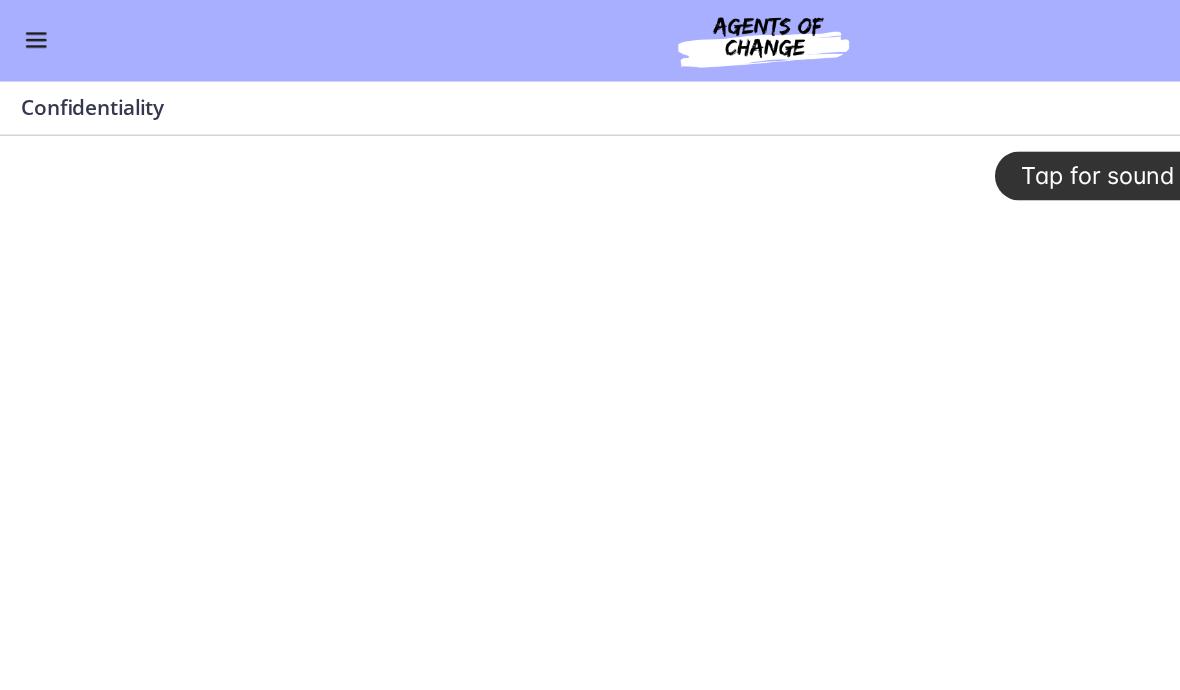 click on "Tap for sound
@keyframes VOLUME_SMALL_WAVE_FLASH {
0% { opacity: 0; }
33% { opacity: 1; }
66% { opacity: 1; }
100% { opacity: 0; }
}
@keyframes VOLUME_LARGE_WAVE_FLASH {
0% { opacity: 0; }
33% { opacity: 1; }
66% { opacity: 1; }
100% { opacity: 0; }
}
.volume__small-wave {
animation: VOLUME_SMALL_WAVE_FLASH 2s infinite;
opacity: 0;
}
.volume__large-wave {
animation: VOLUME_LARGE_WAVE_FLASH 2s infinite .3s;
opacity: 0;
}" at bounding box center [590, 324] 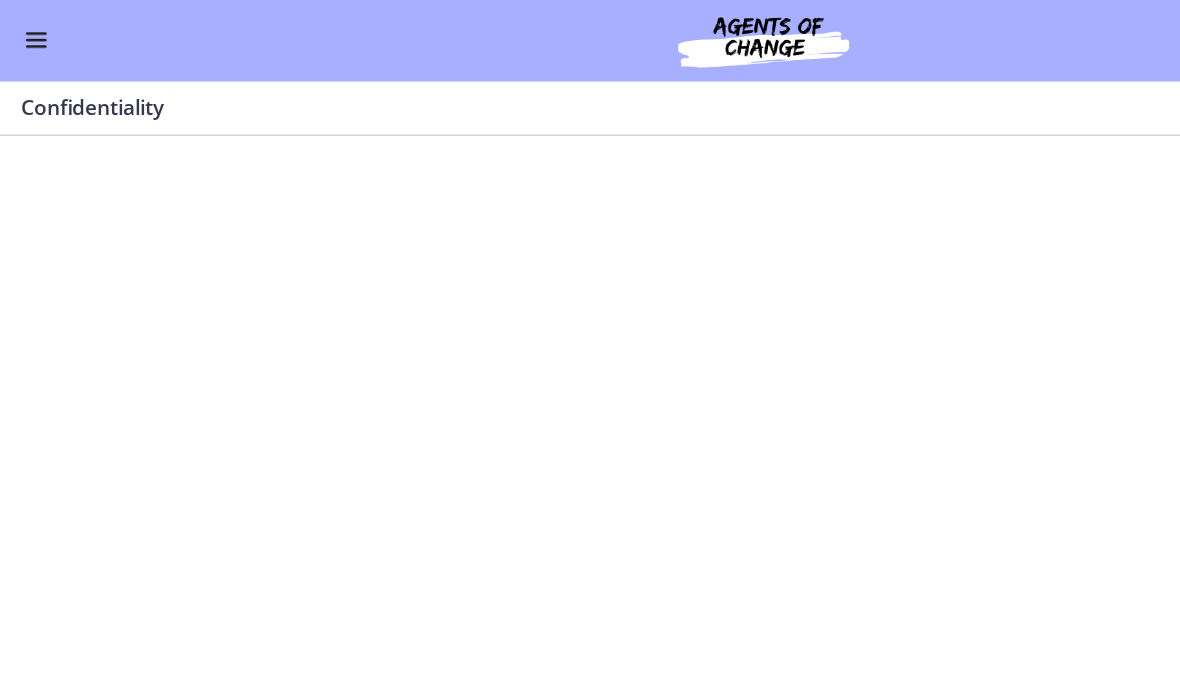 click at bounding box center [590, 340] 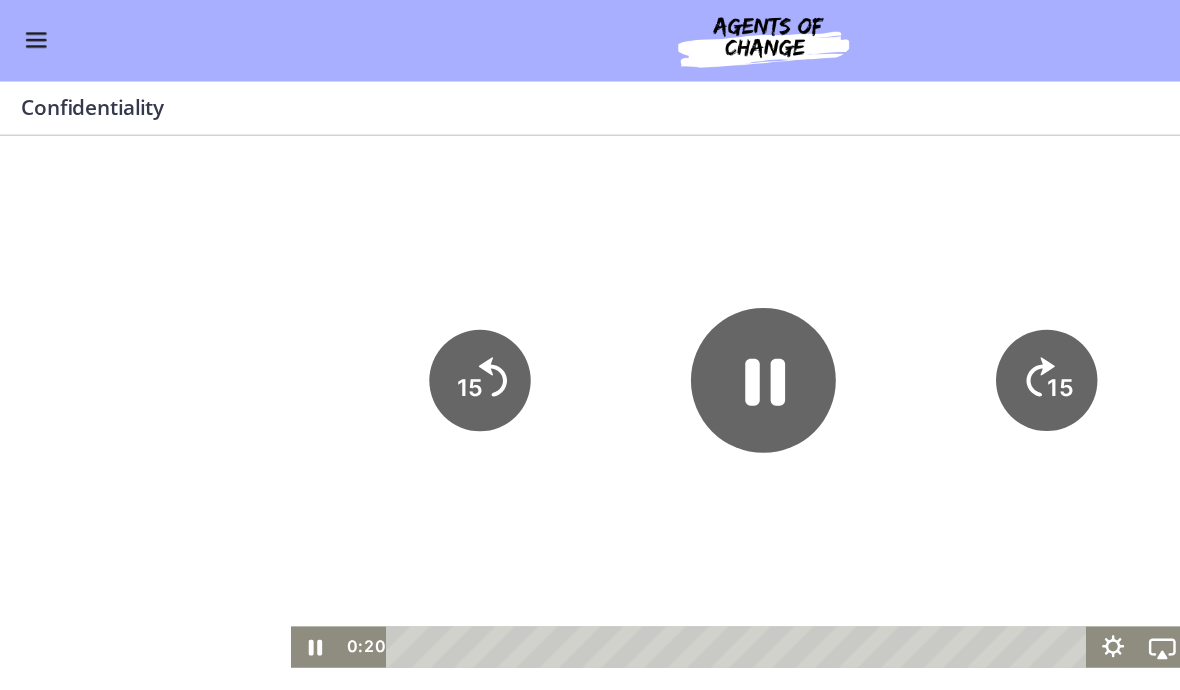 click 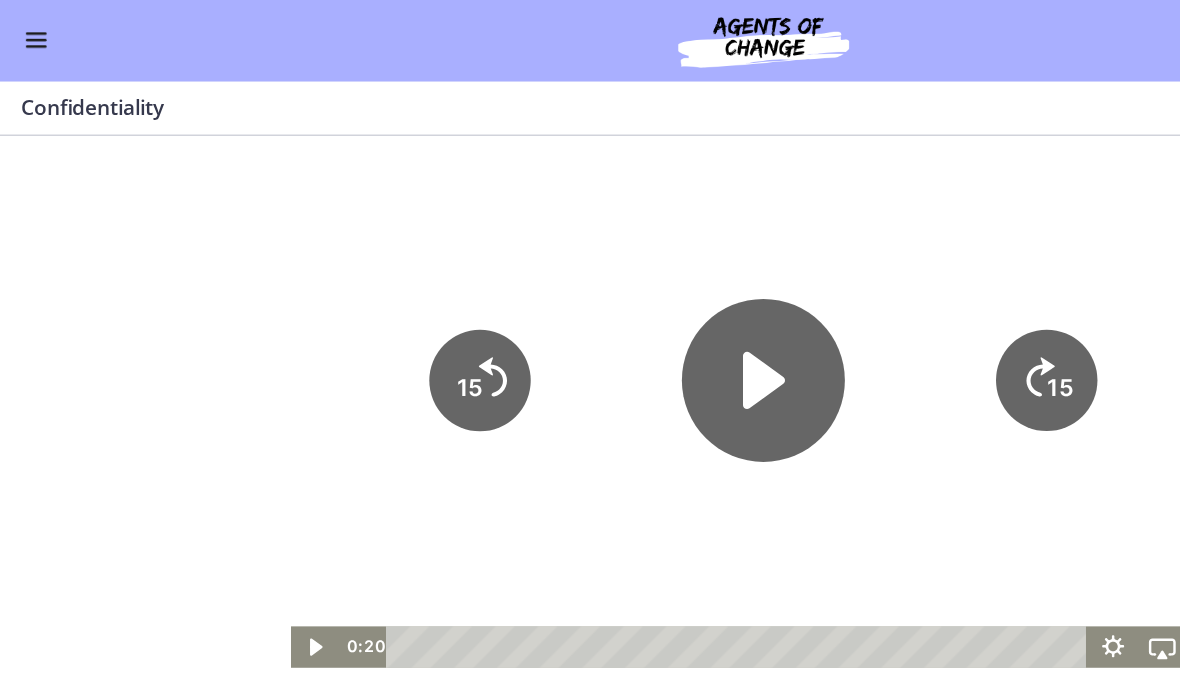 click 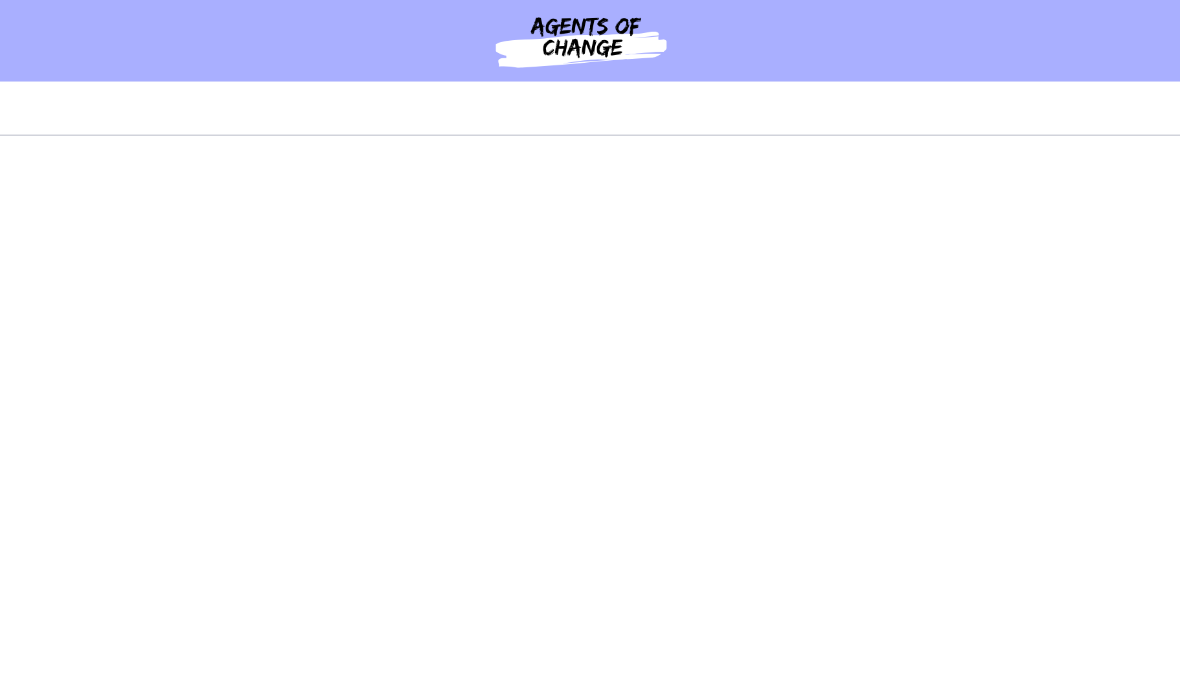 click at bounding box center [408, 340] 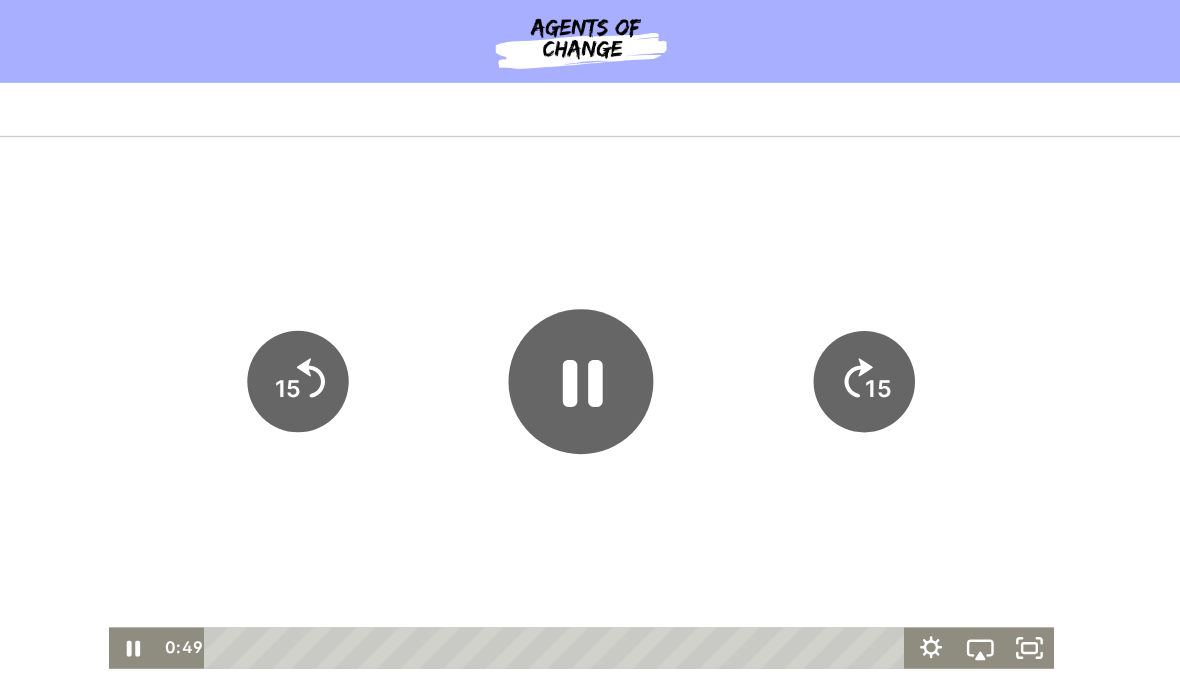 click 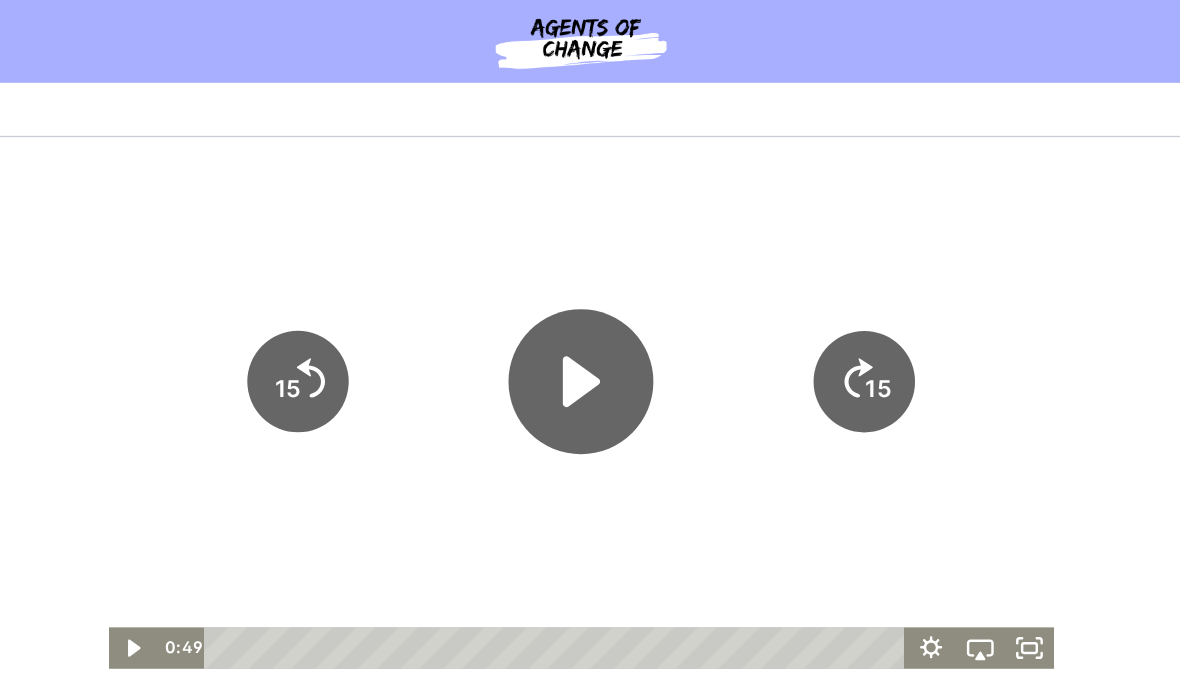 click 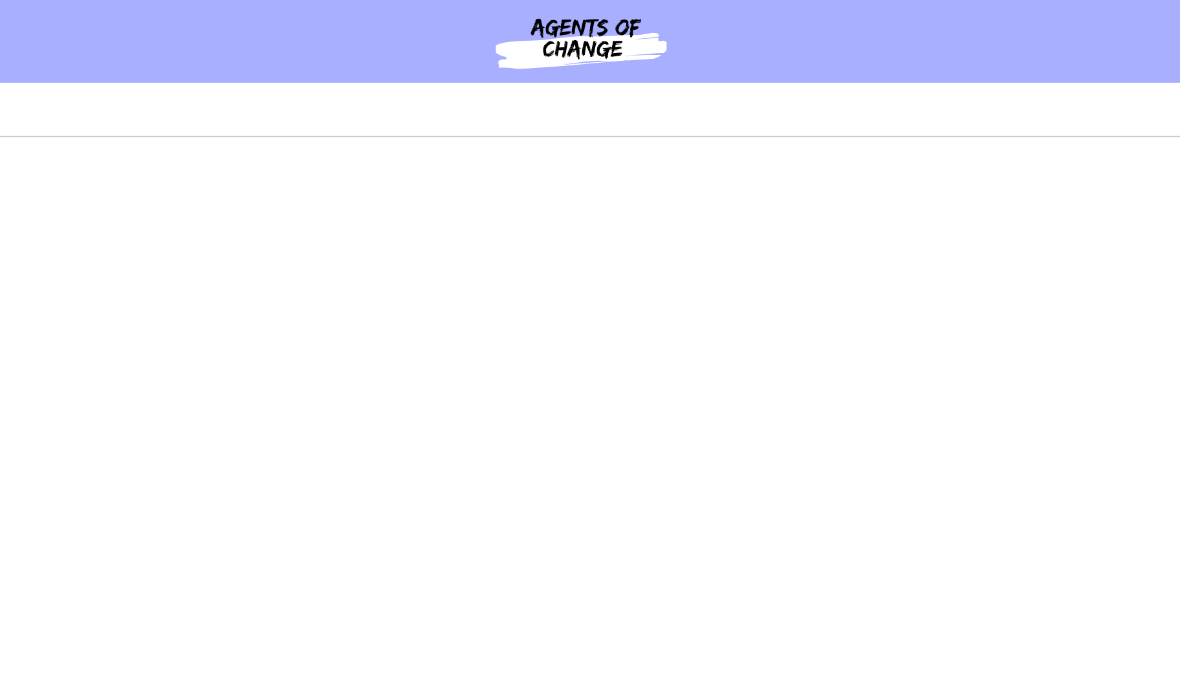 click at bounding box center [408, 342] 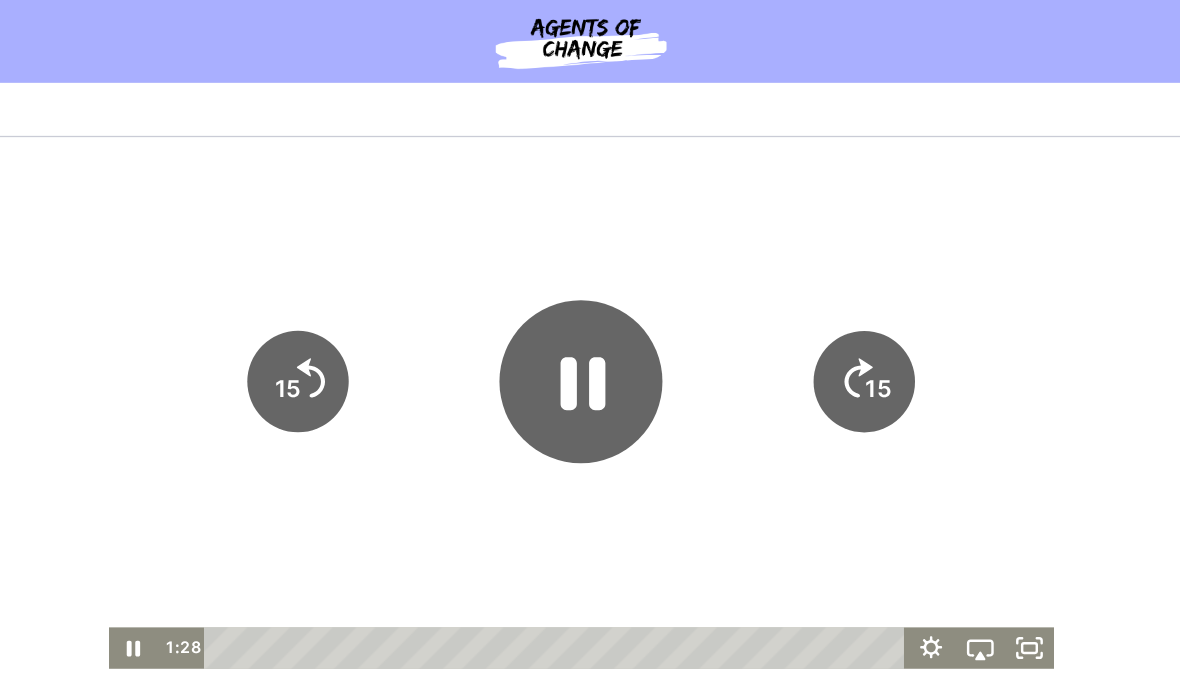 click 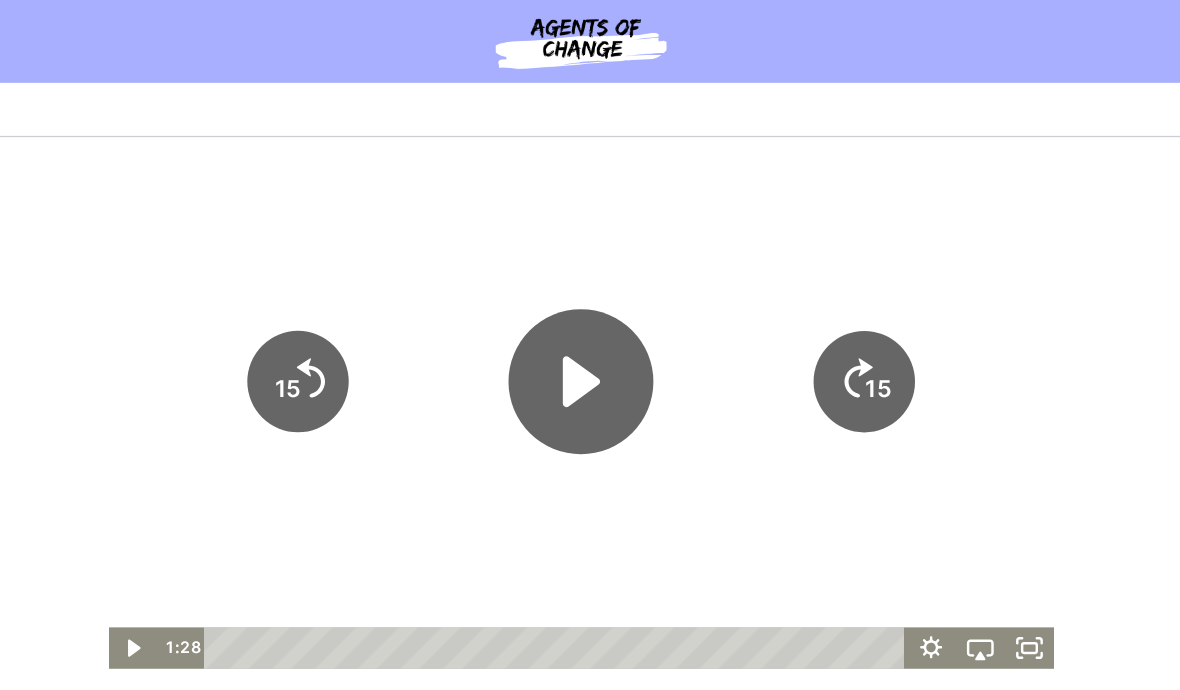 click 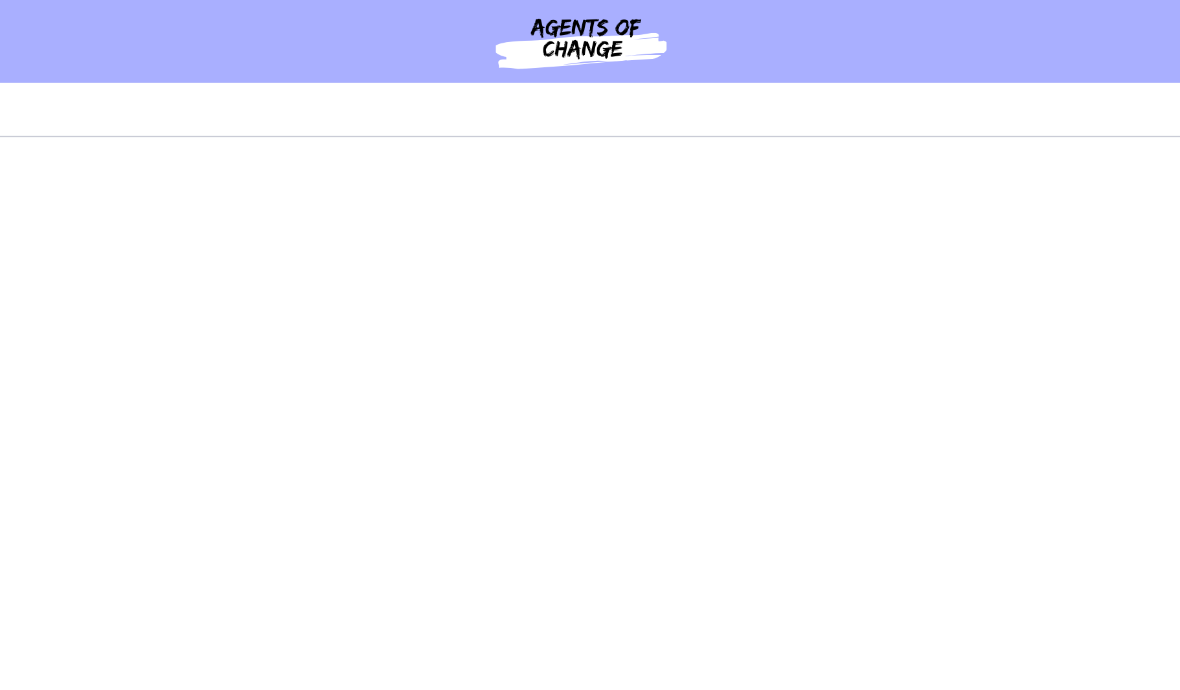 click at bounding box center (408, 342) 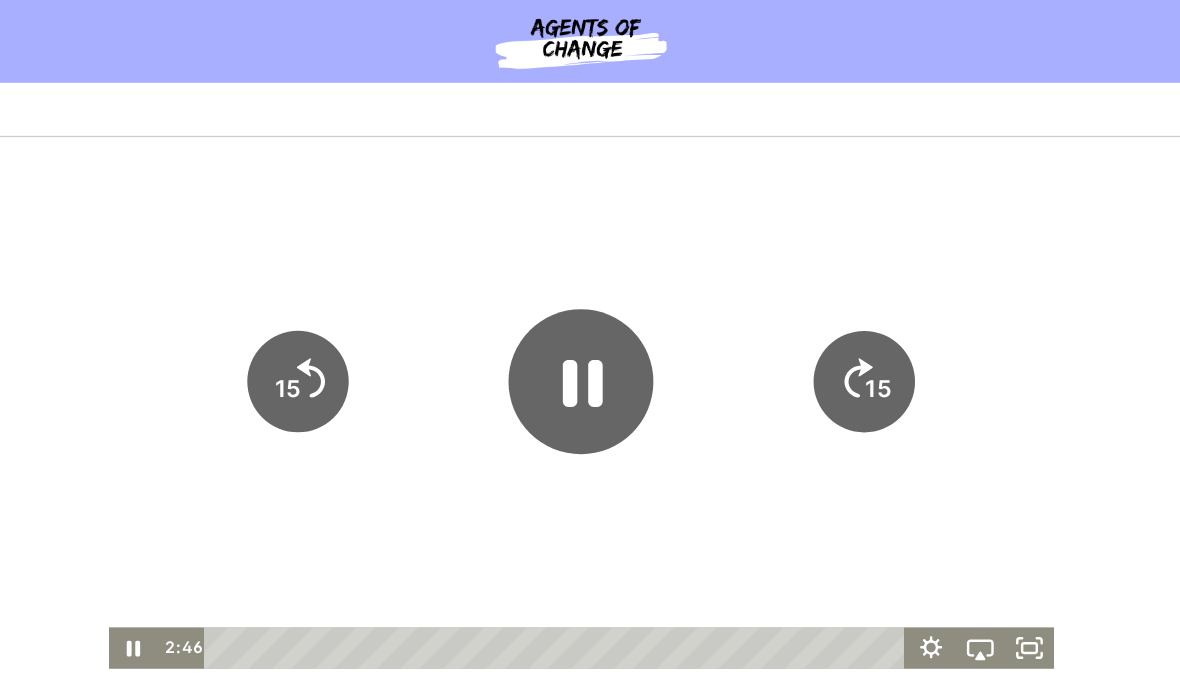 click 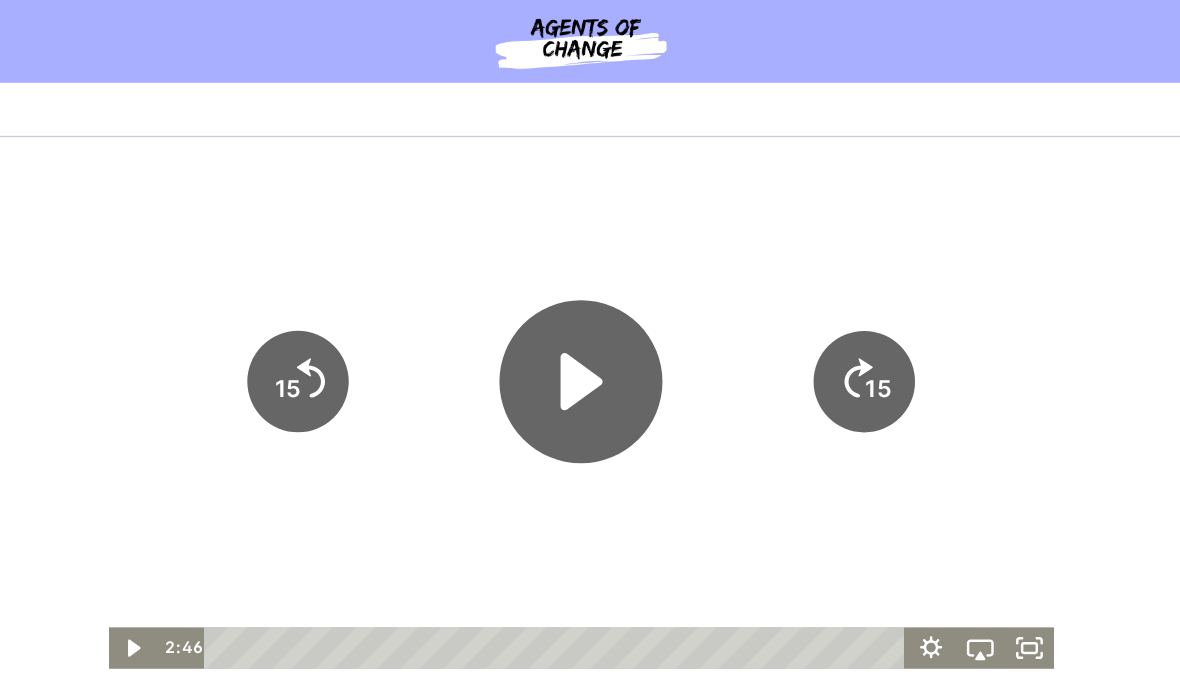 click 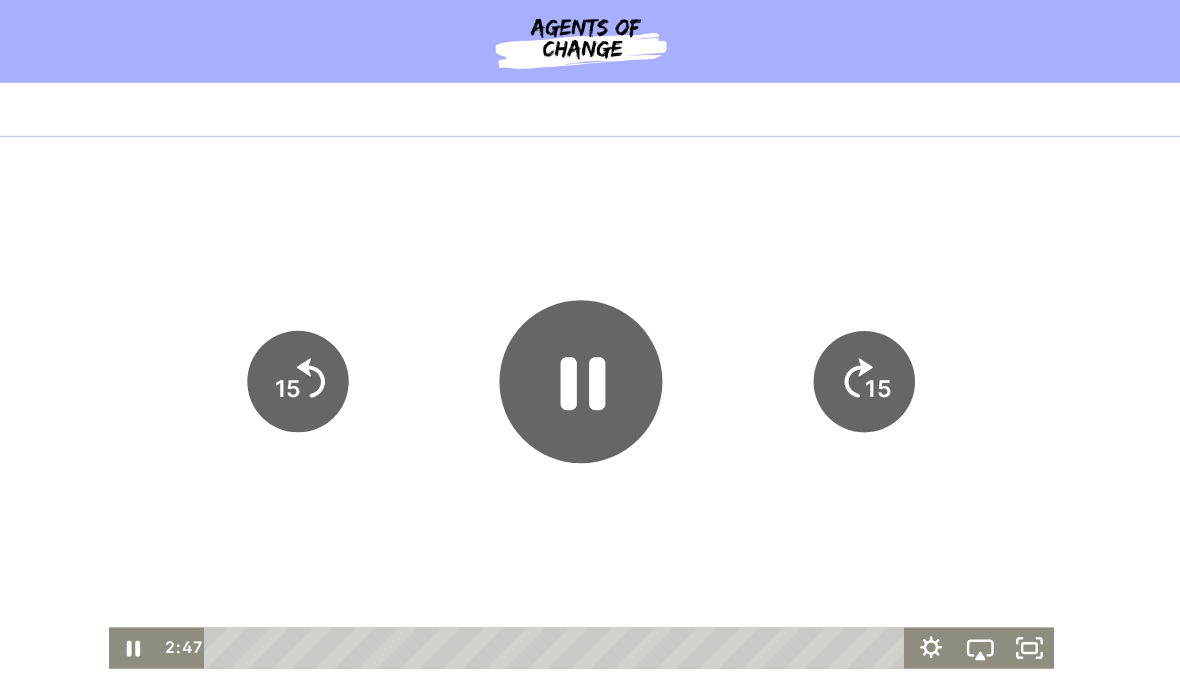 click 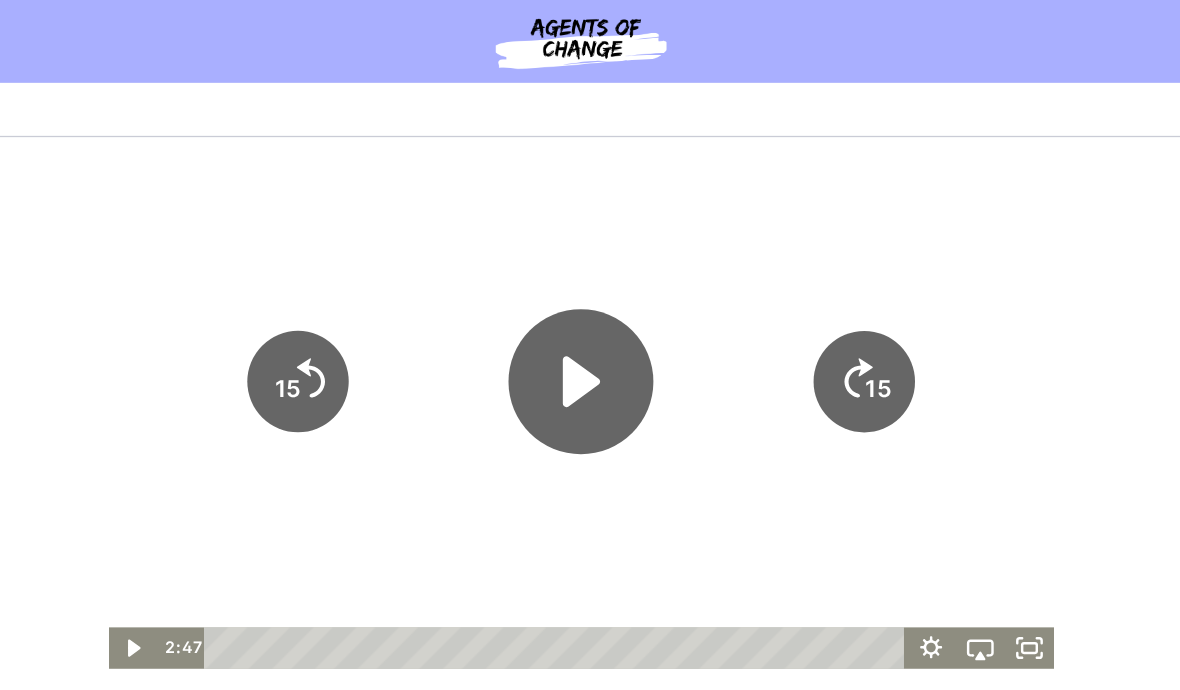 click 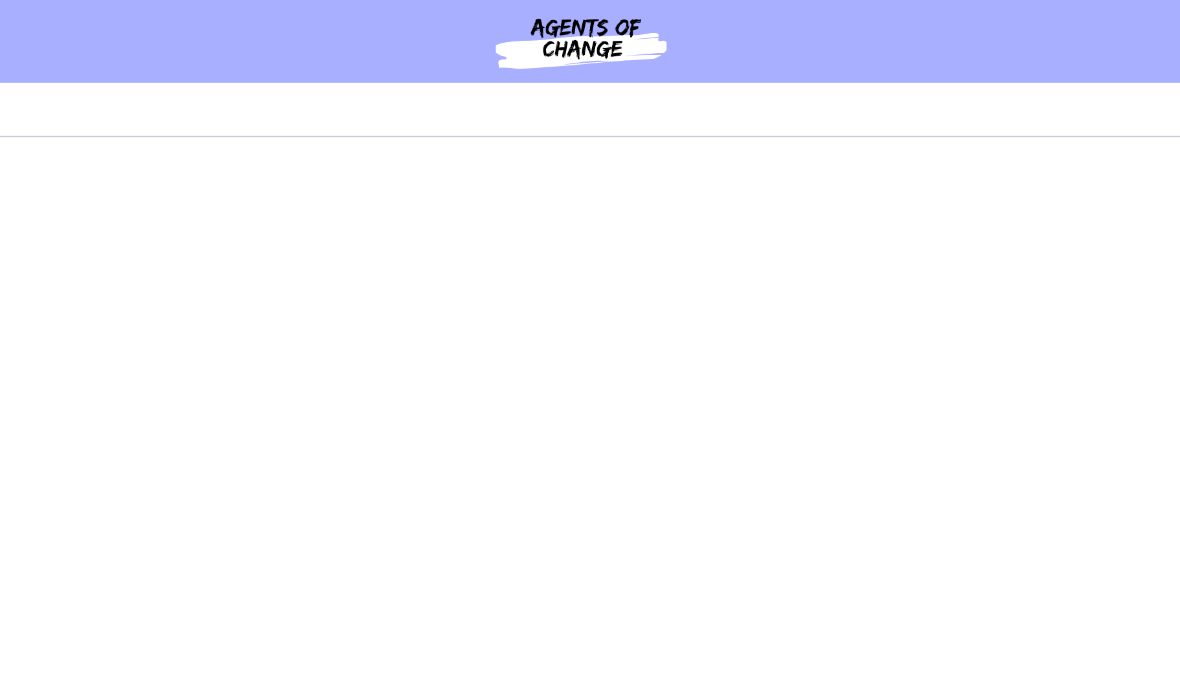 click at bounding box center [408, 342] 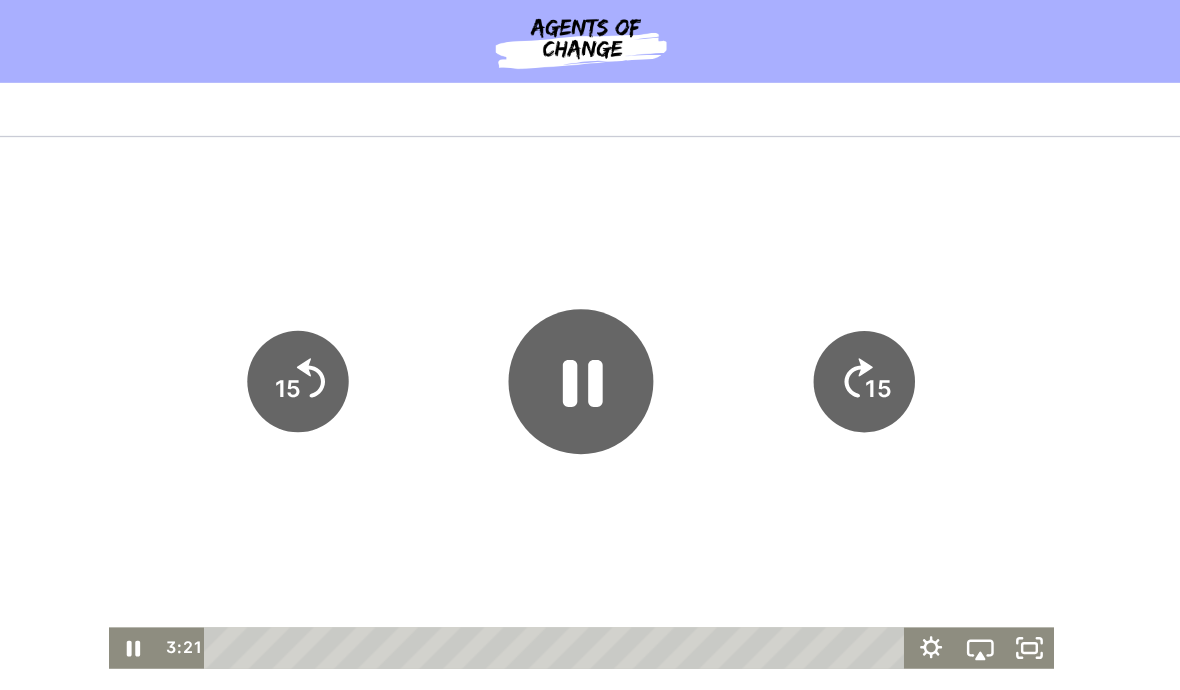 click 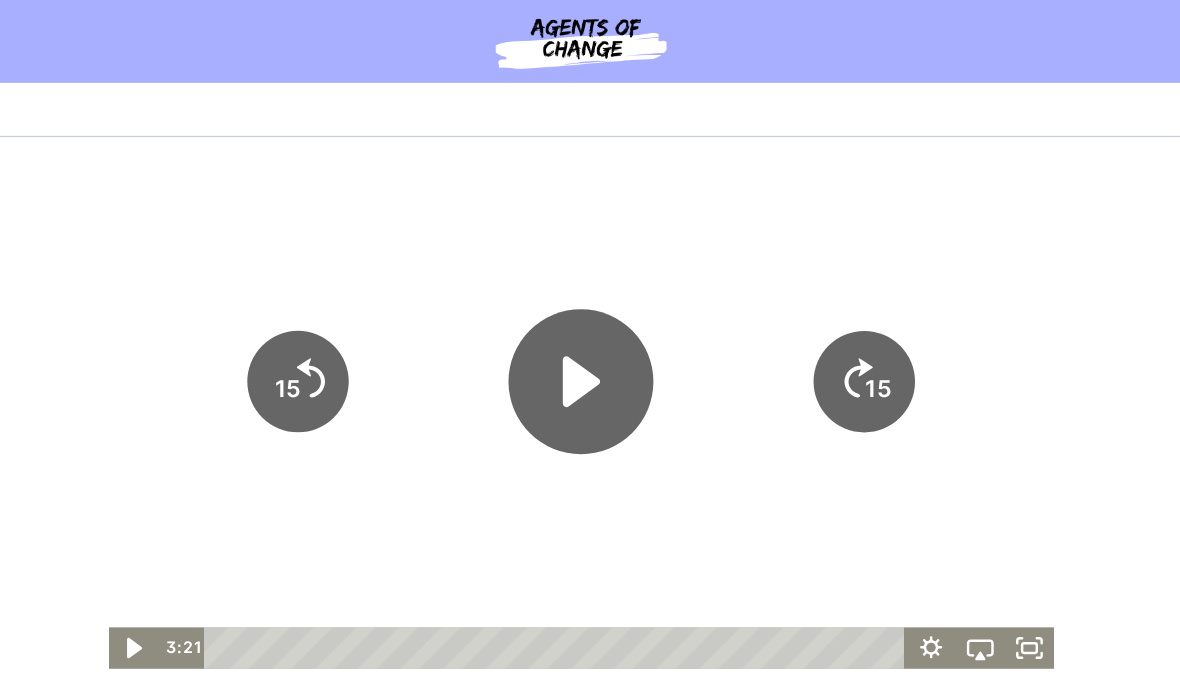 click 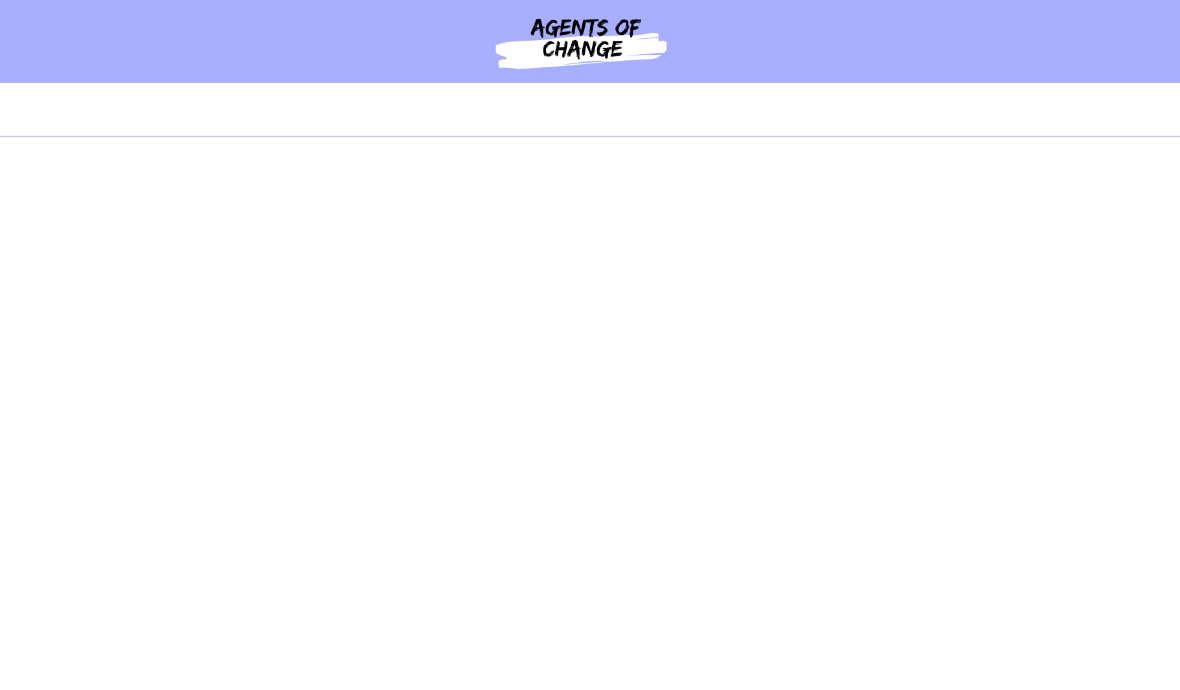 click at bounding box center (408, 342) 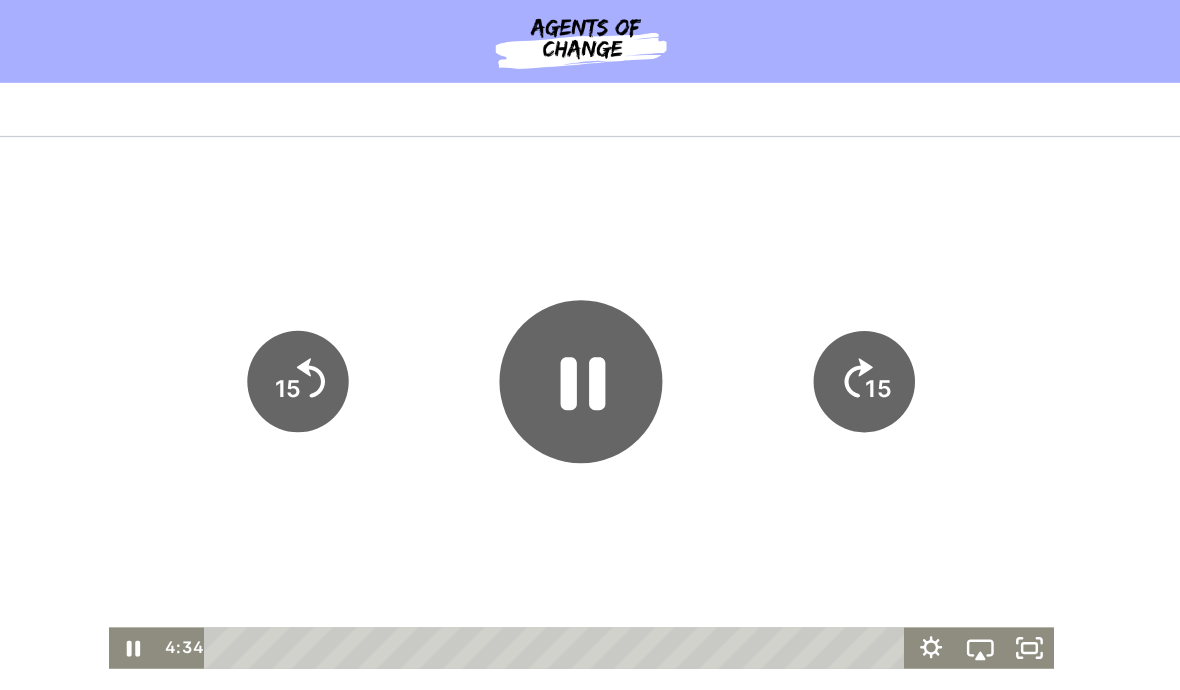 click 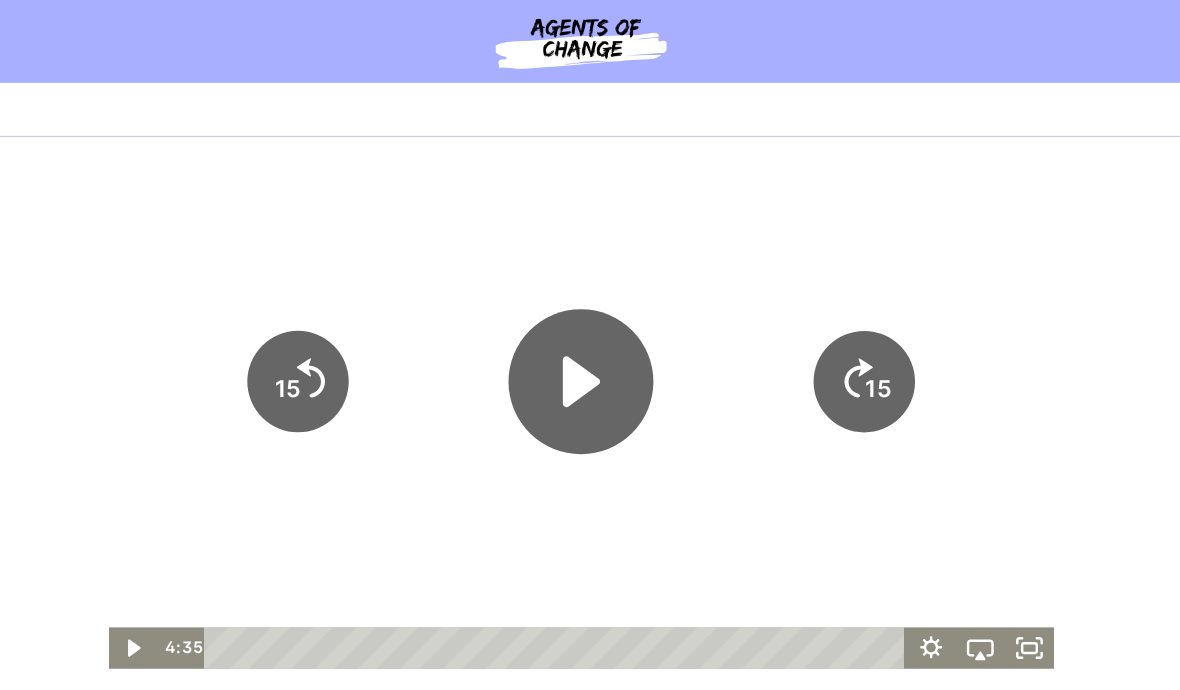 click 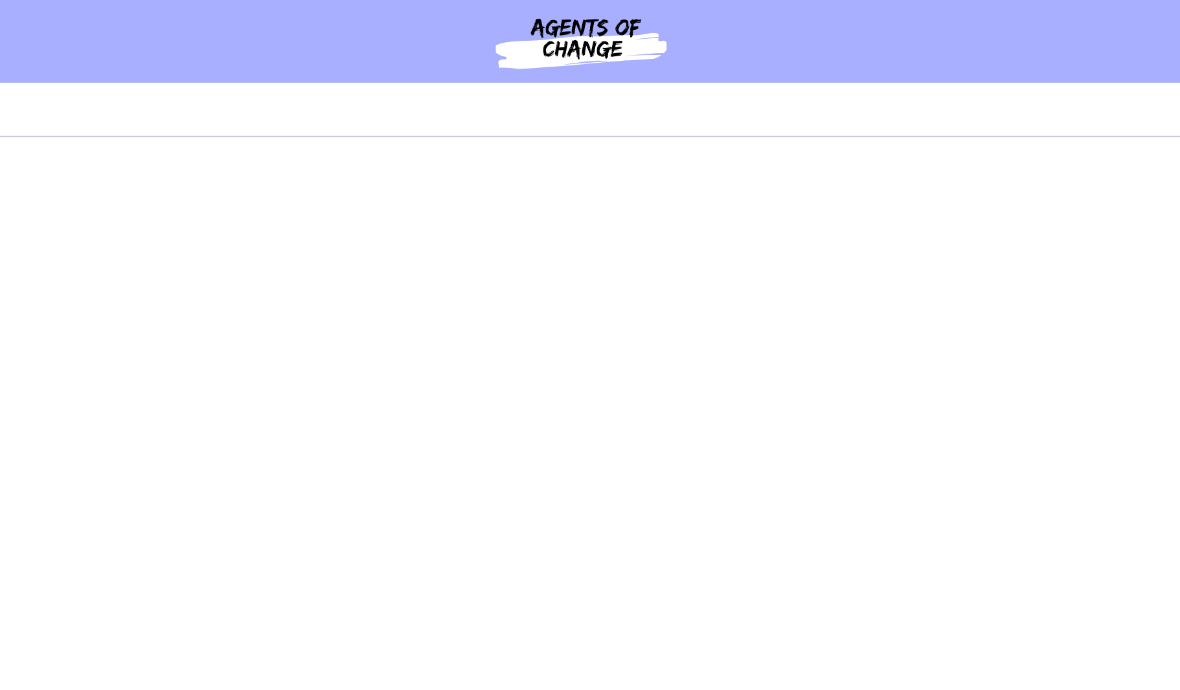 click at bounding box center (408, 342) 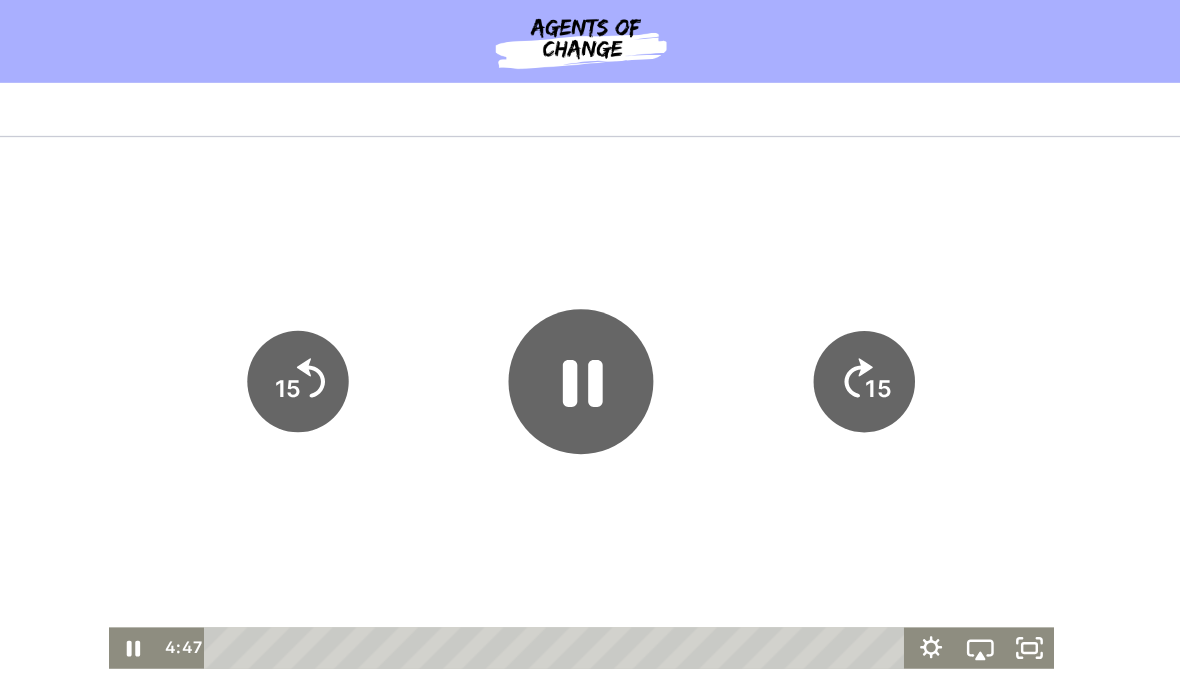 click 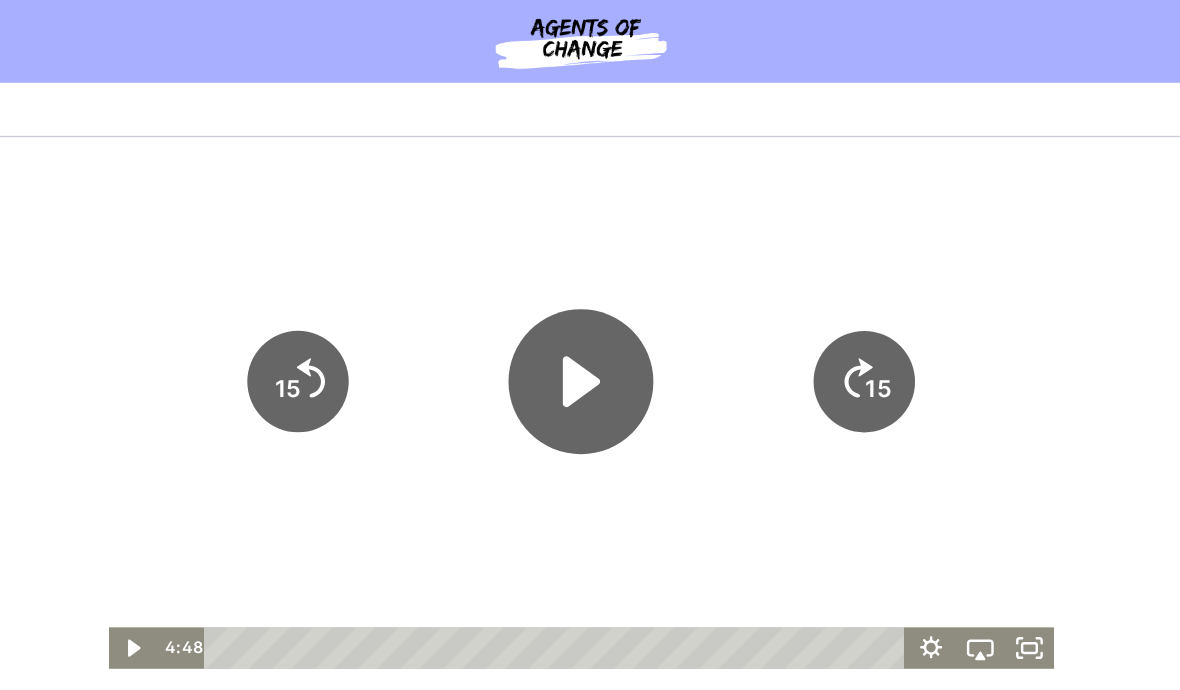 click 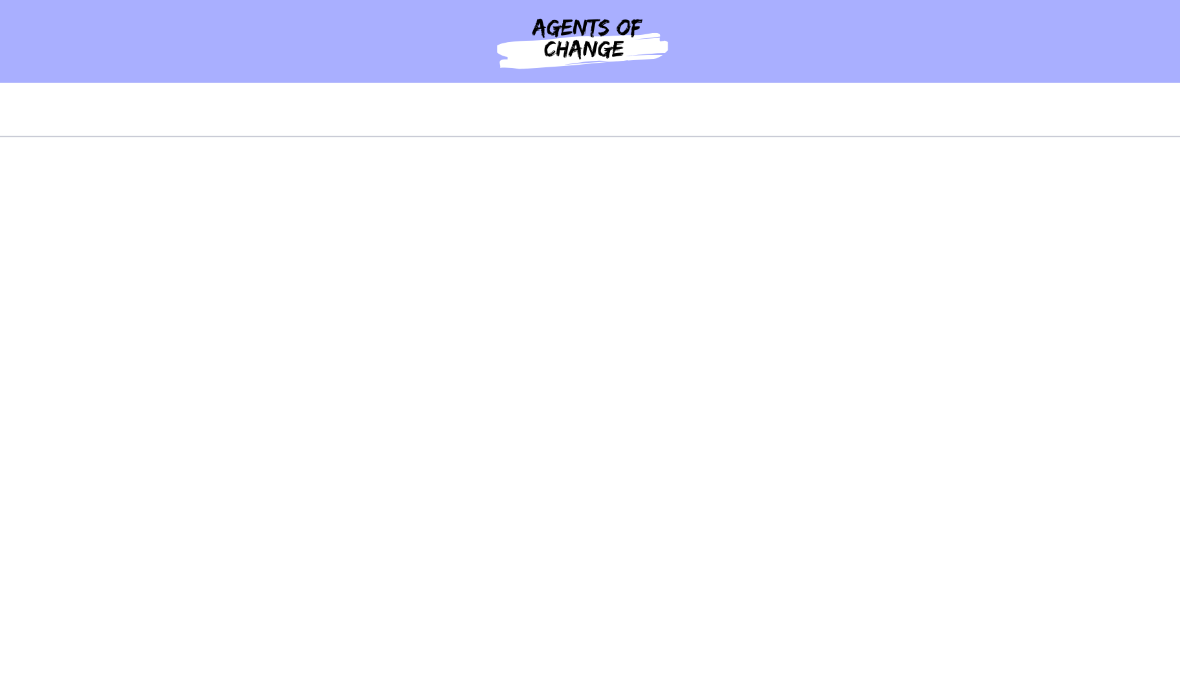 click at bounding box center (409, 342) 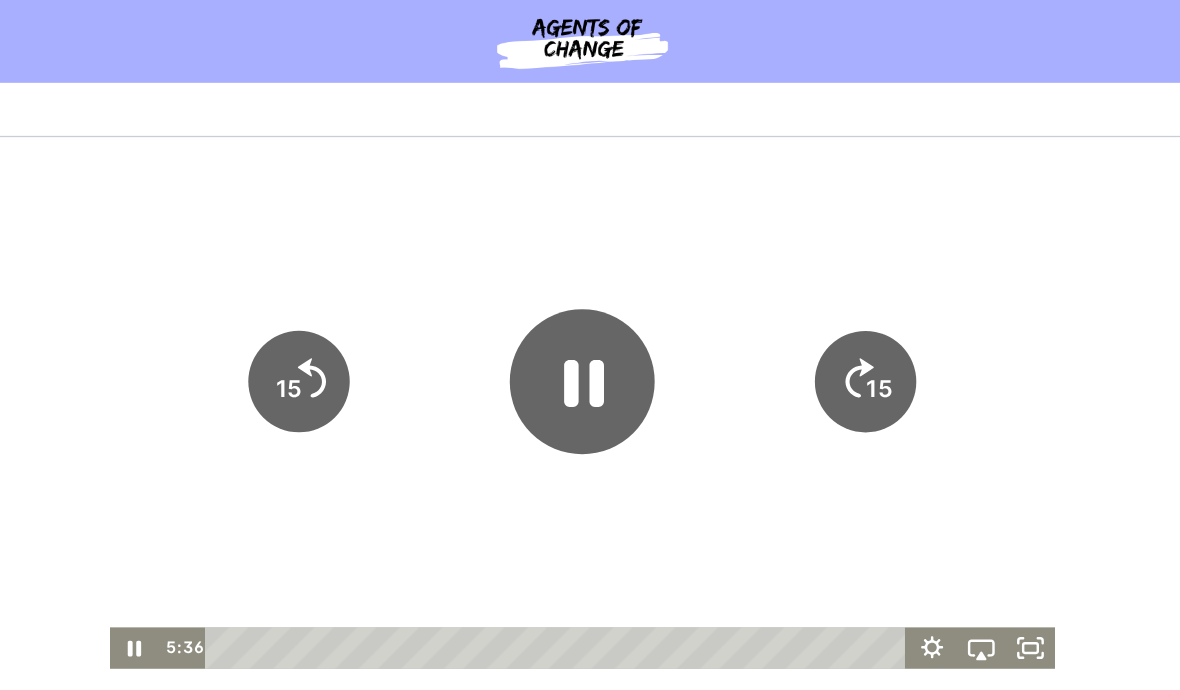 click 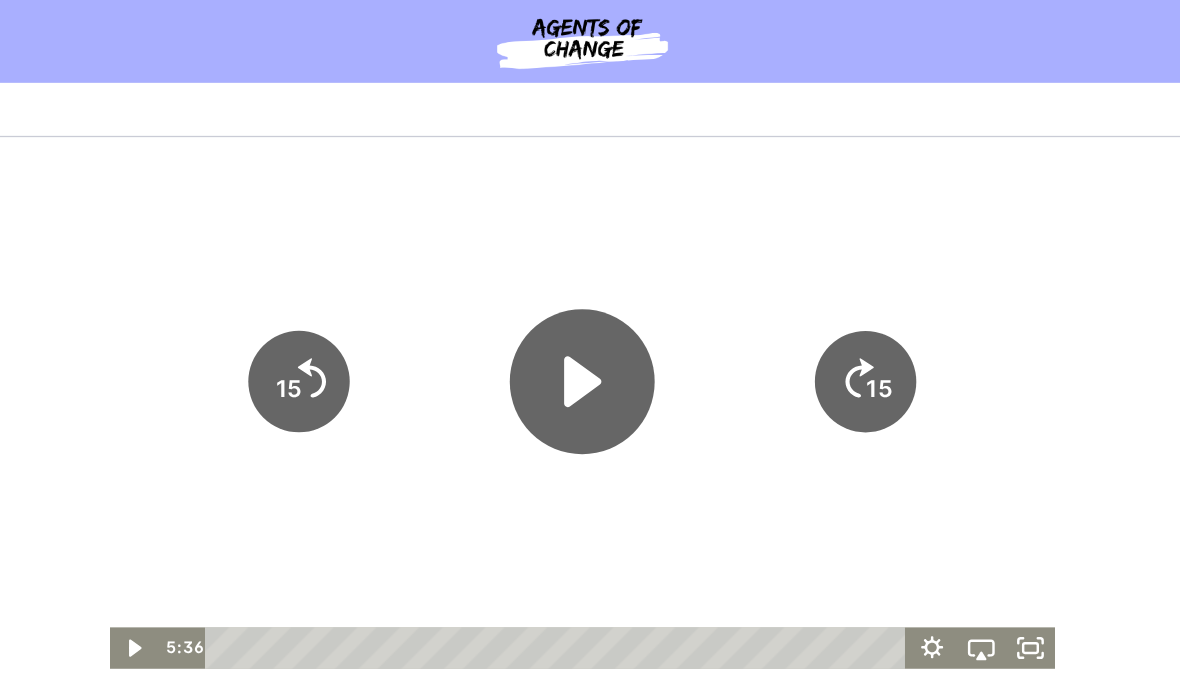 click 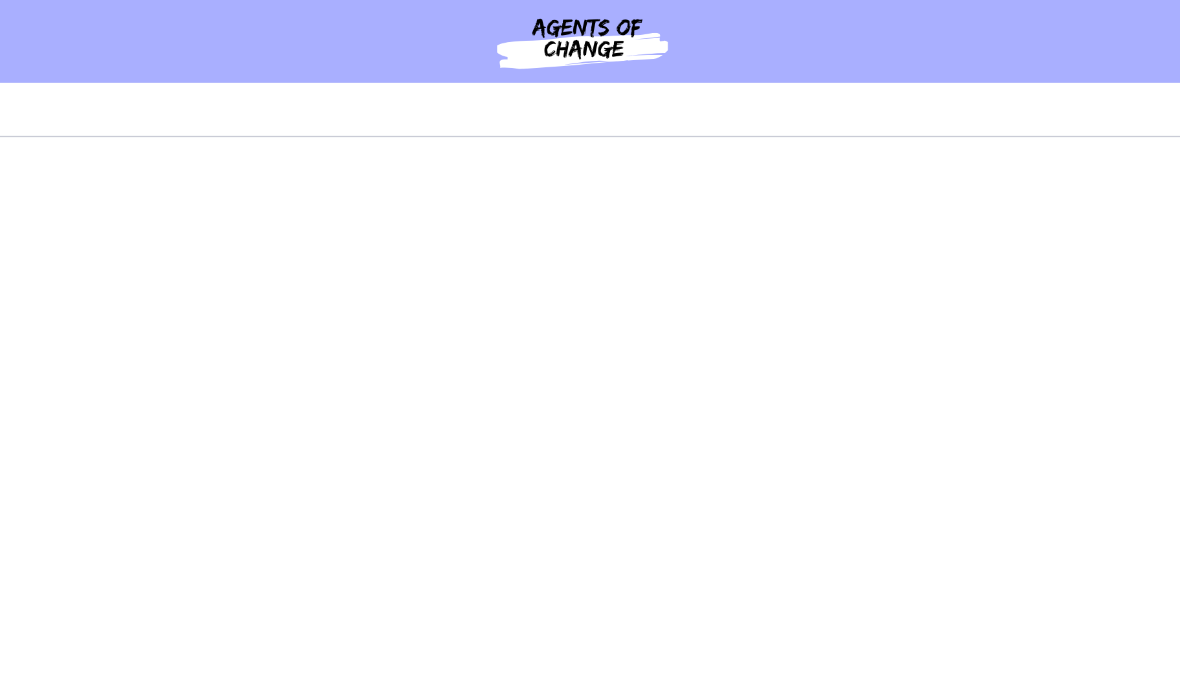 click at bounding box center [409, 342] 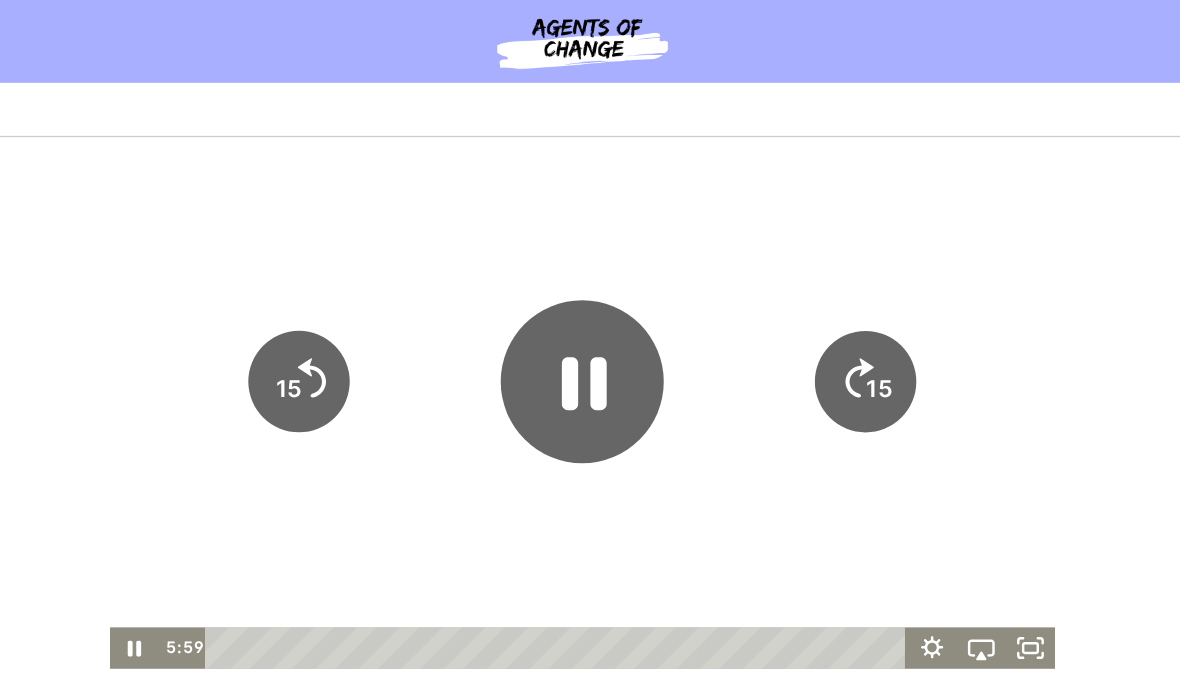 click 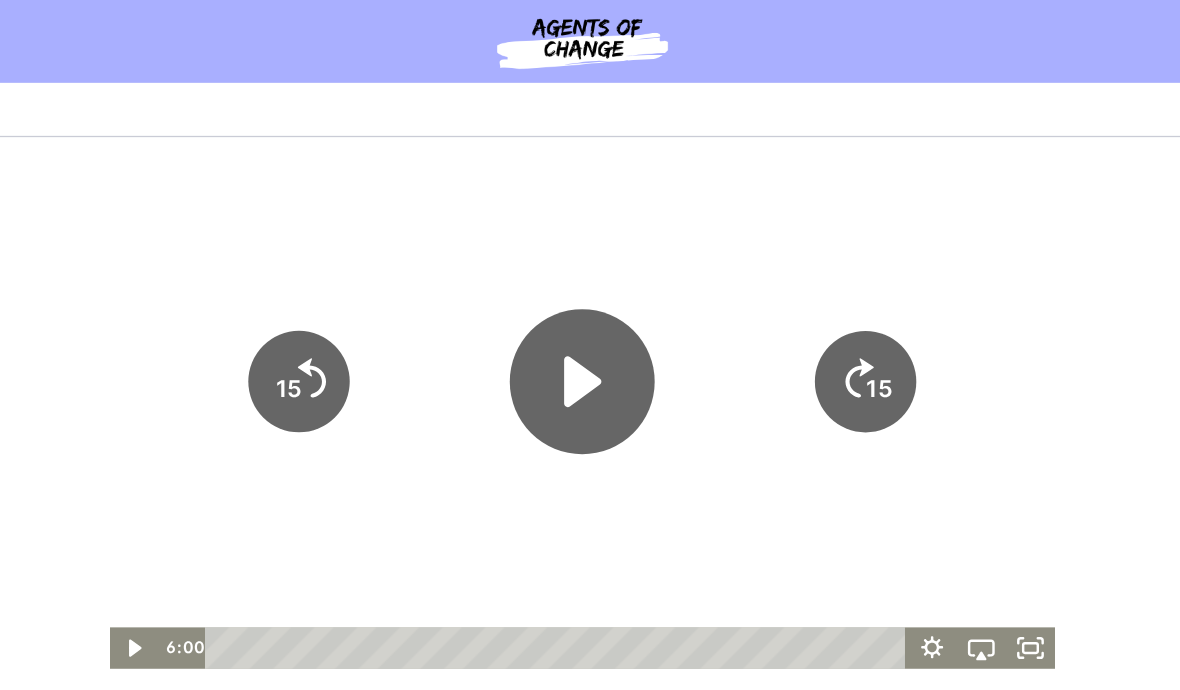 click 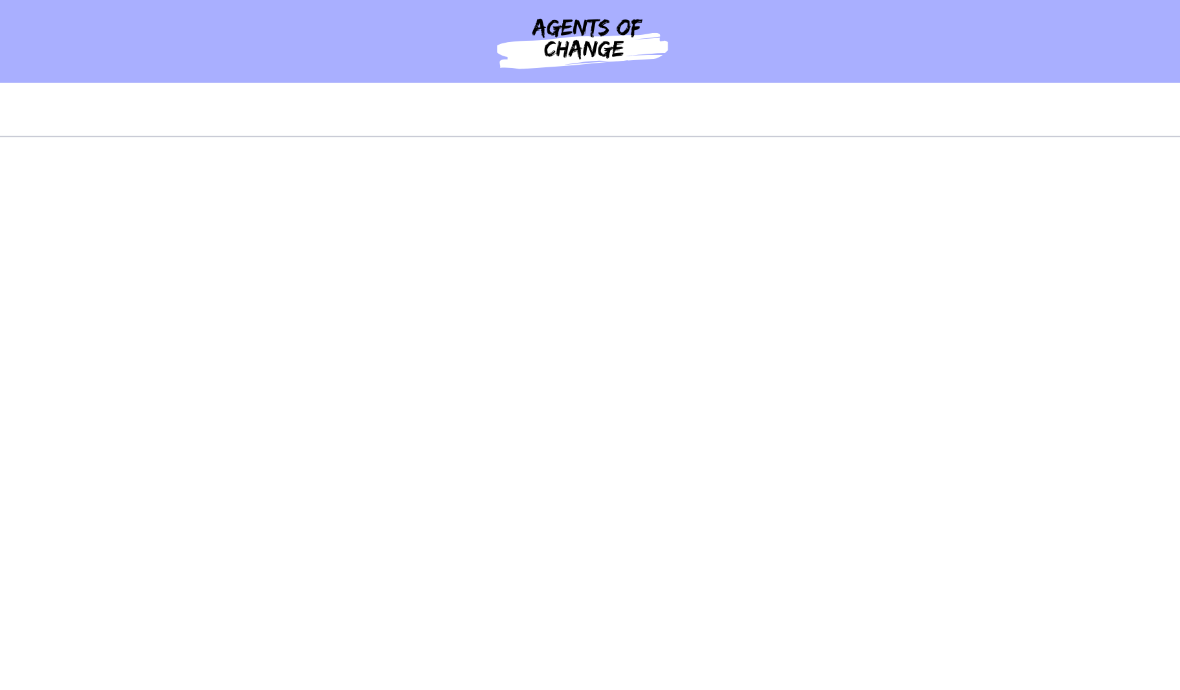 click at bounding box center [409, 342] 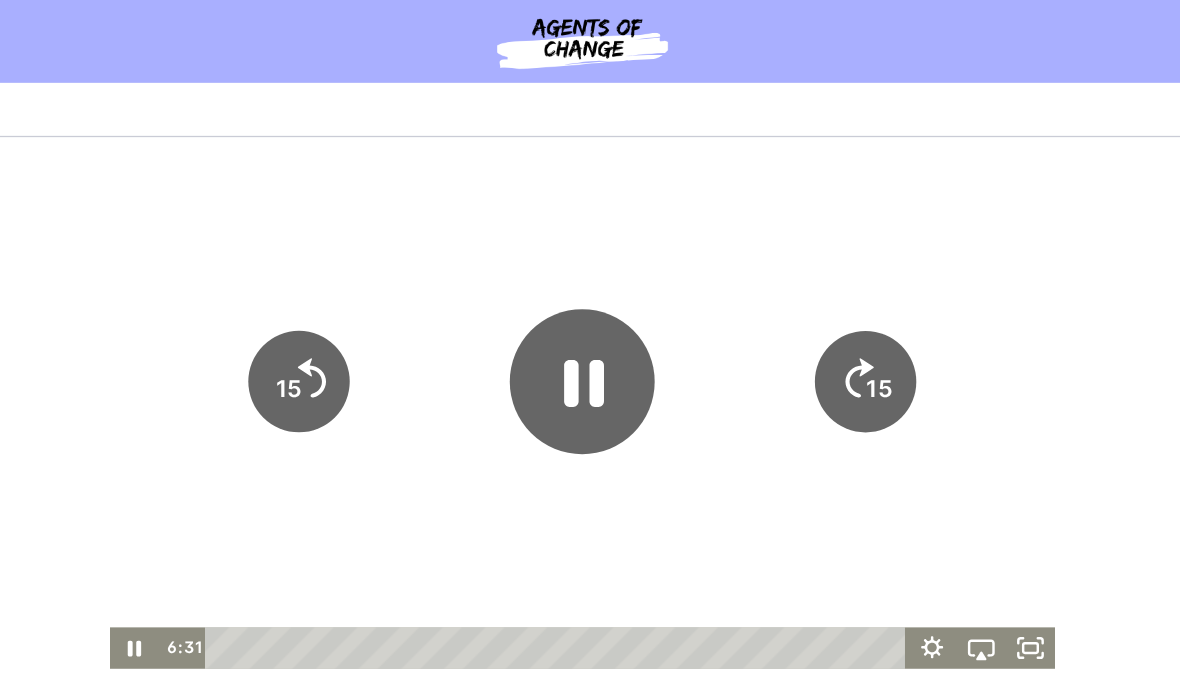 click 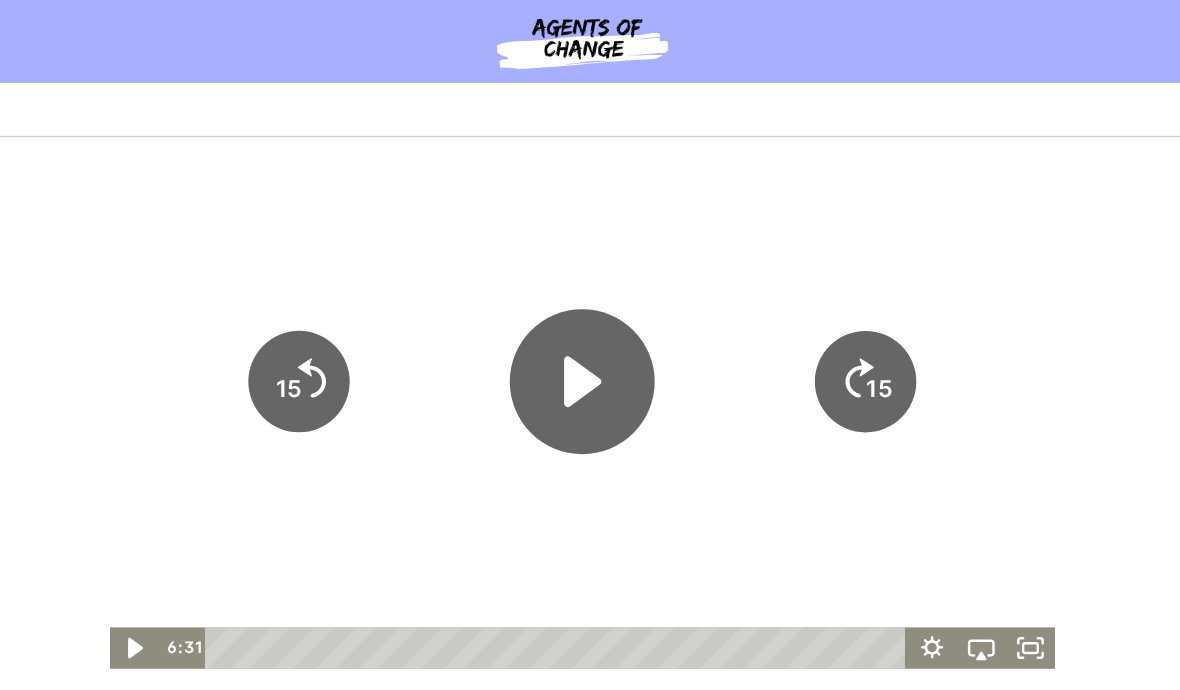 click 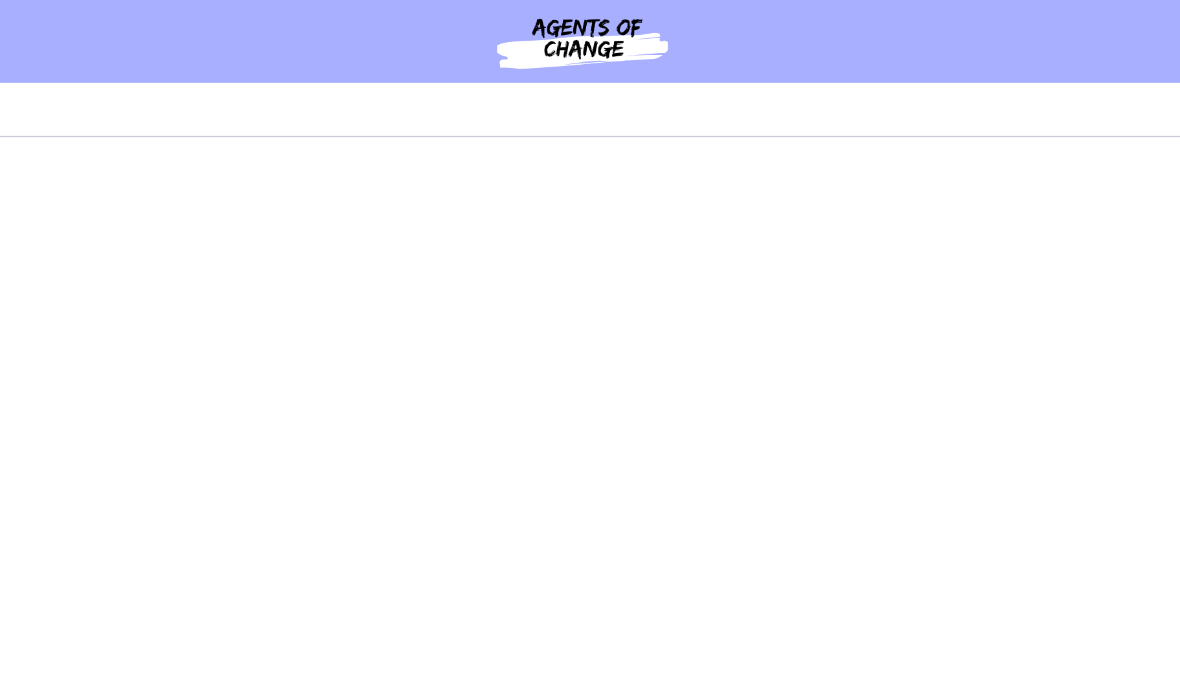 click at bounding box center [409, 342] 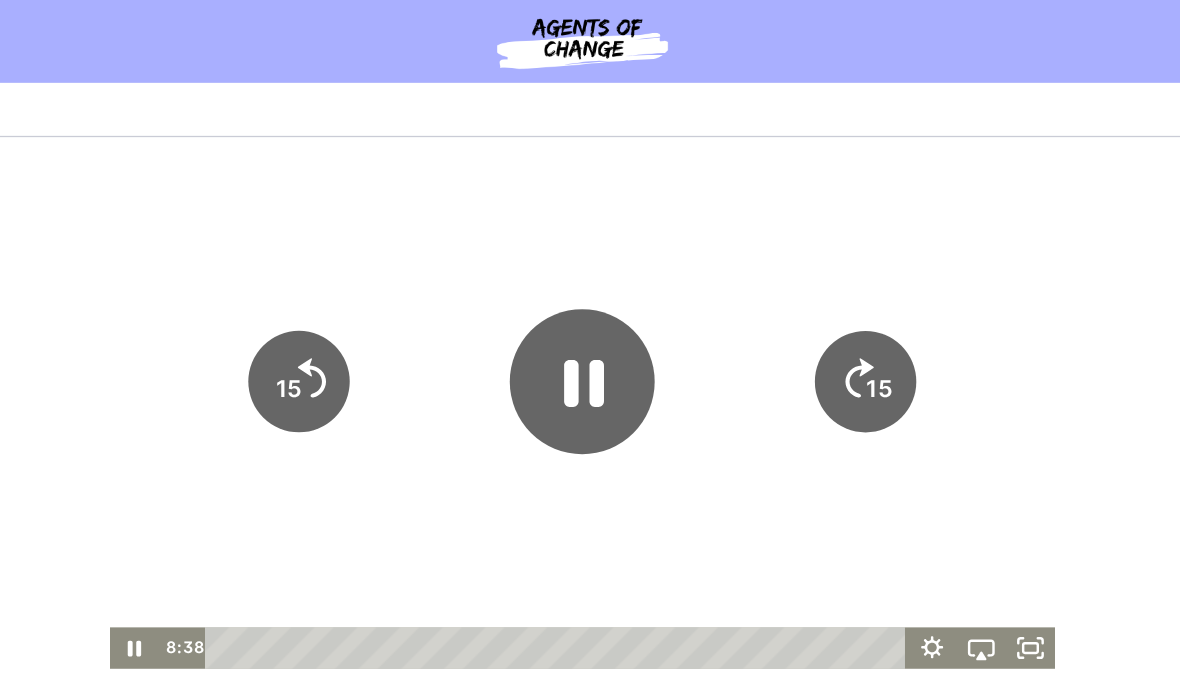 click 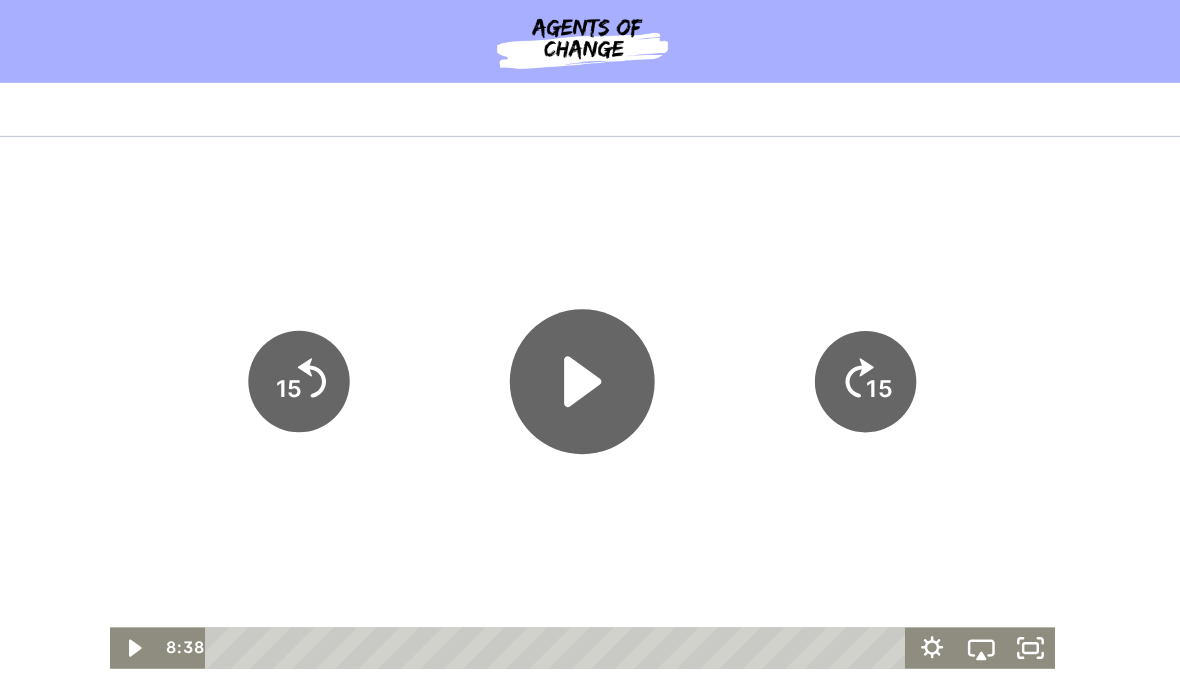 click 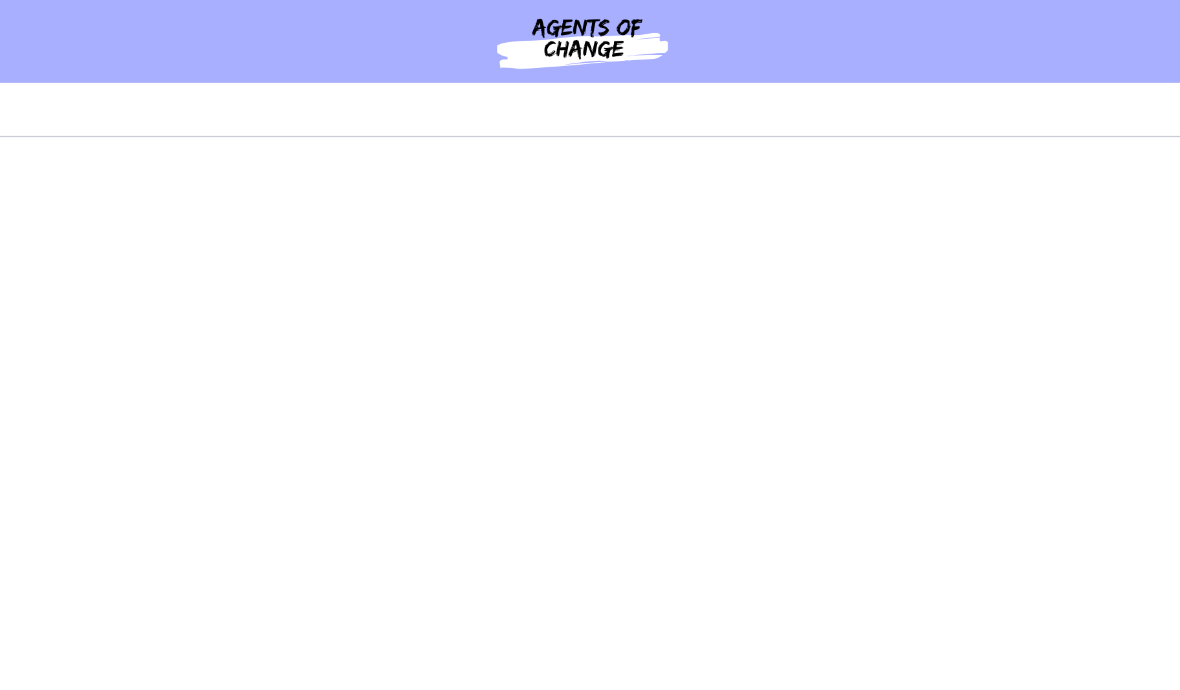 click at bounding box center [409, 342] 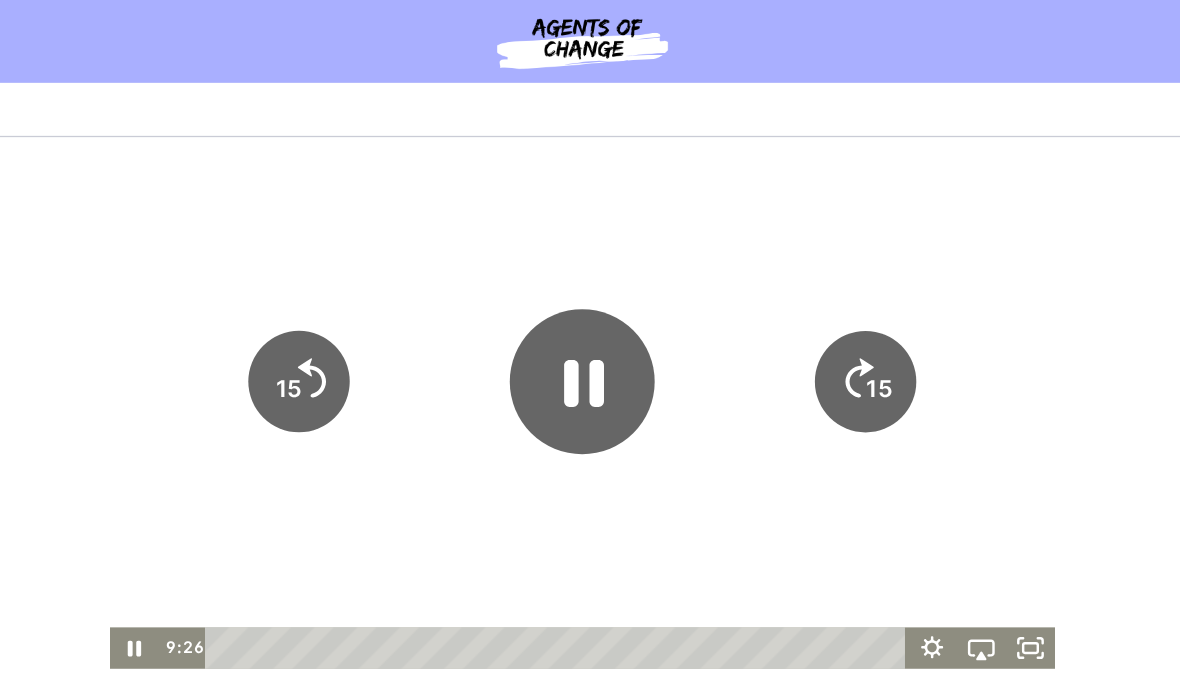 click 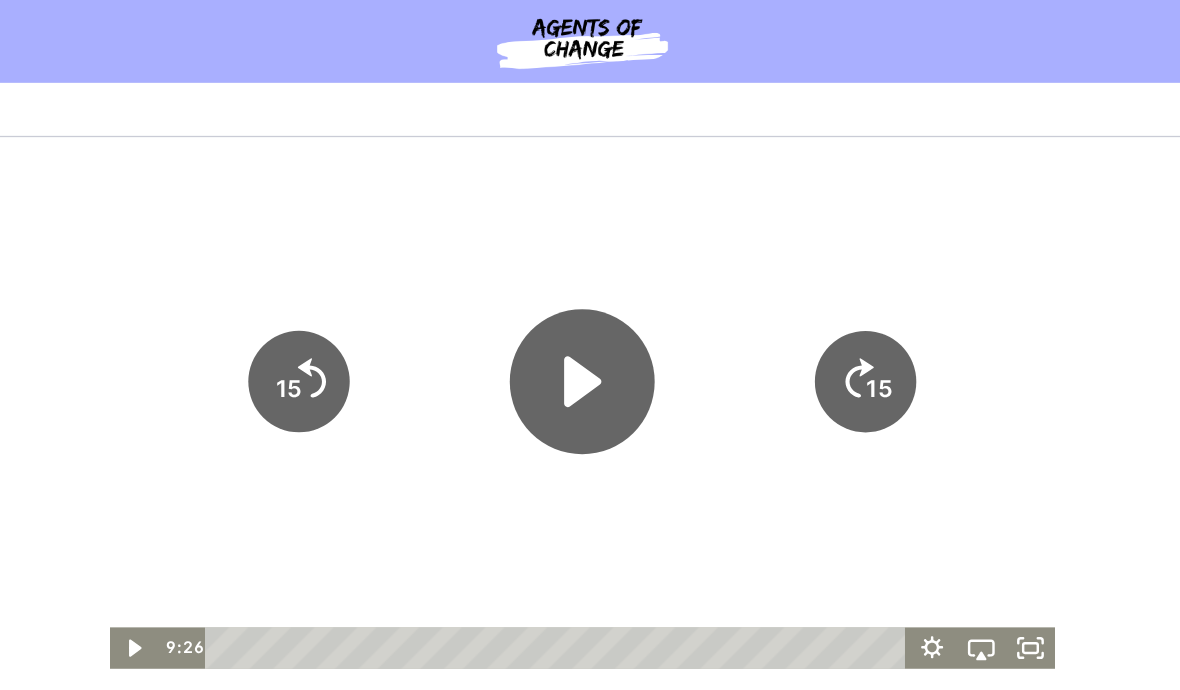 click at bounding box center (409, 342) 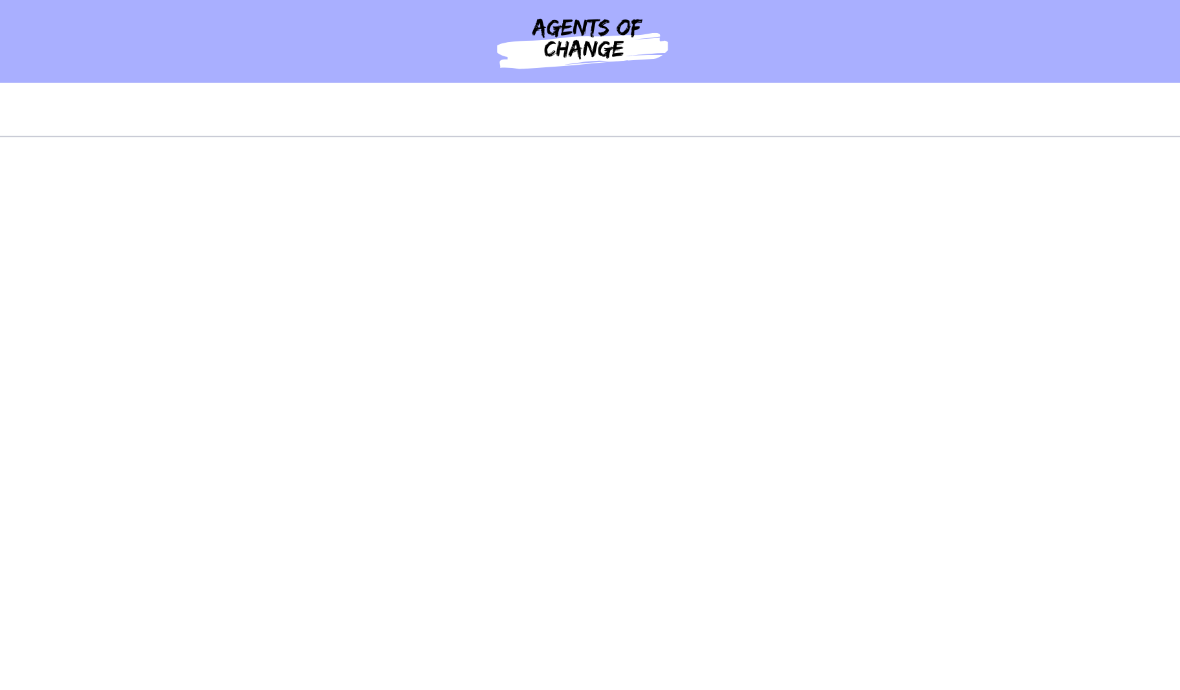 click at bounding box center [409, 342] 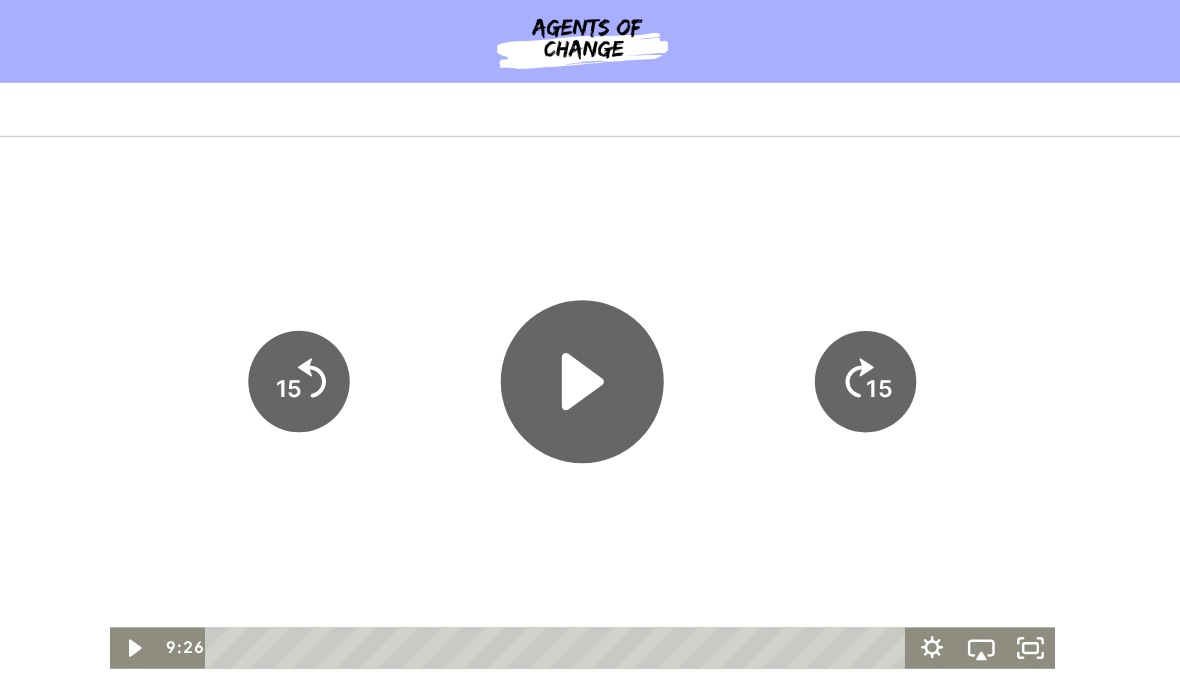 click 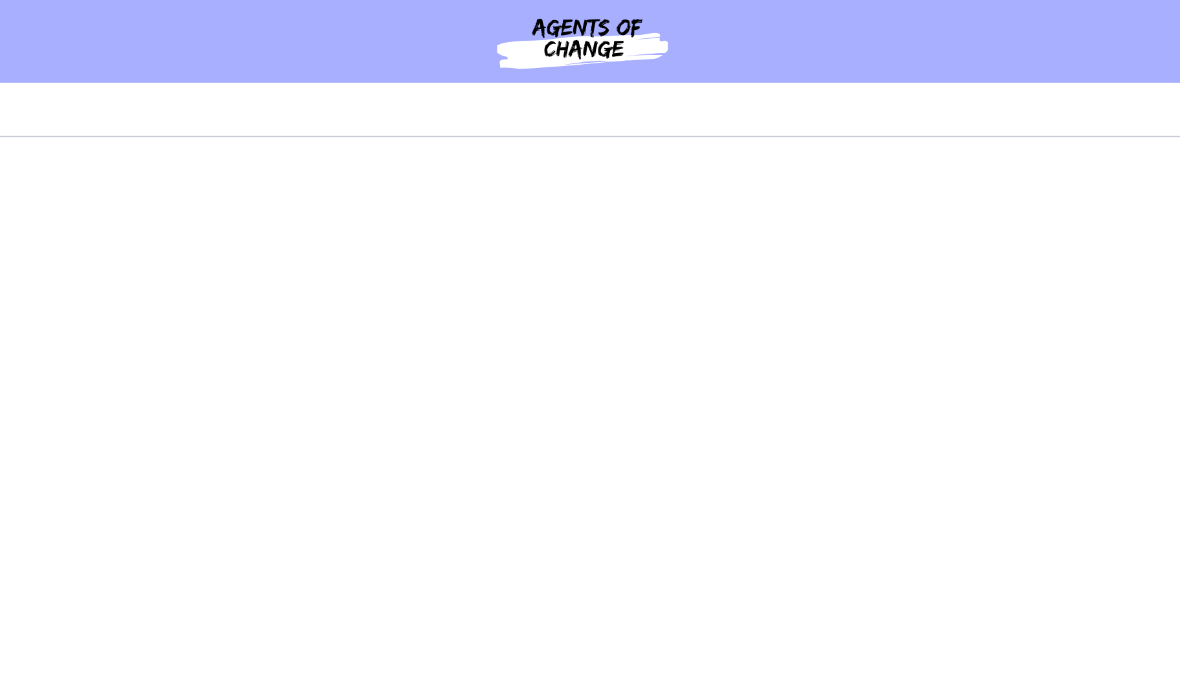 click at bounding box center (409, 342) 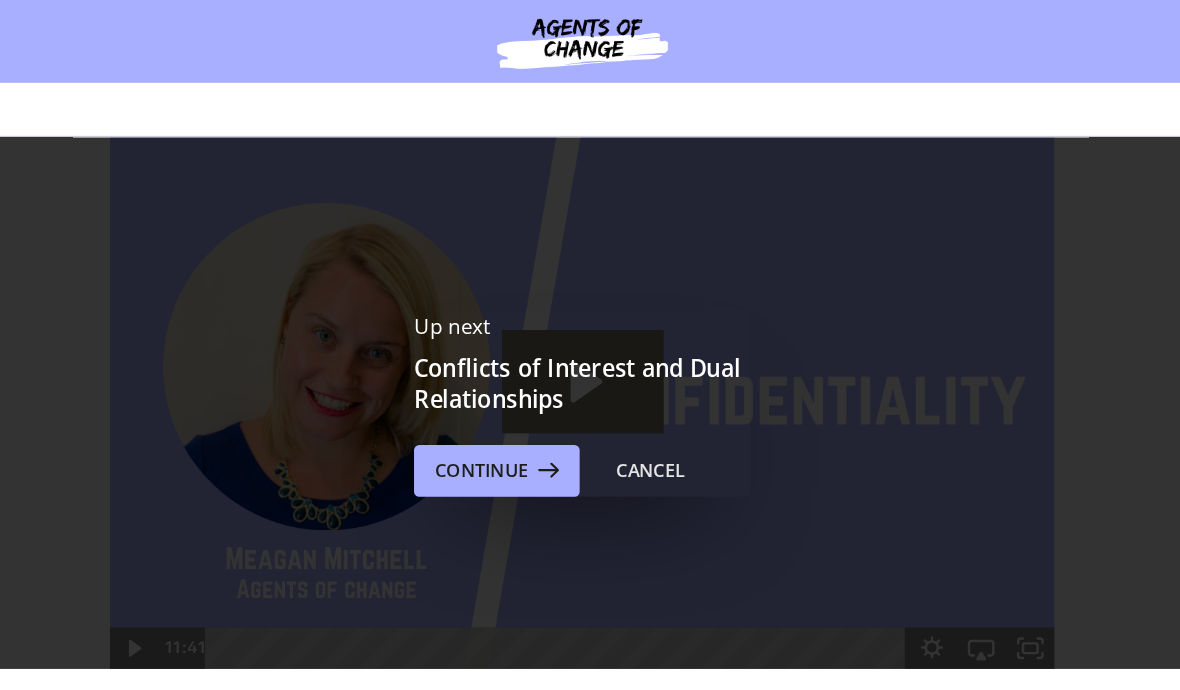 scroll, scrollTop: 0, scrollLeft: 0, axis: both 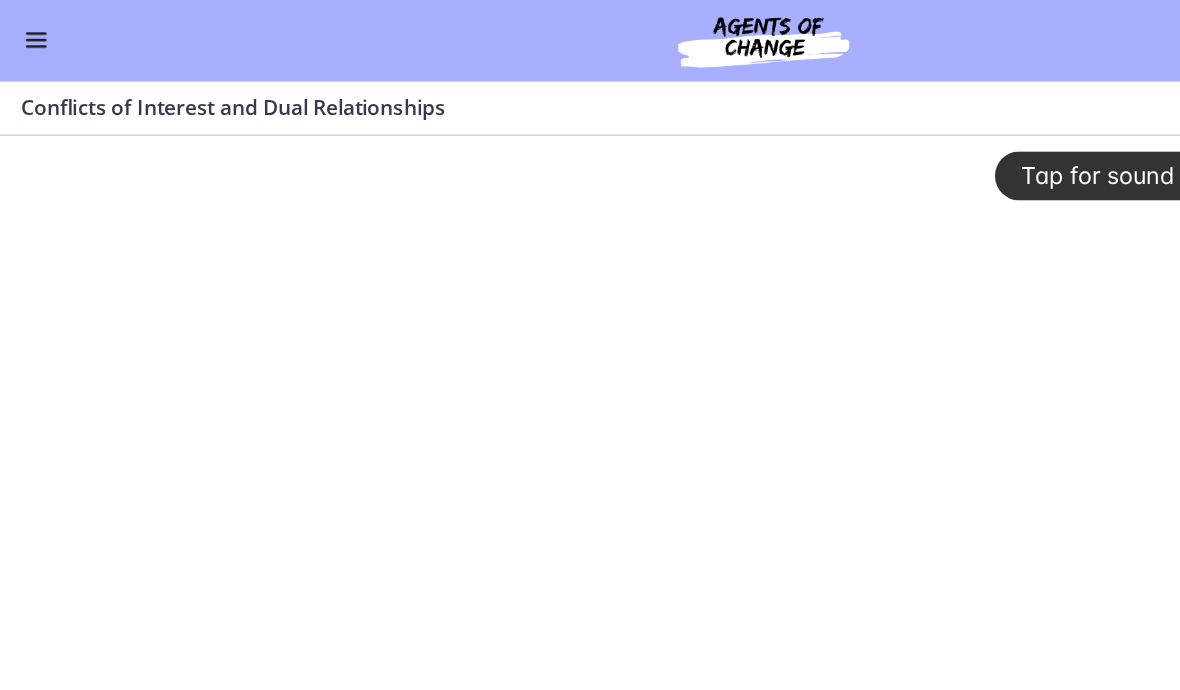 click at bounding box center (28, 32) 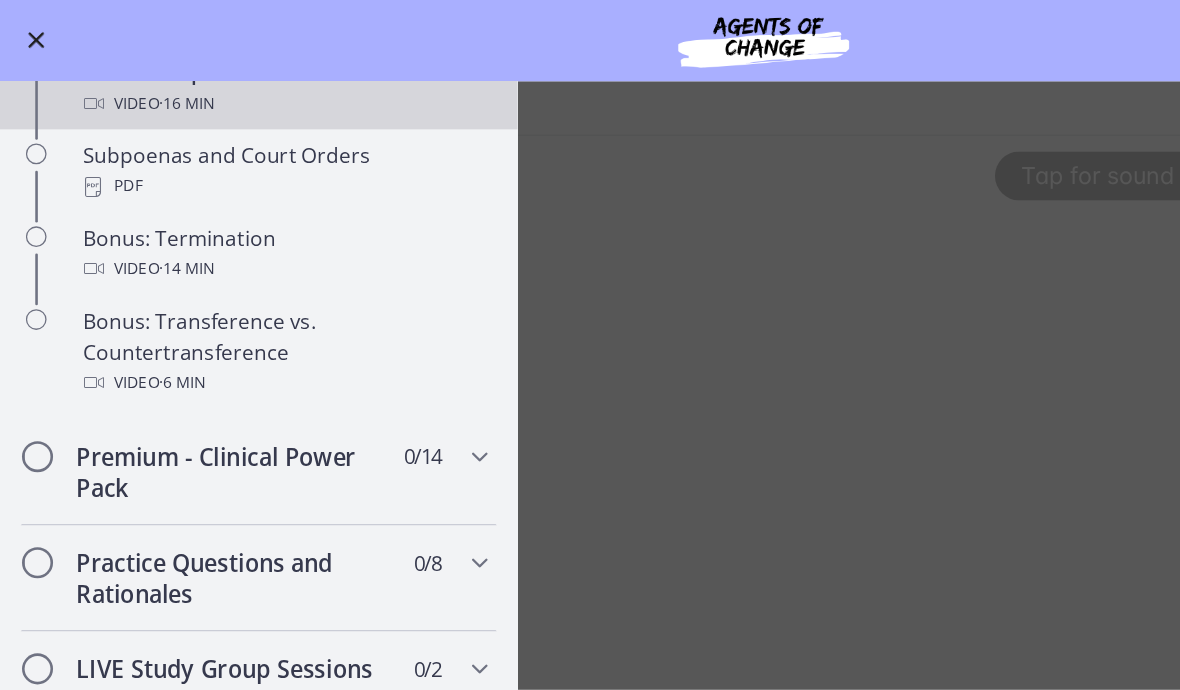 scroll, scrollTop: 1197, scrollLeft: 0, axis: vertical 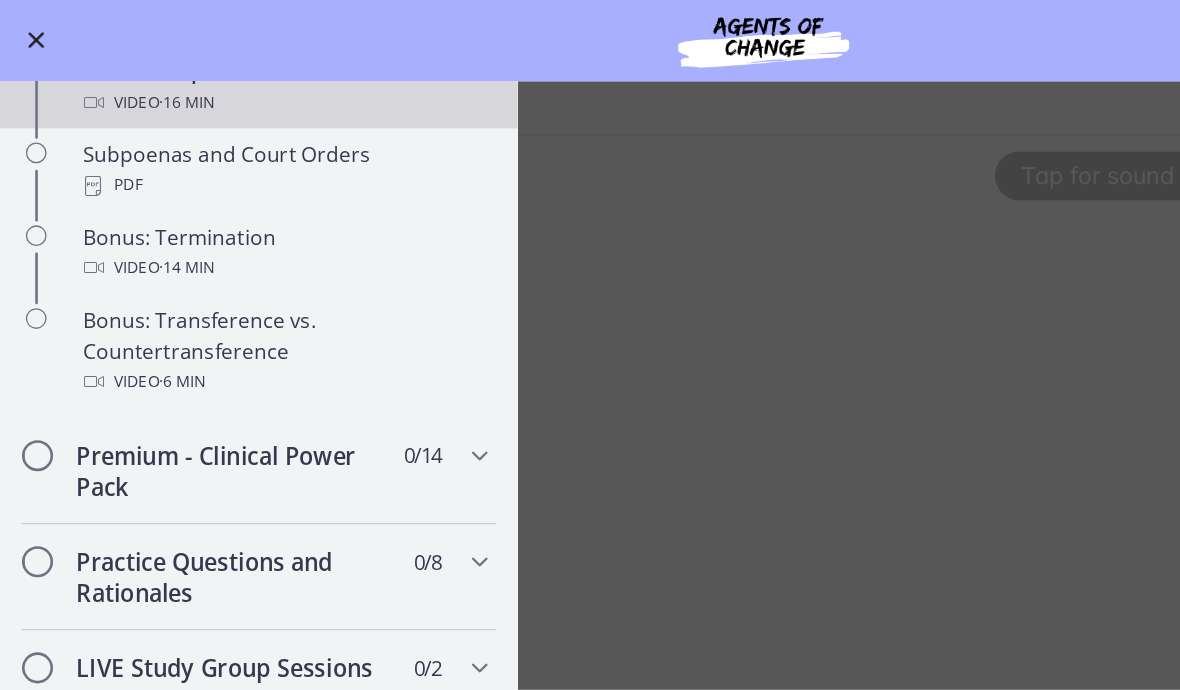 click at bounding box center (28, 32) 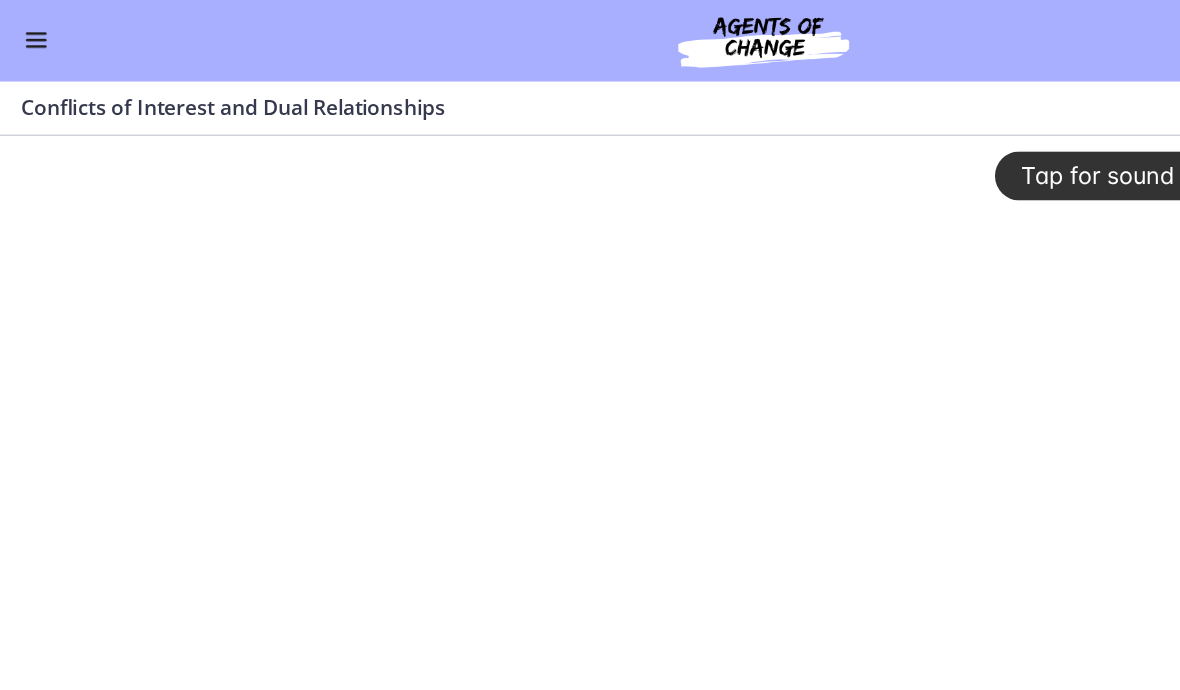 scroll, scrollTop: 0, scrollLeft: 0, axis: both 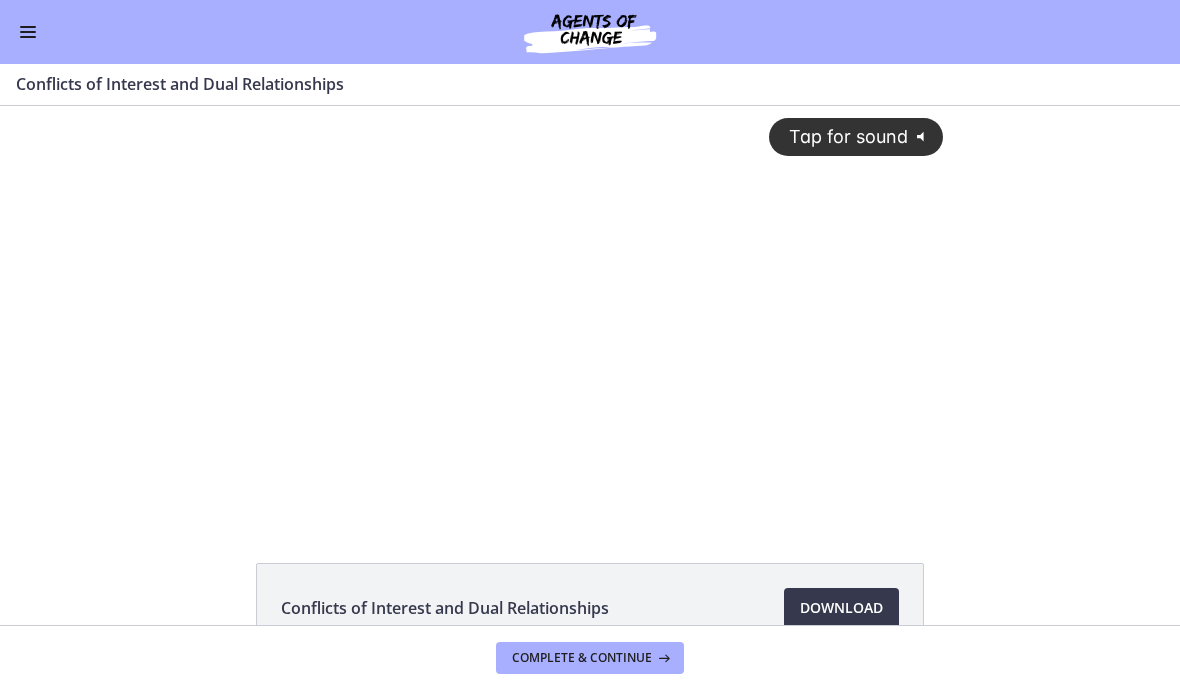 click on "Tap for sound
@keyframes VOLUME_SMALL_WAVE_FLASH {
0% { opacity: 0; }
33% { opacity: 1; }
66% { opacity: 1; }
100% { opacity: 0; }
}
@keyframes VOLUME_LARGE_WAVE_FLASH {
0% { opacity: 0; }
33% { opacity: 1; }
66% { opacity: 1; }
100% { opacity: 0; }
}
.volume__small-wave {
animation: VOLUME_SMALL_WAVE_FLASH 2s infinite;
opacity: 0;
}
.volume__large-wave {
animation: VOLUME_LARGE_WAVE_FLASH 2s infinite .3s;
opacity: 0;
}" at bounding box center (590, 295) 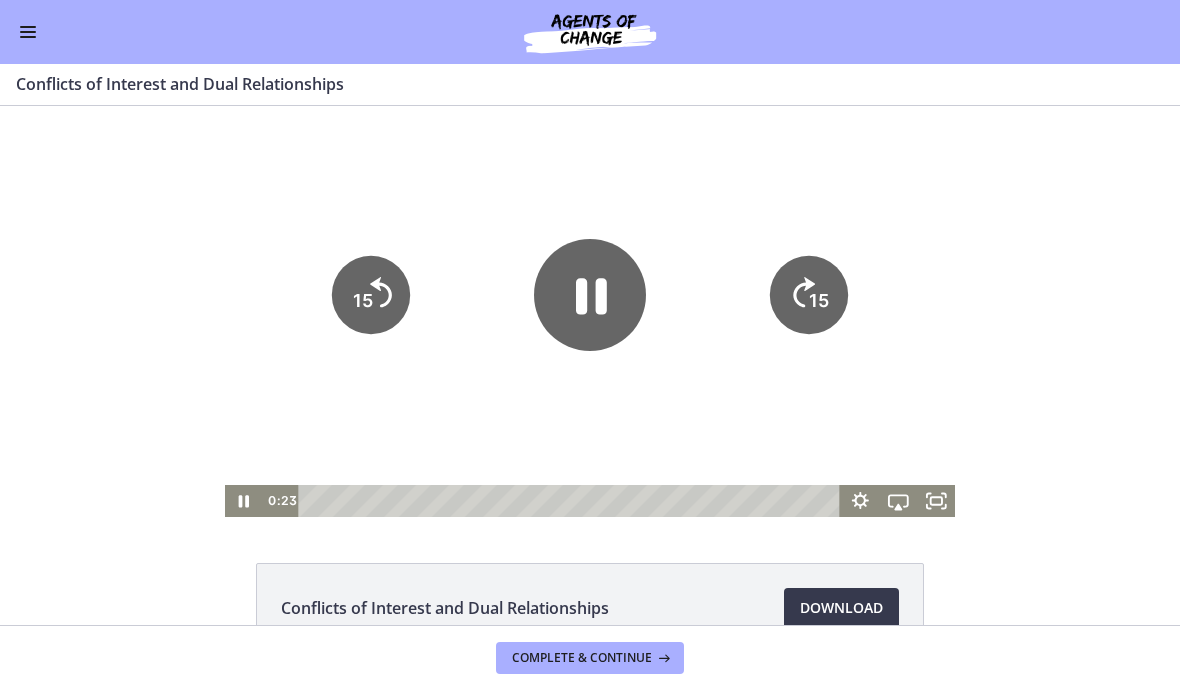 click 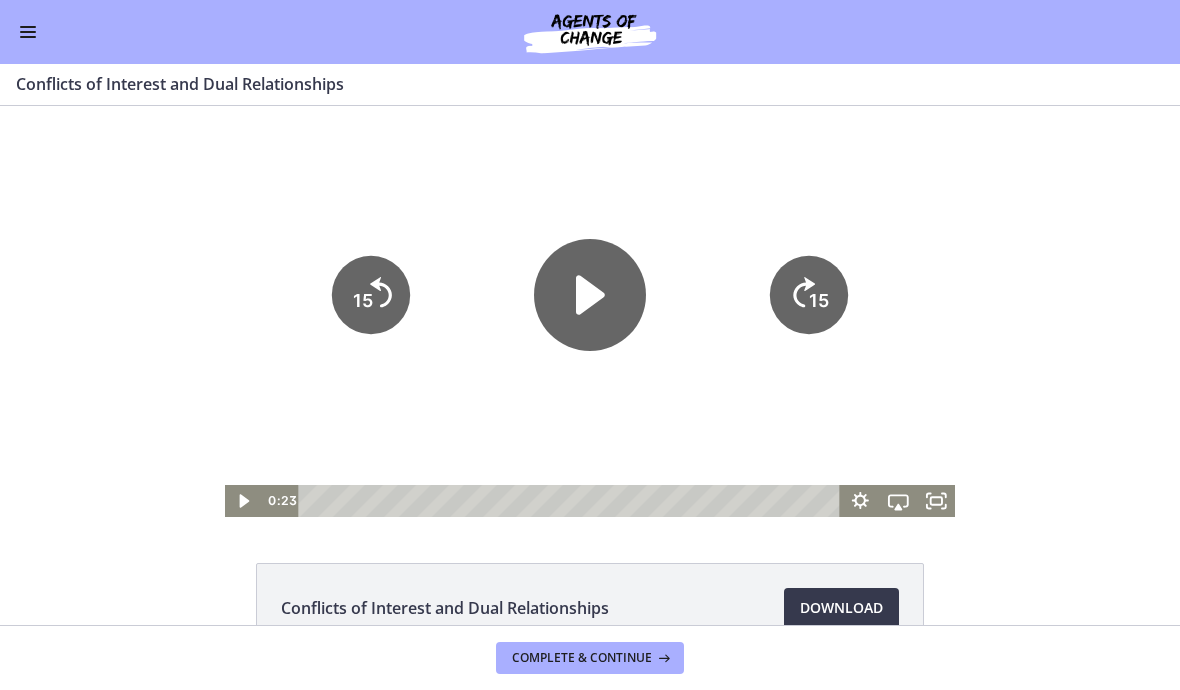click at bounding box center (28, 32) 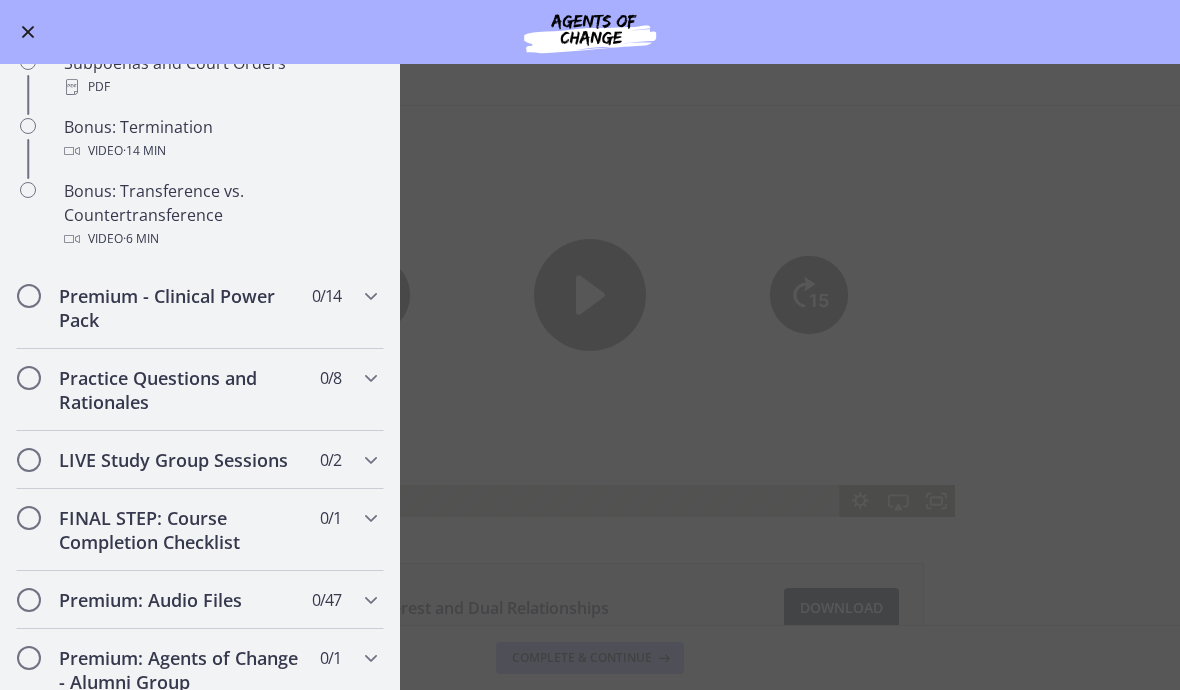 scroll, scrollTop: 1258, scrollLeft: 0, axis: vertical 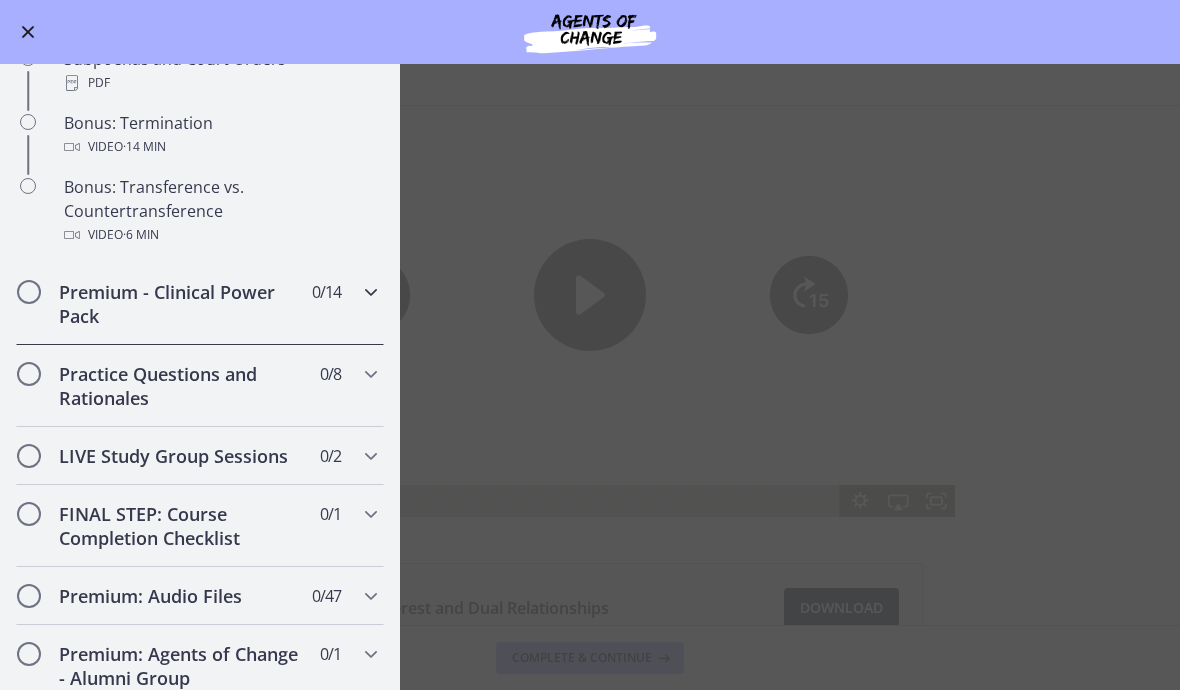 click on "Premium - Clinical Power Pack" at bounding box center (181, 304) 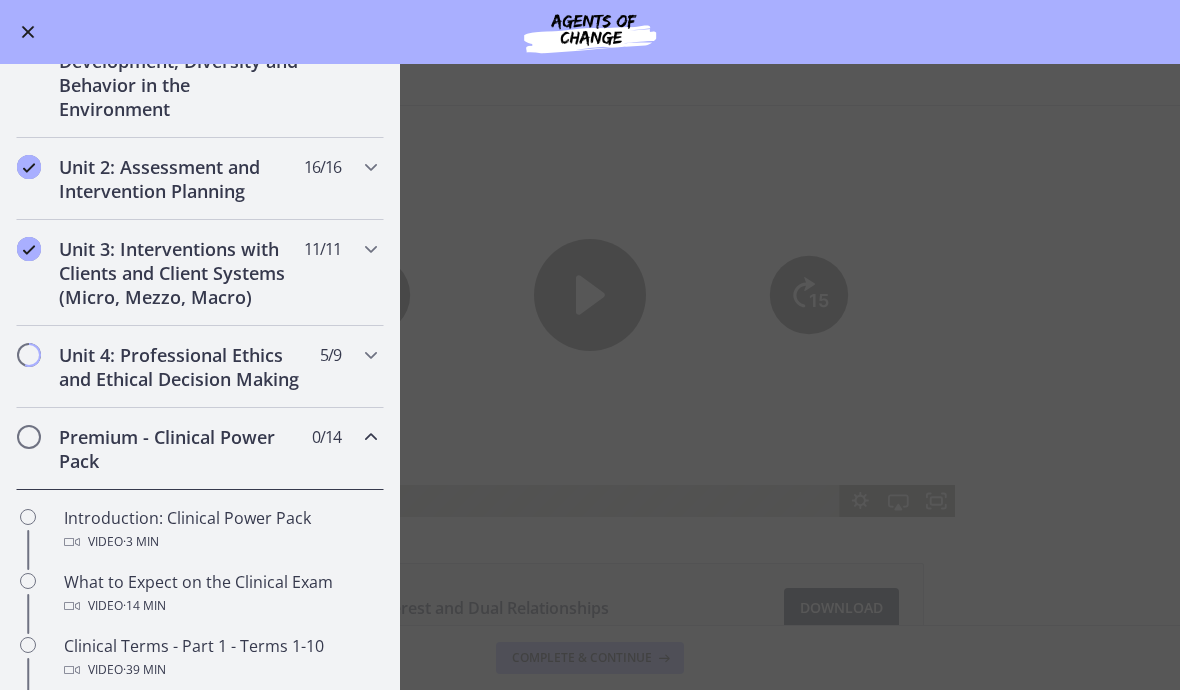 scroll, scrollTop: 429, scrollLeft: 0, axis: vertical 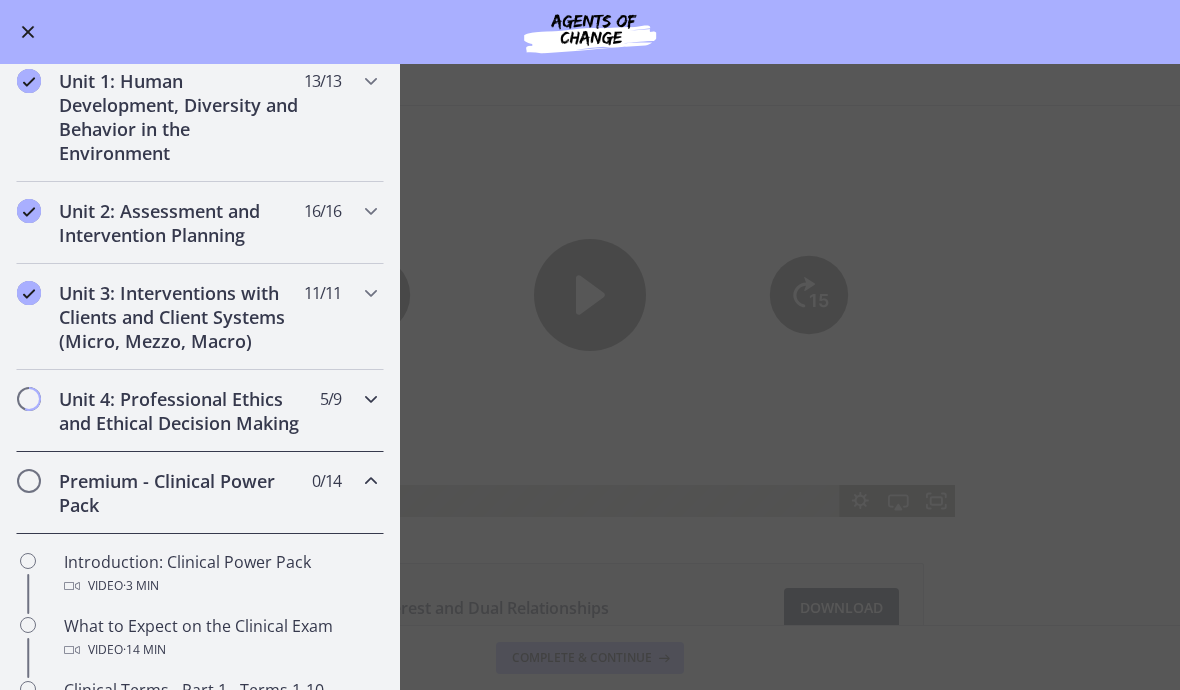 click on "Unit 4: Professional Ethics and Ethical Decision Making" at bounding box center [181, 411] 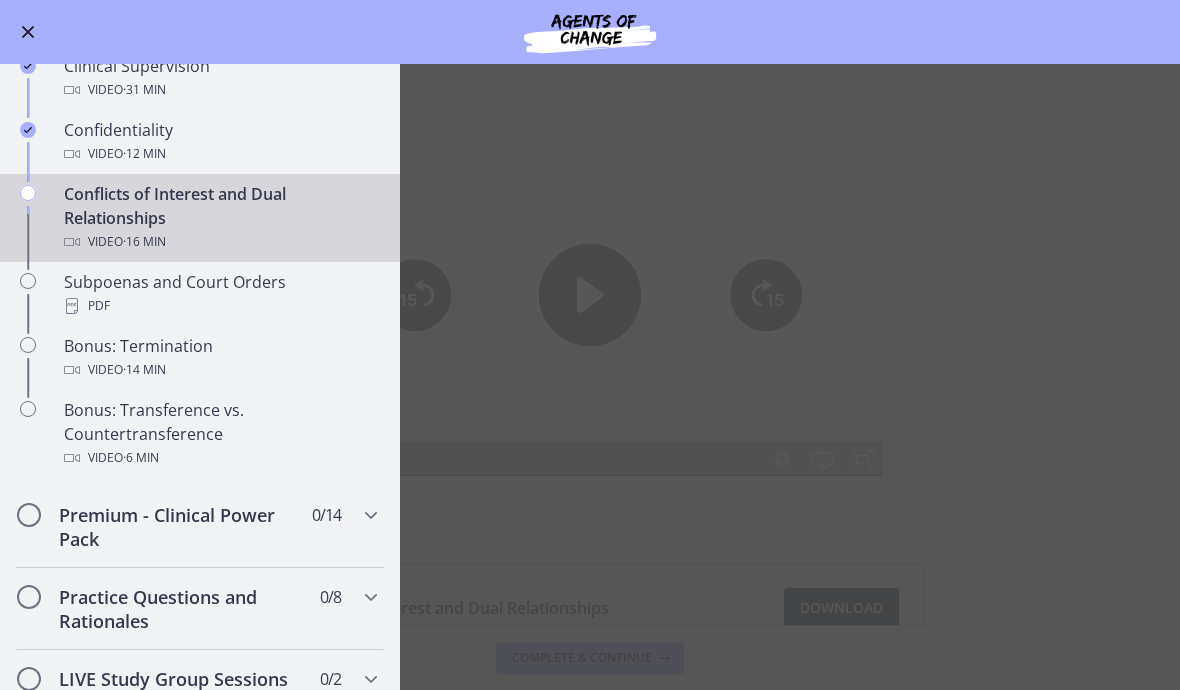 scroll, scrollTop: 687, scrollLeft: 0, axis: vertical 